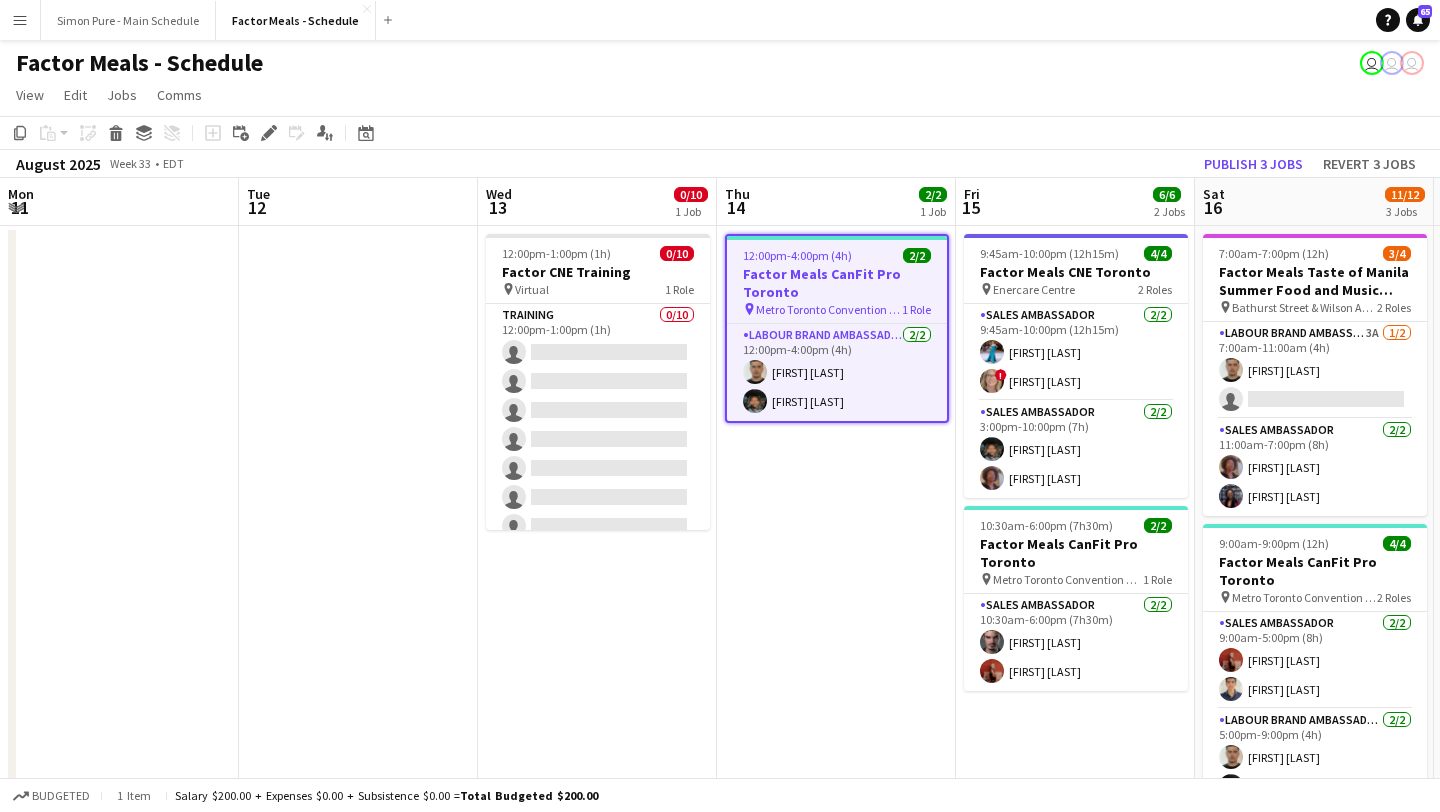 scroll, scrollTop: 0, scrollLeft: 0, axis: both 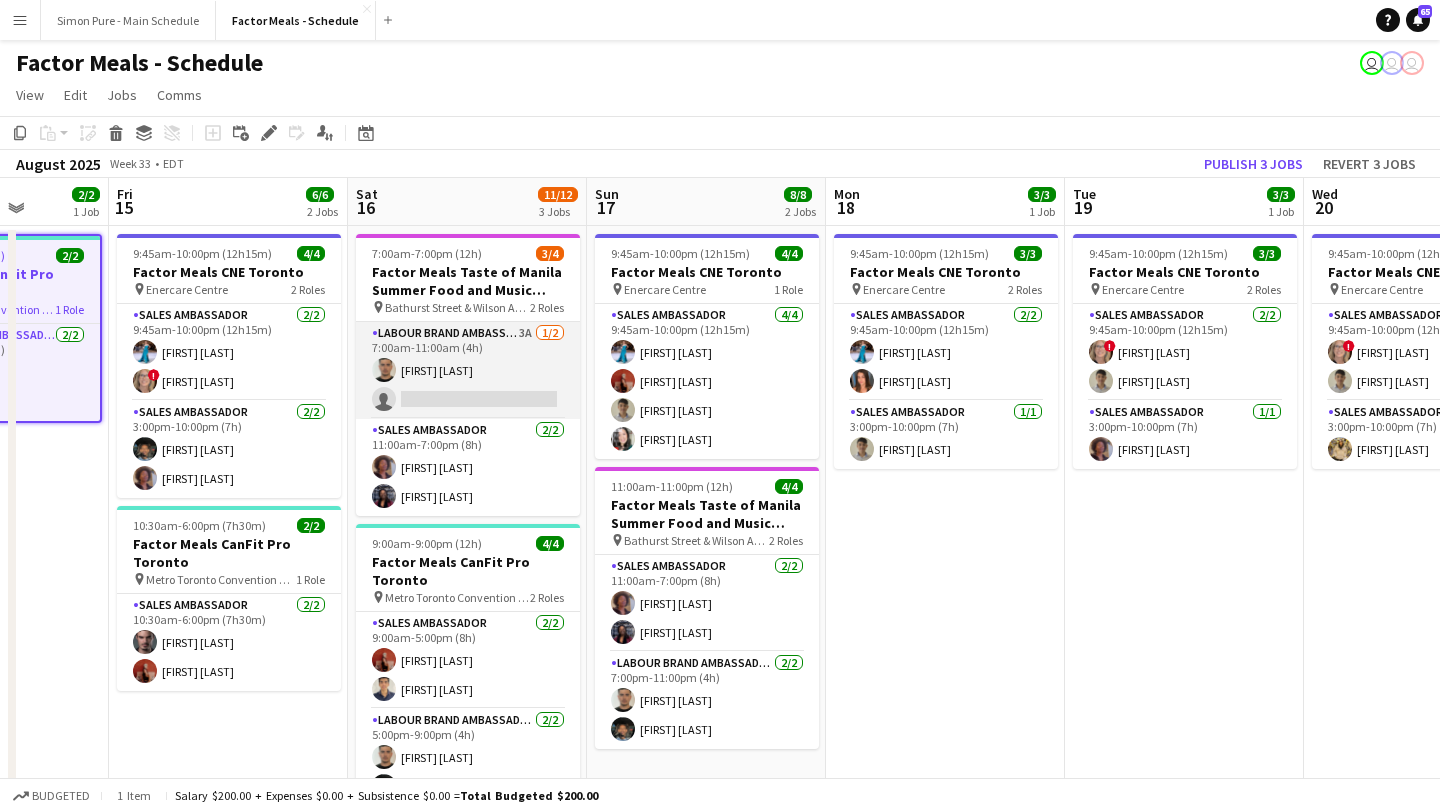click on "Labour Brand Ambassadors    3A   1/2   7:00am-11:00am (4h)
[FIRST] [LAST]
single-neutral-actions" at bounding box center [468, 370] 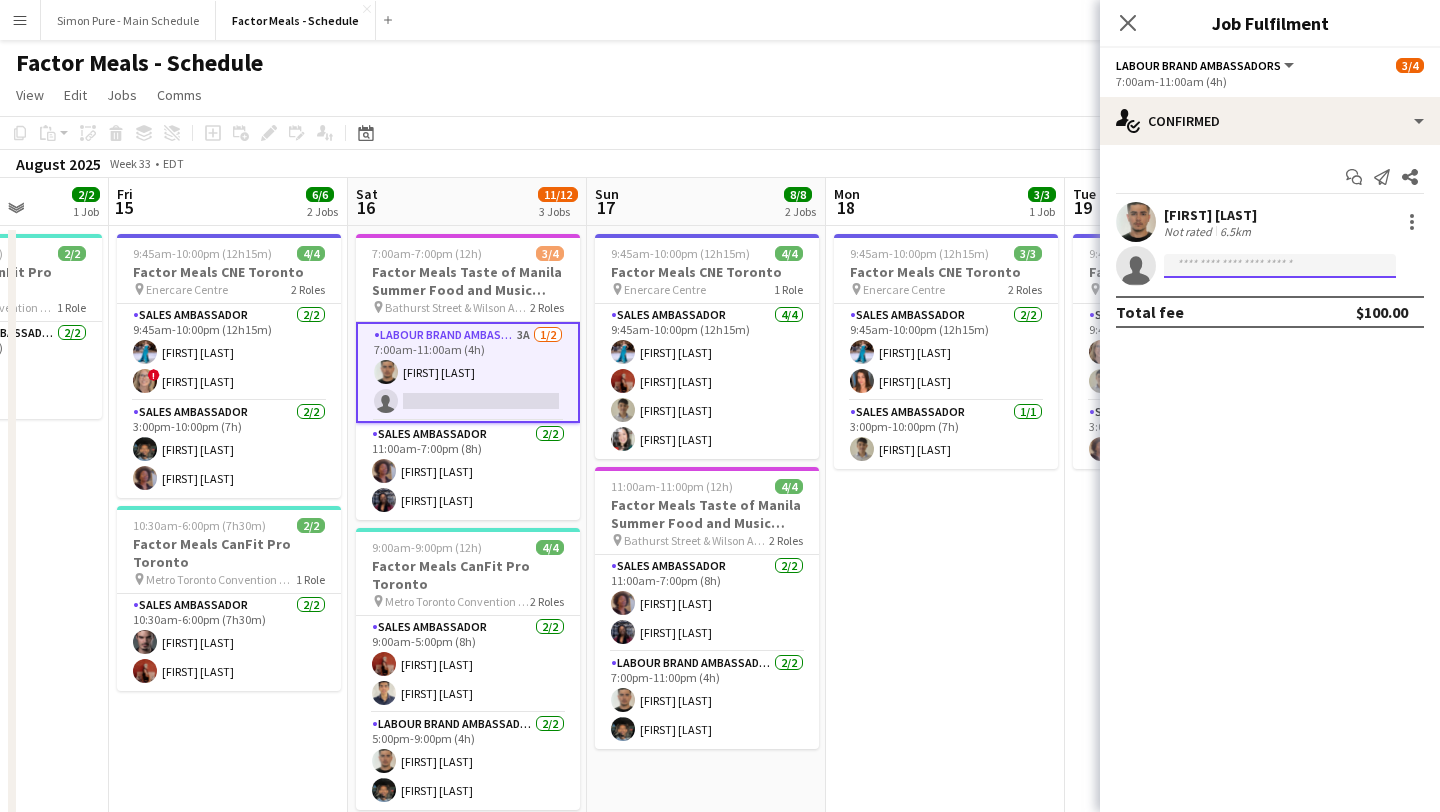 click 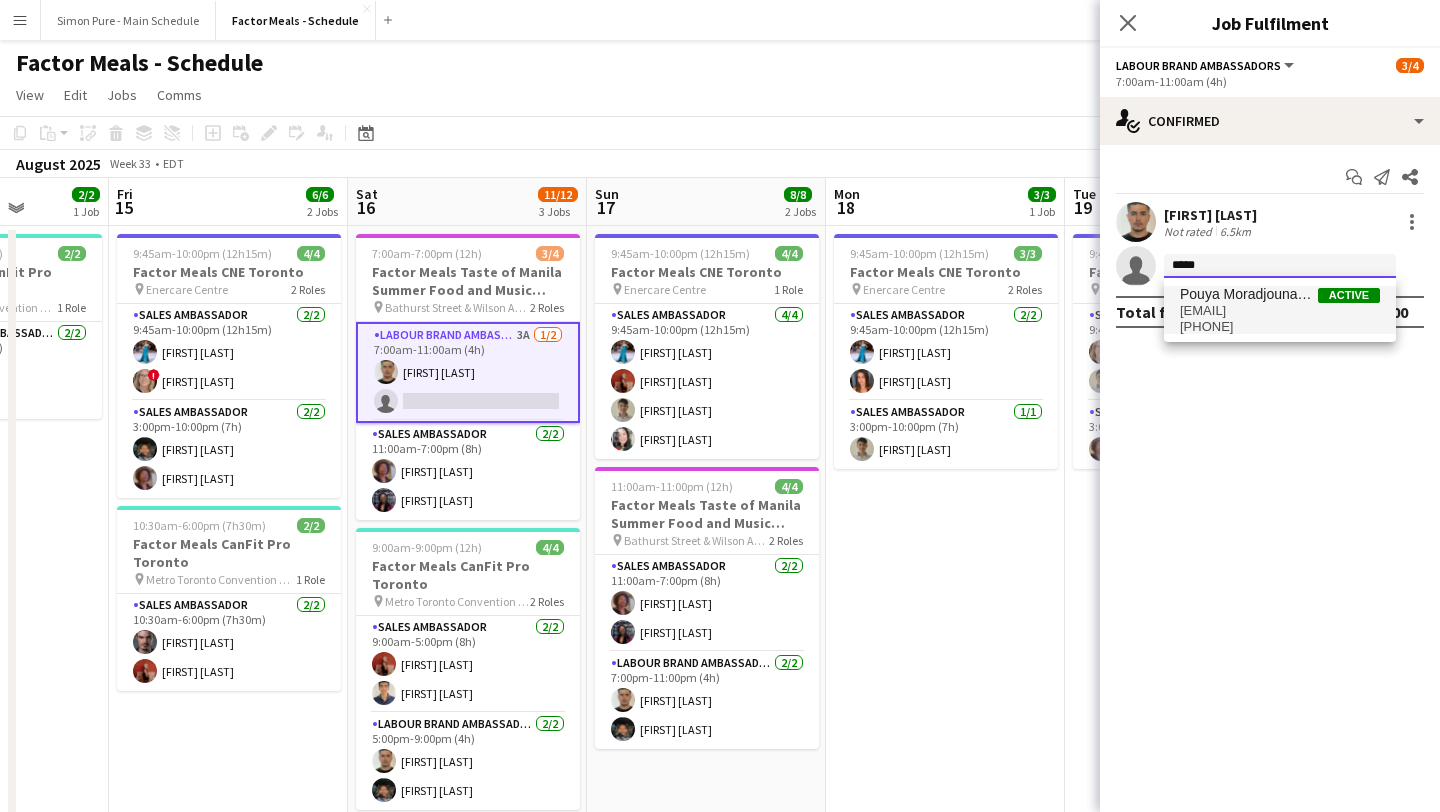 type on "*****" 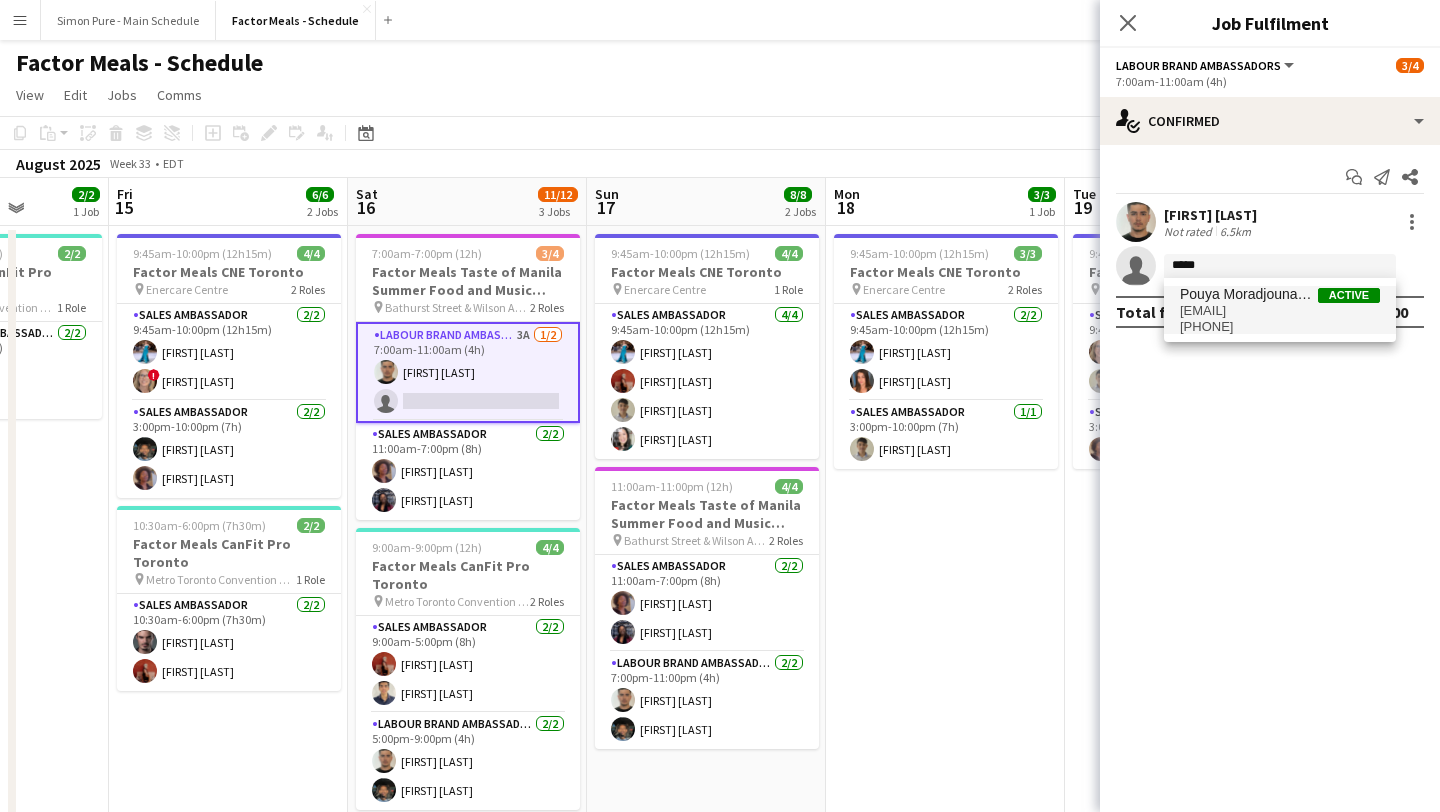 click on "[EMAIL]" at bounding box center (1280, 311) 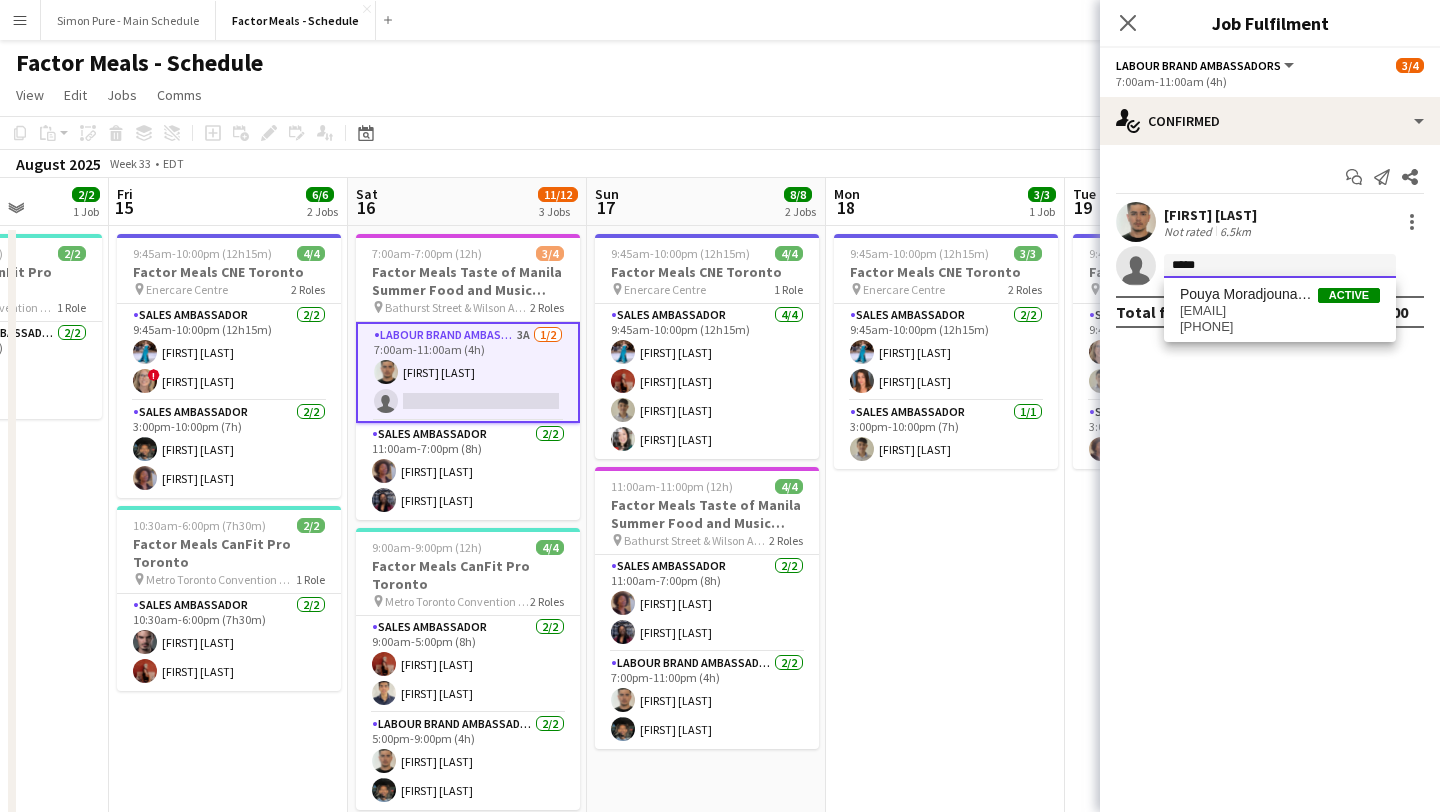 type 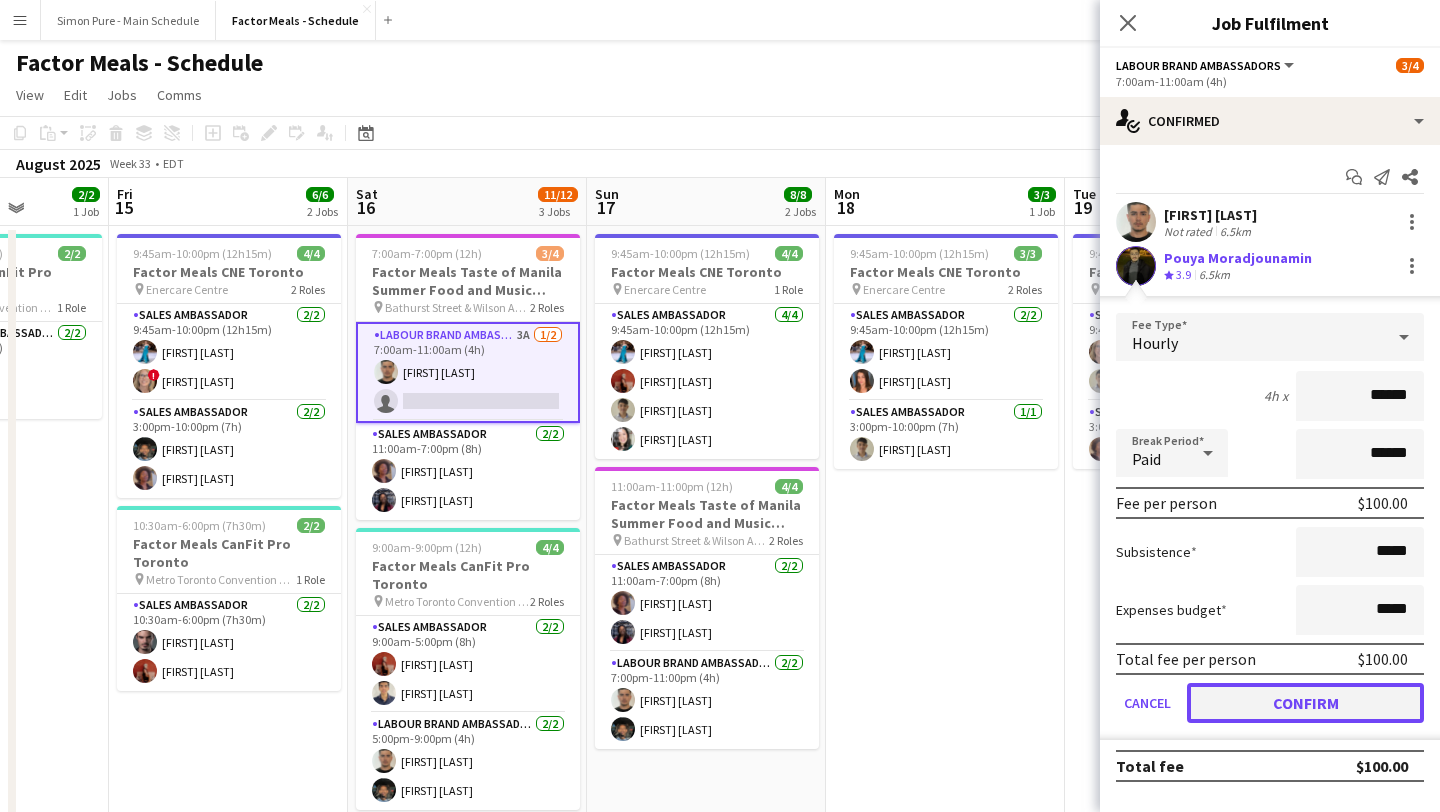 click on "Confirm" at bounding box center [1305, 703] 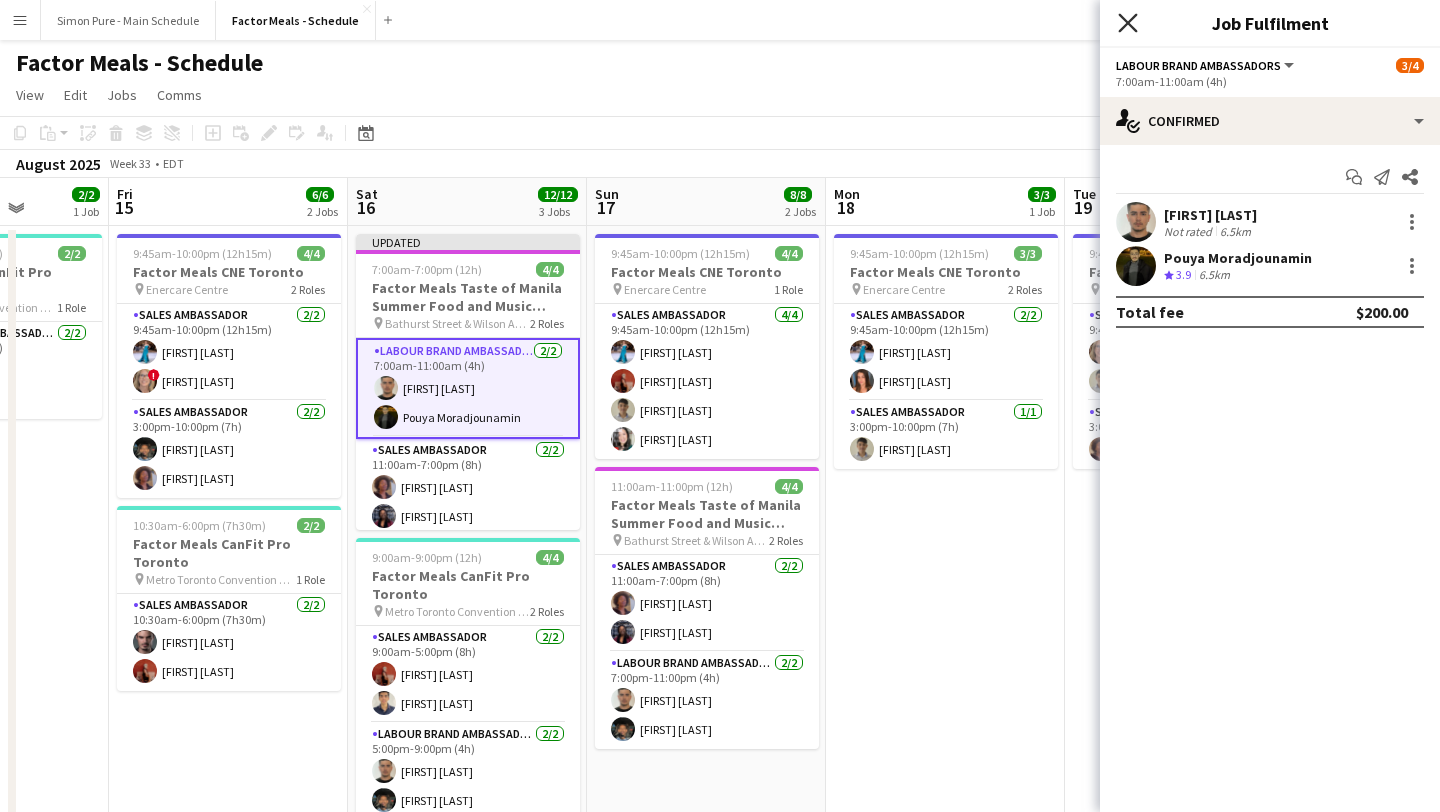 click on "Close pop-in" 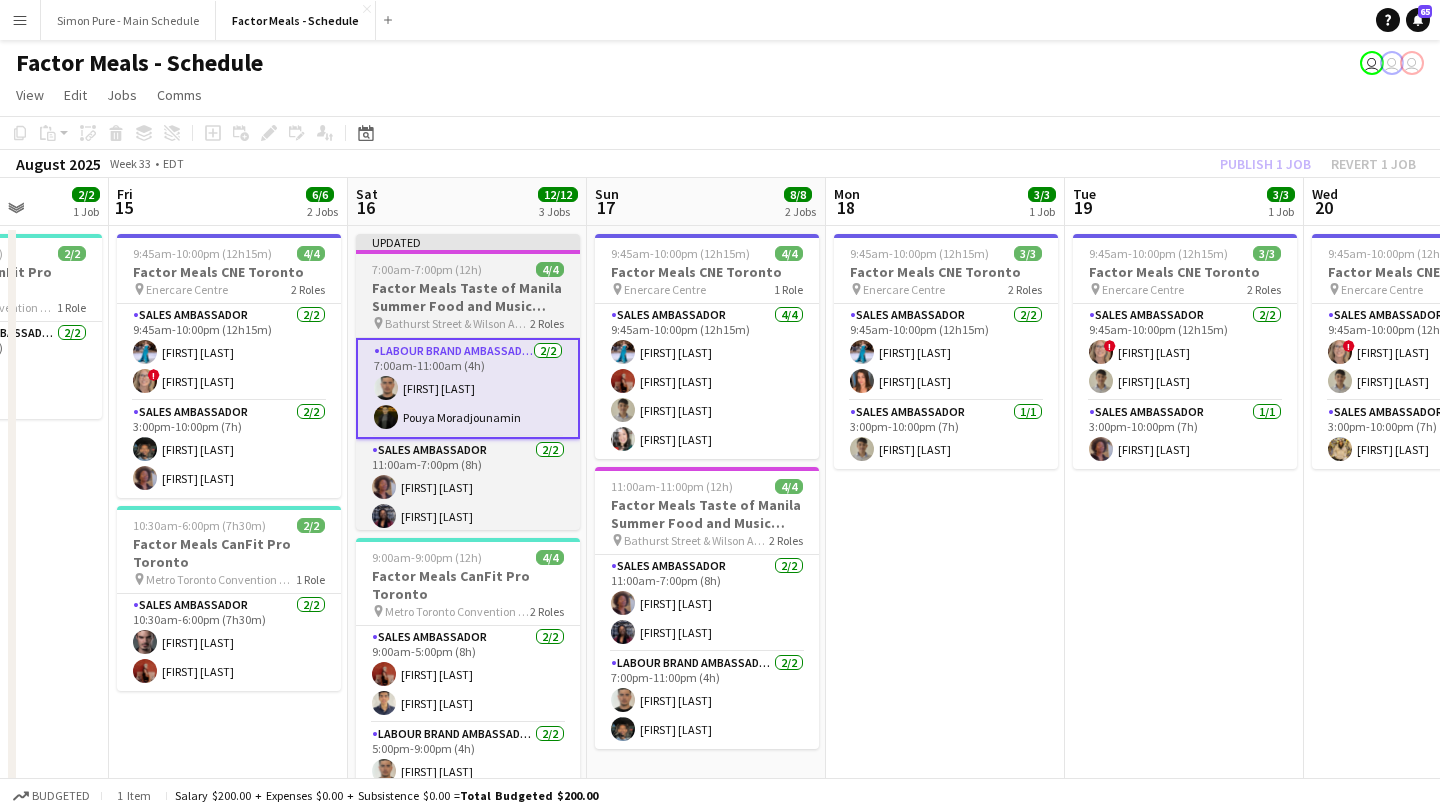 click on "7:00am-7:00pm (12h)" at bounding box center [427, 269] 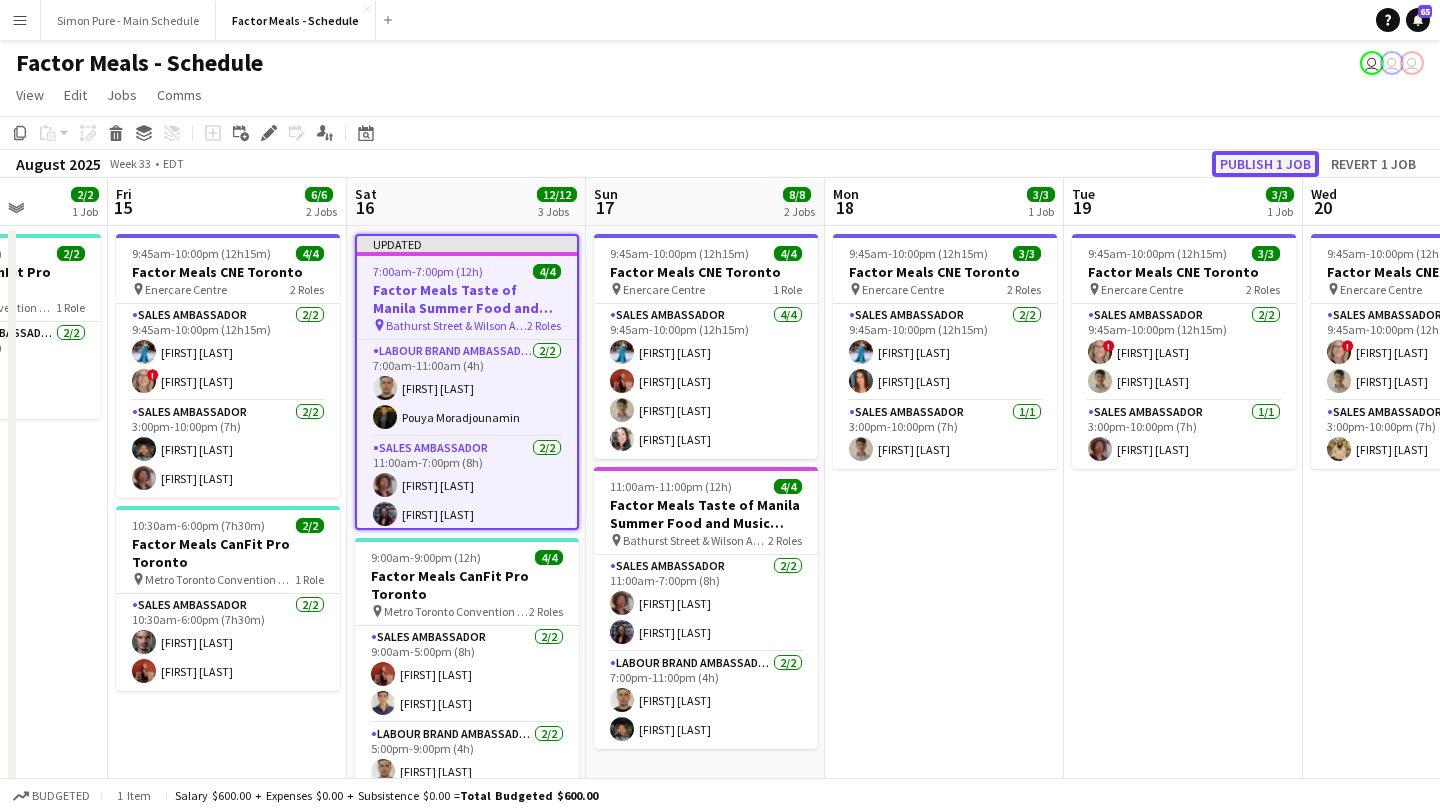 click on "Publish 1 job" 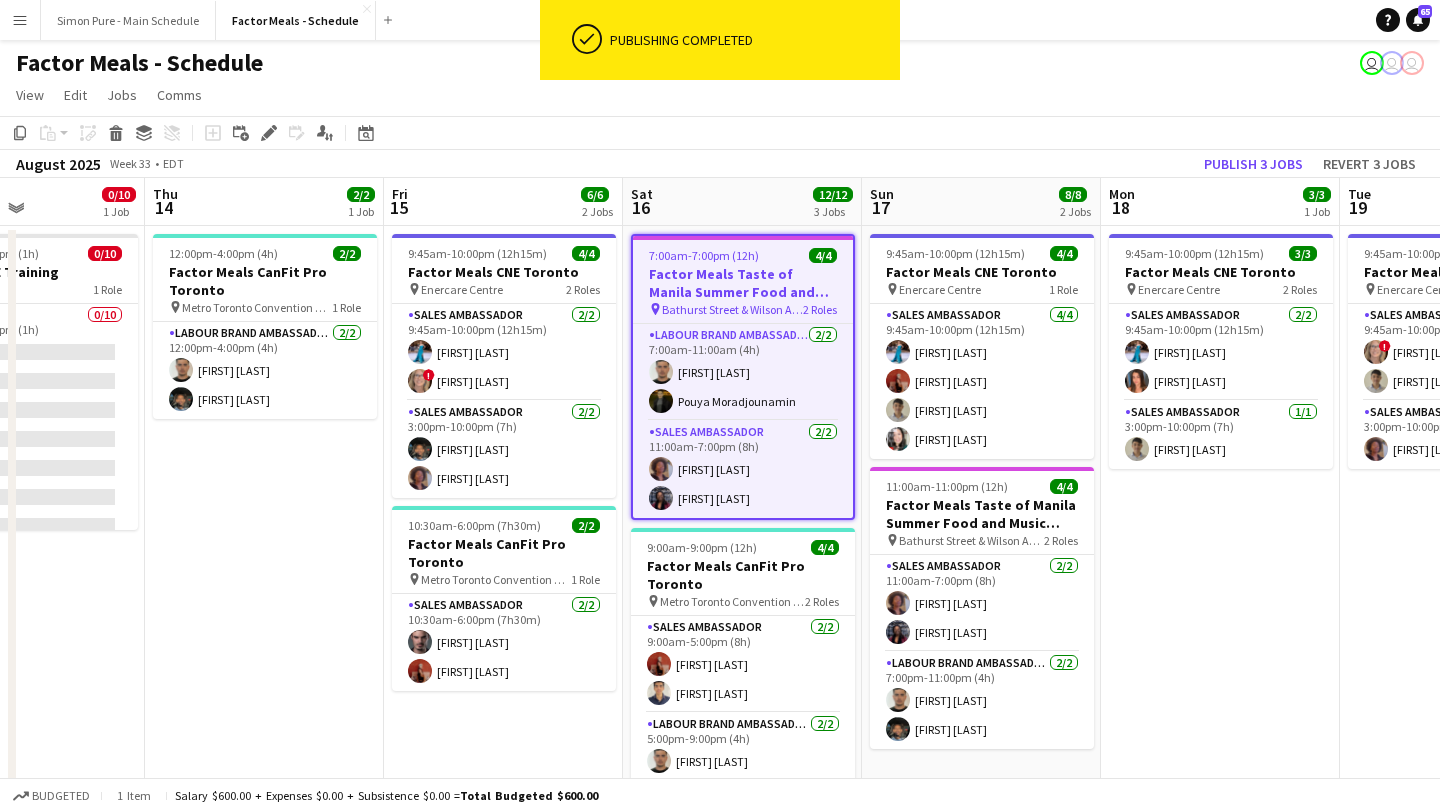 scroll, scrollTop: 0, scrollLeft: 569, axis: horizontal 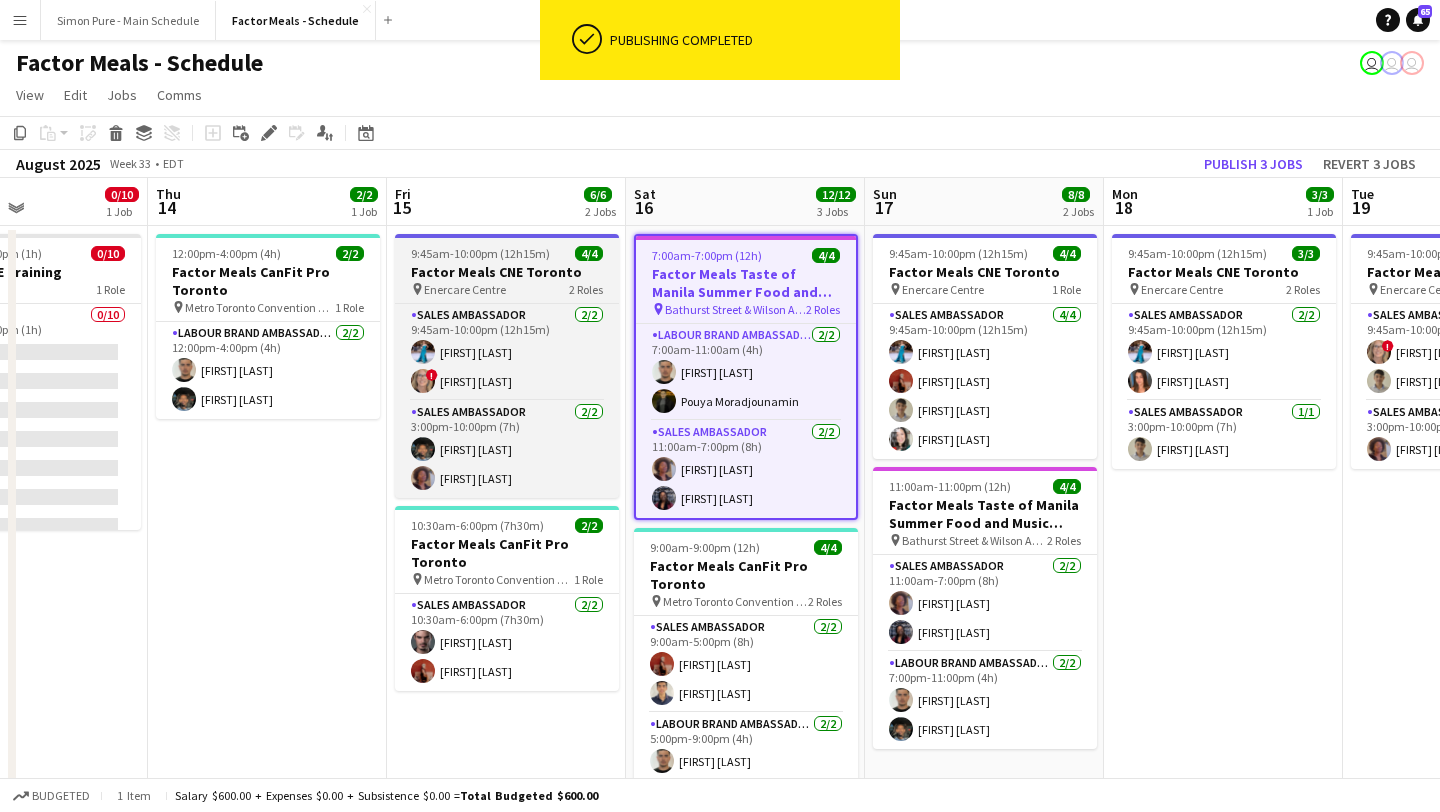 click on "Factor Meals CNE Toronto" at bounding box center [507, 272] 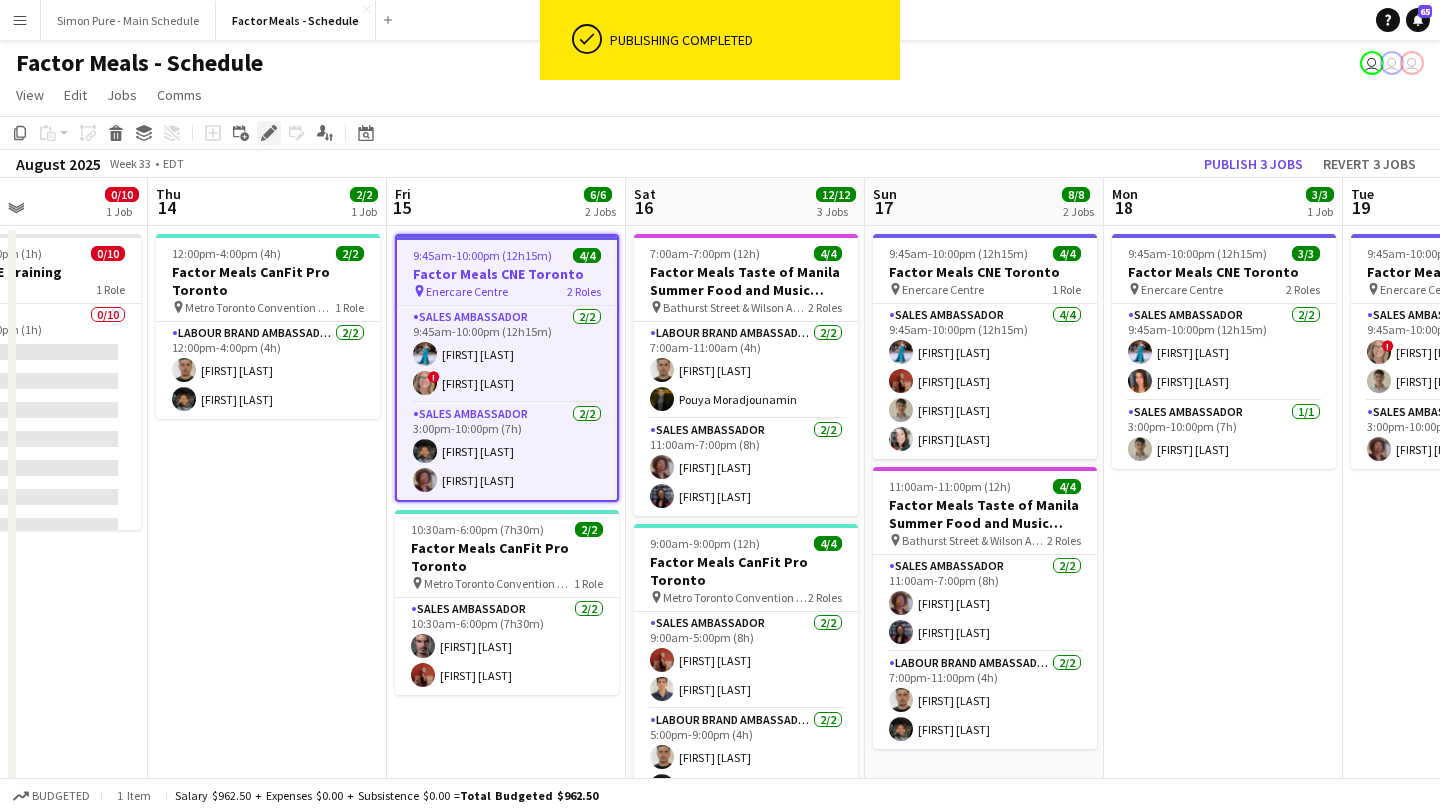 click on "Edit" 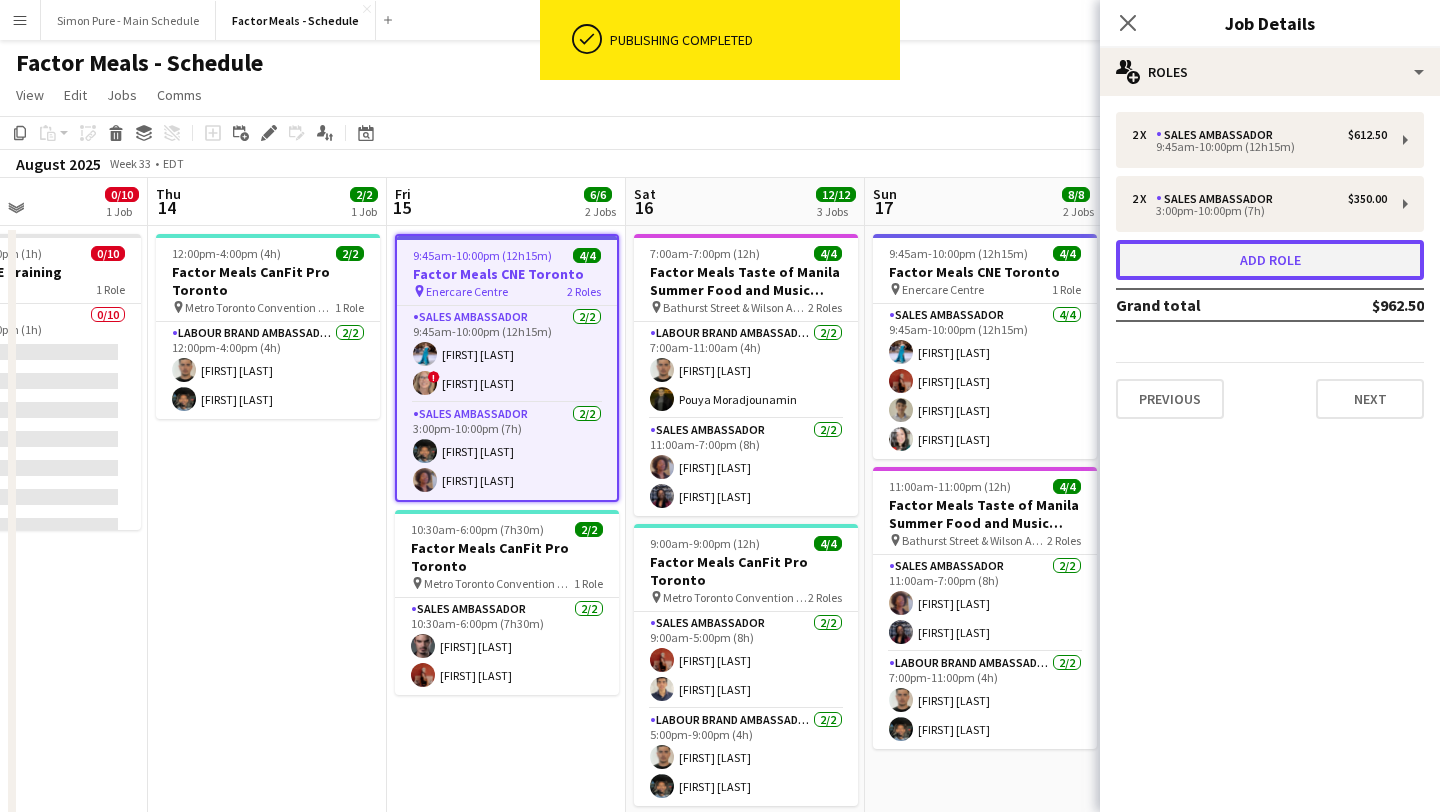 click on "Add role" at bounding box center (1270, 260) 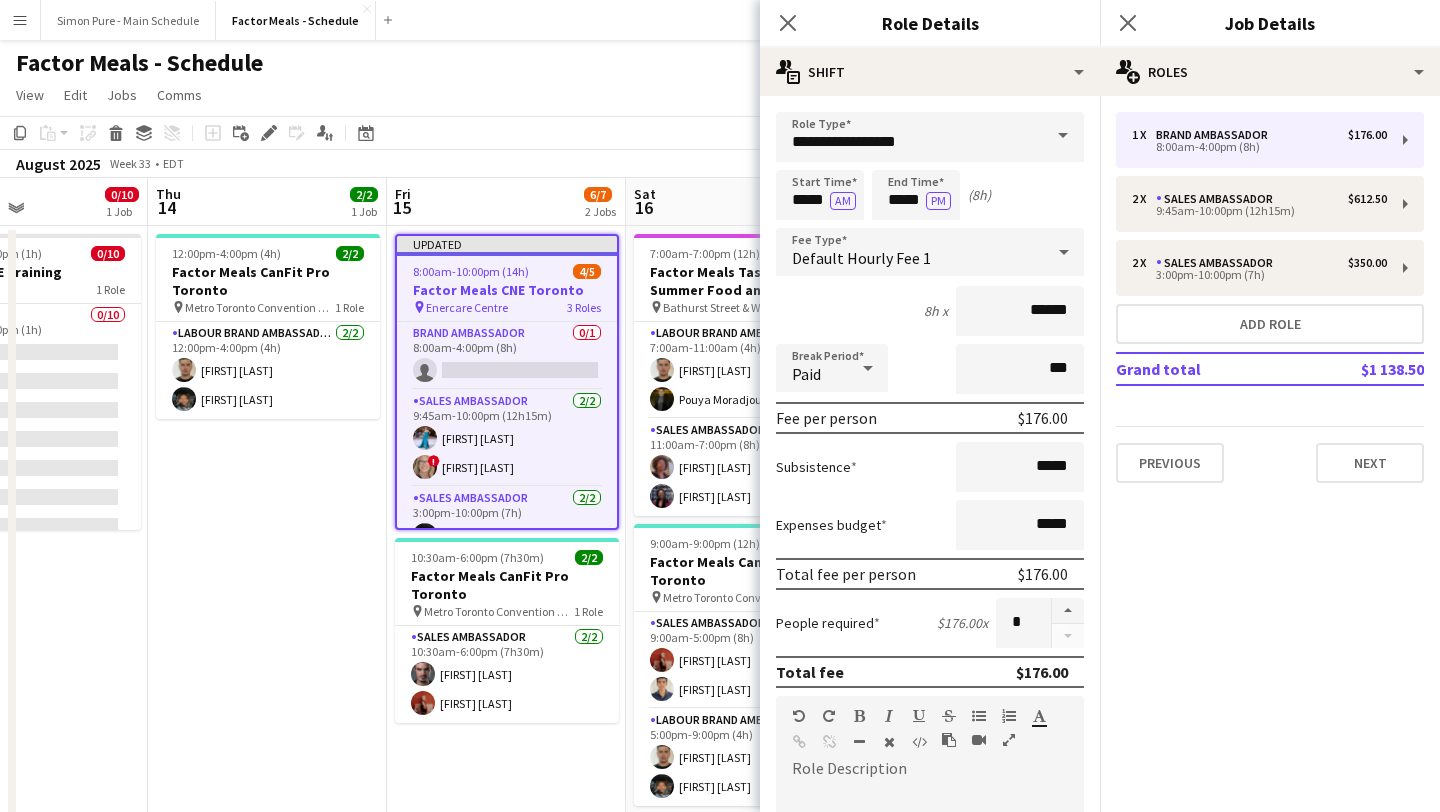 click at bounding box center [1063, 136] 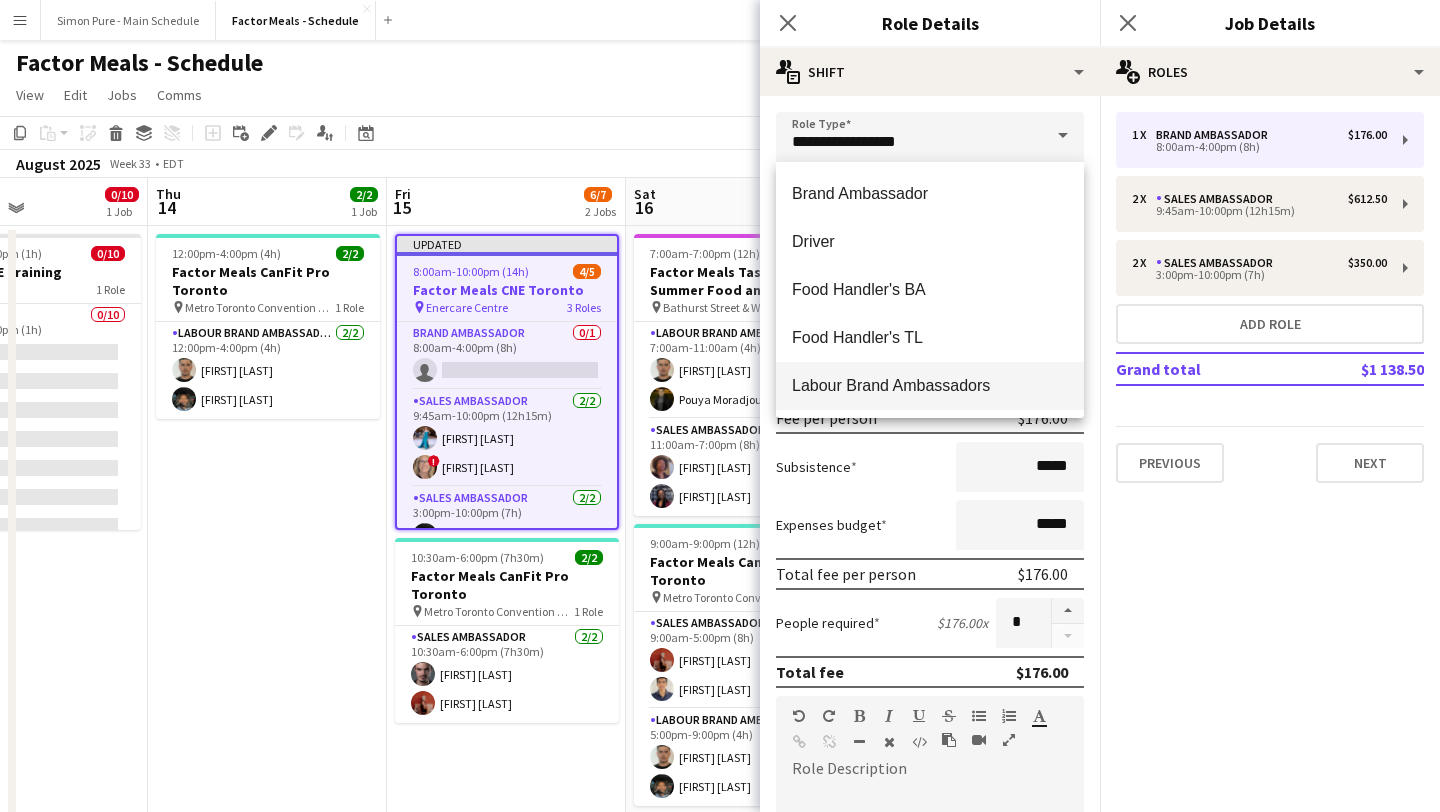 click on "Labour Brand Ambassadors" at bounding box center [930, 385] 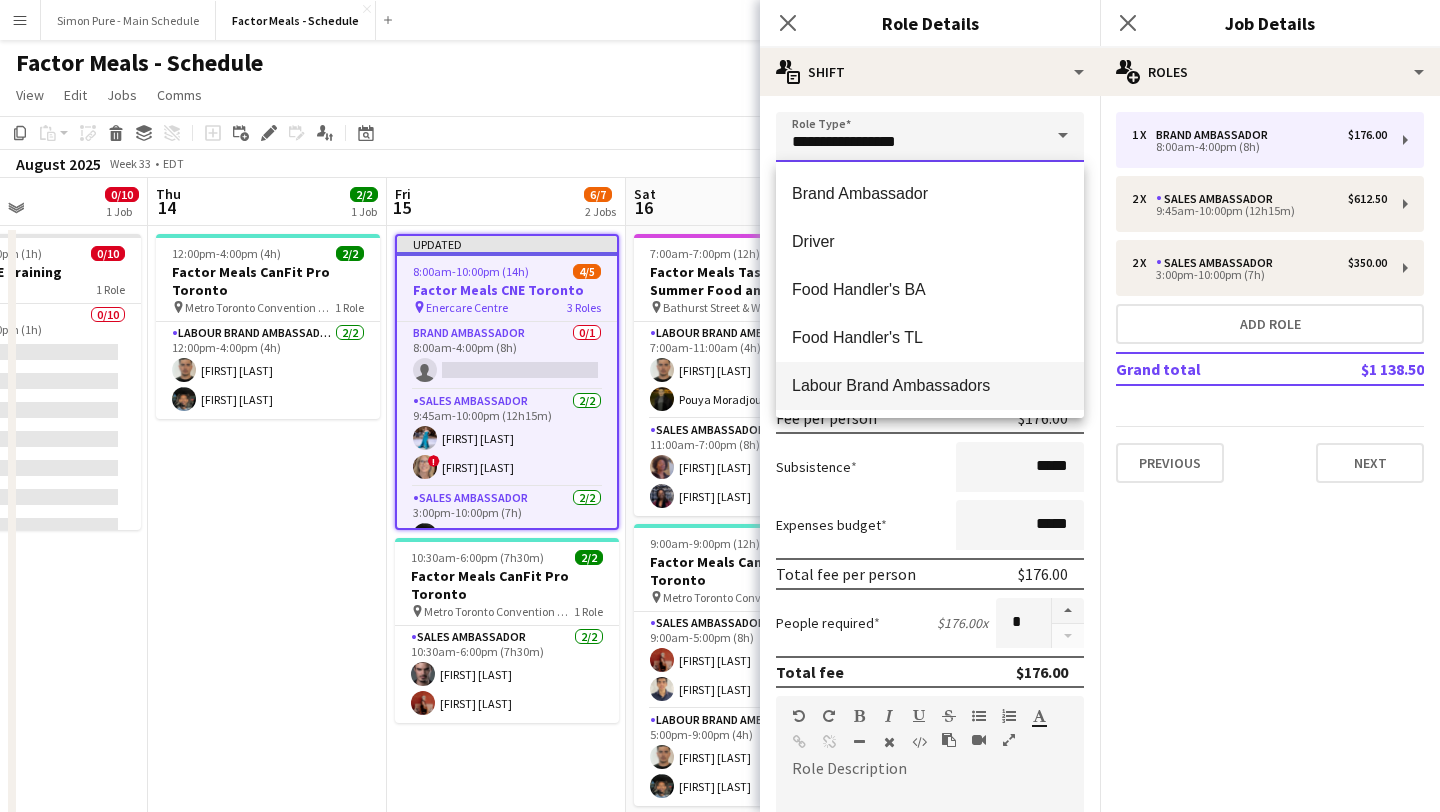 type on "**********" 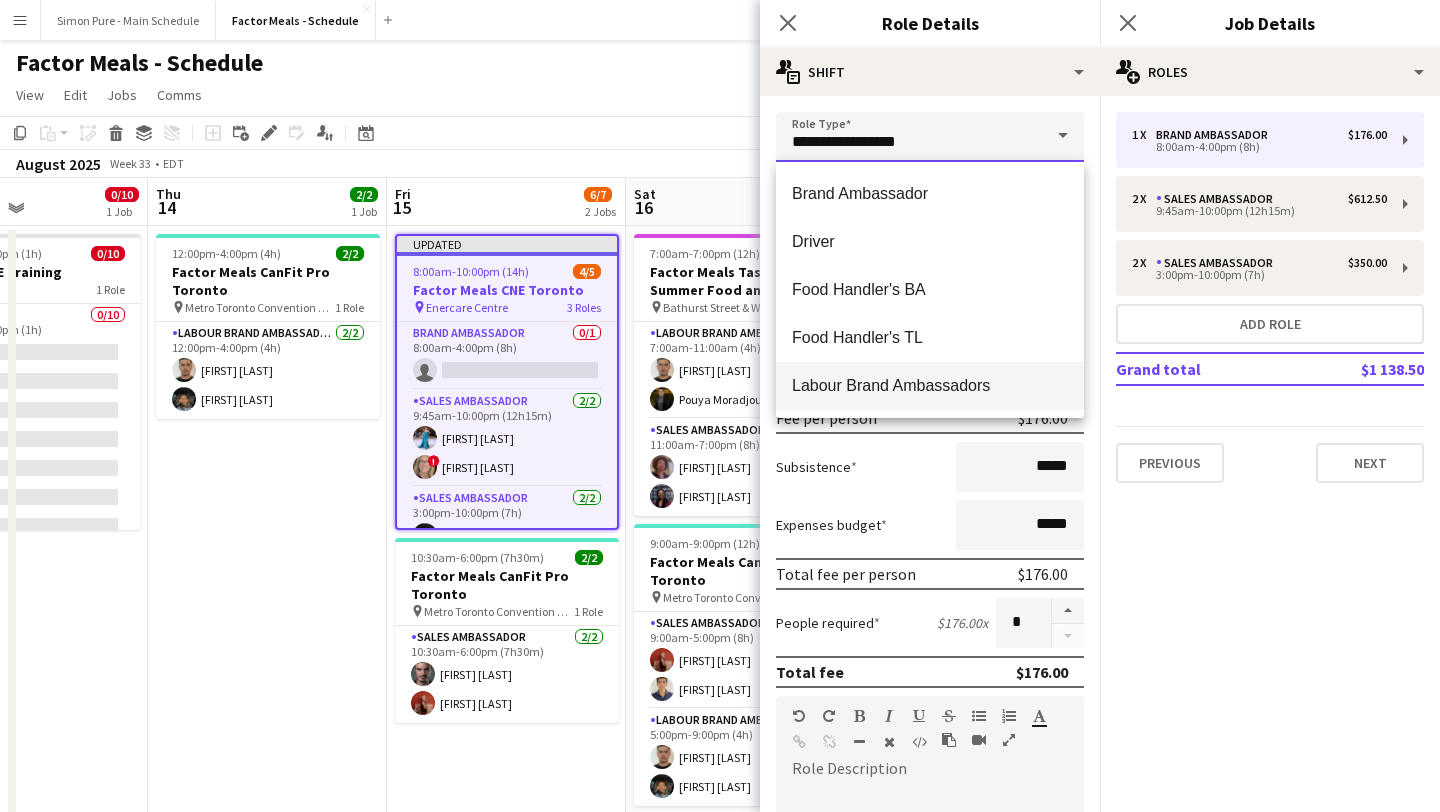 type on "******" 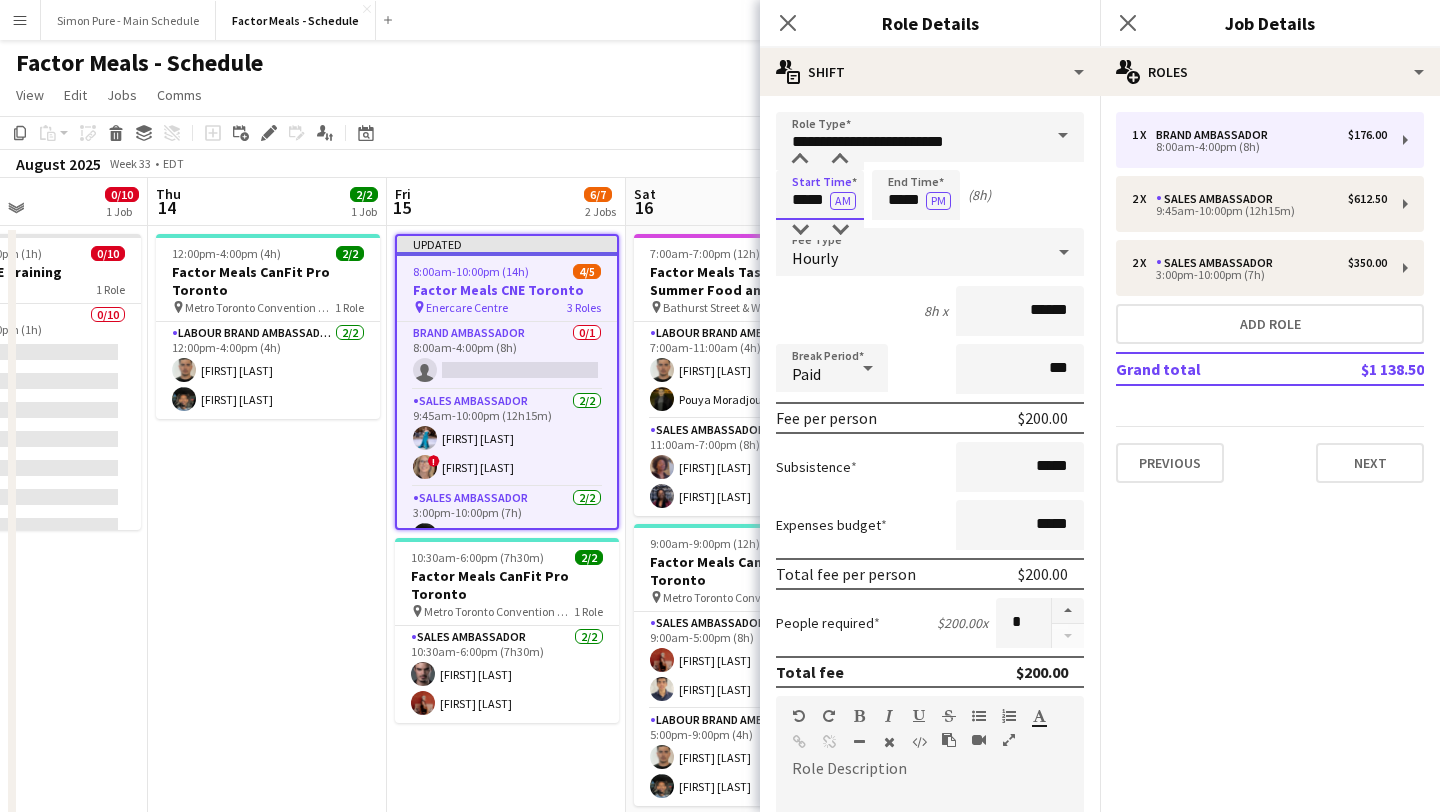 click on "*****" at bounding box center [820, 195] 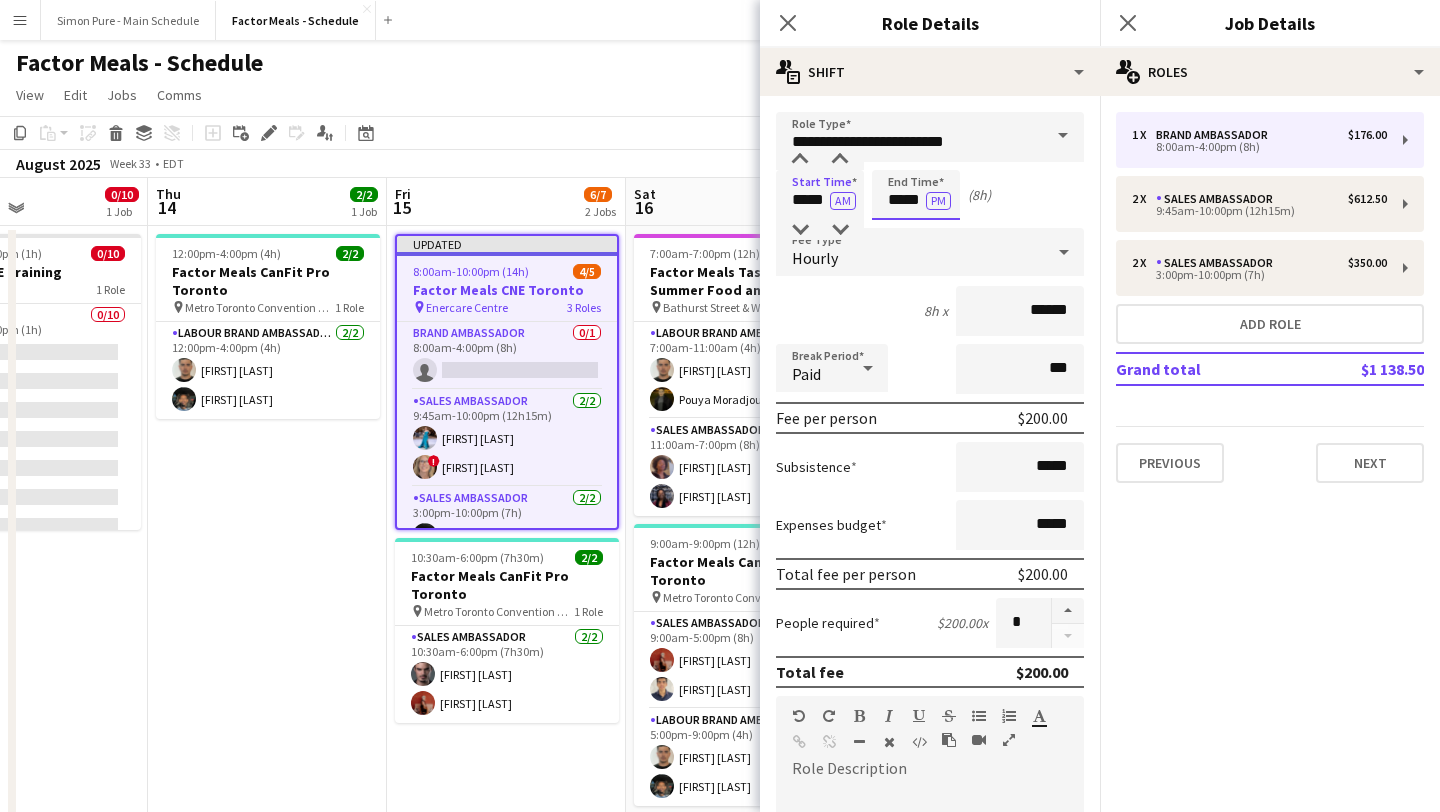 click on "*****" at bounding box center [916, 195] 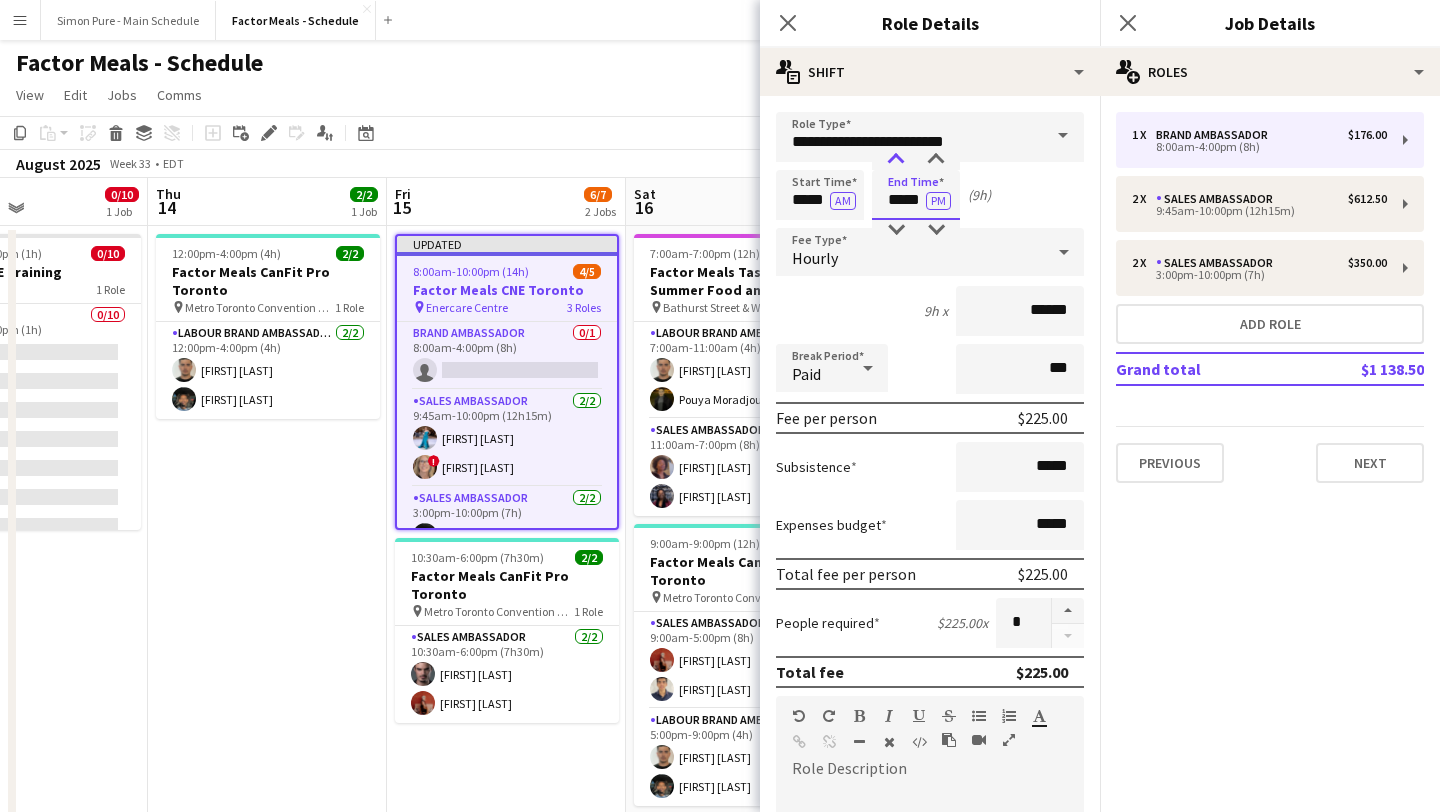 click at bounding box center (896, 160) 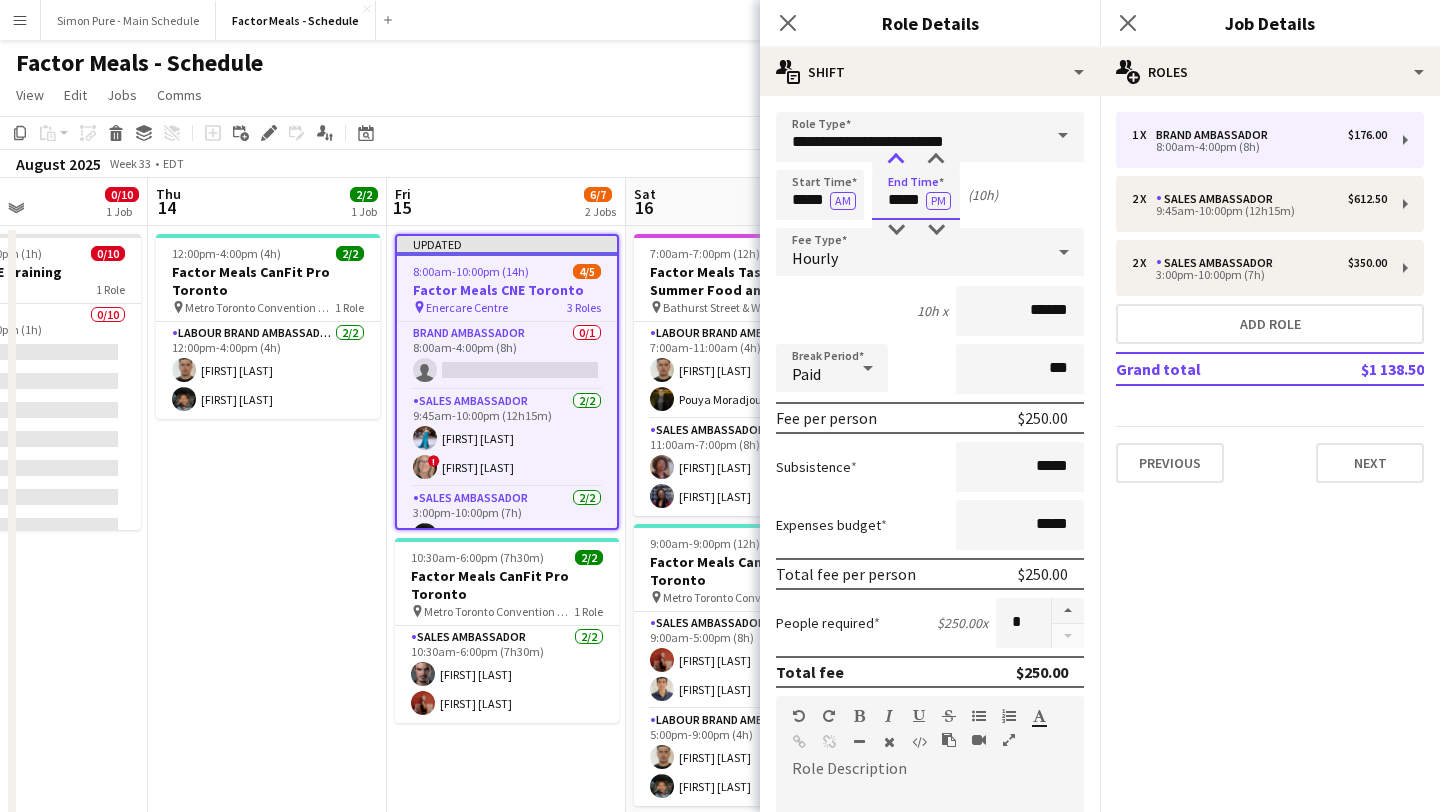 type on "*****" 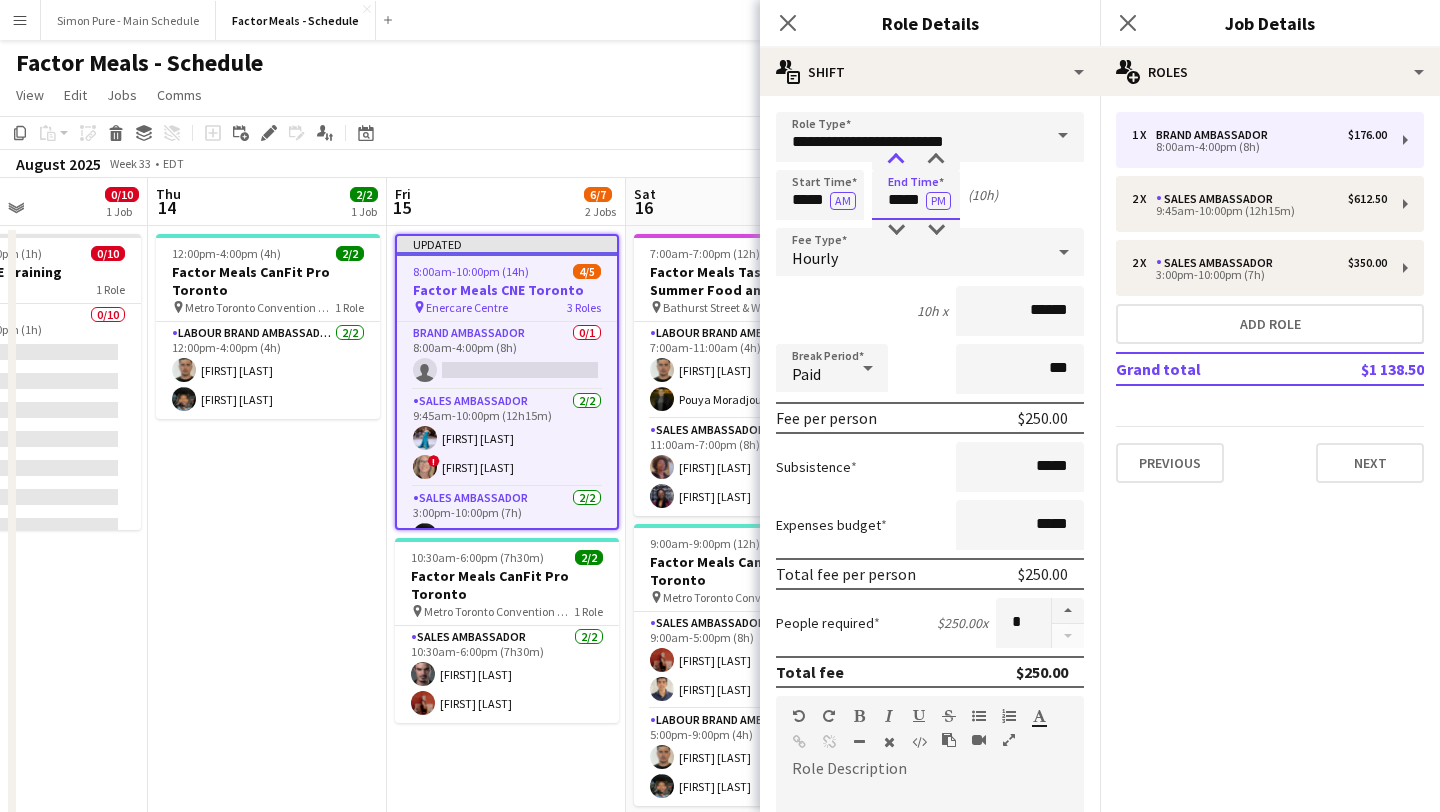 click at bounding box center (896, 160) 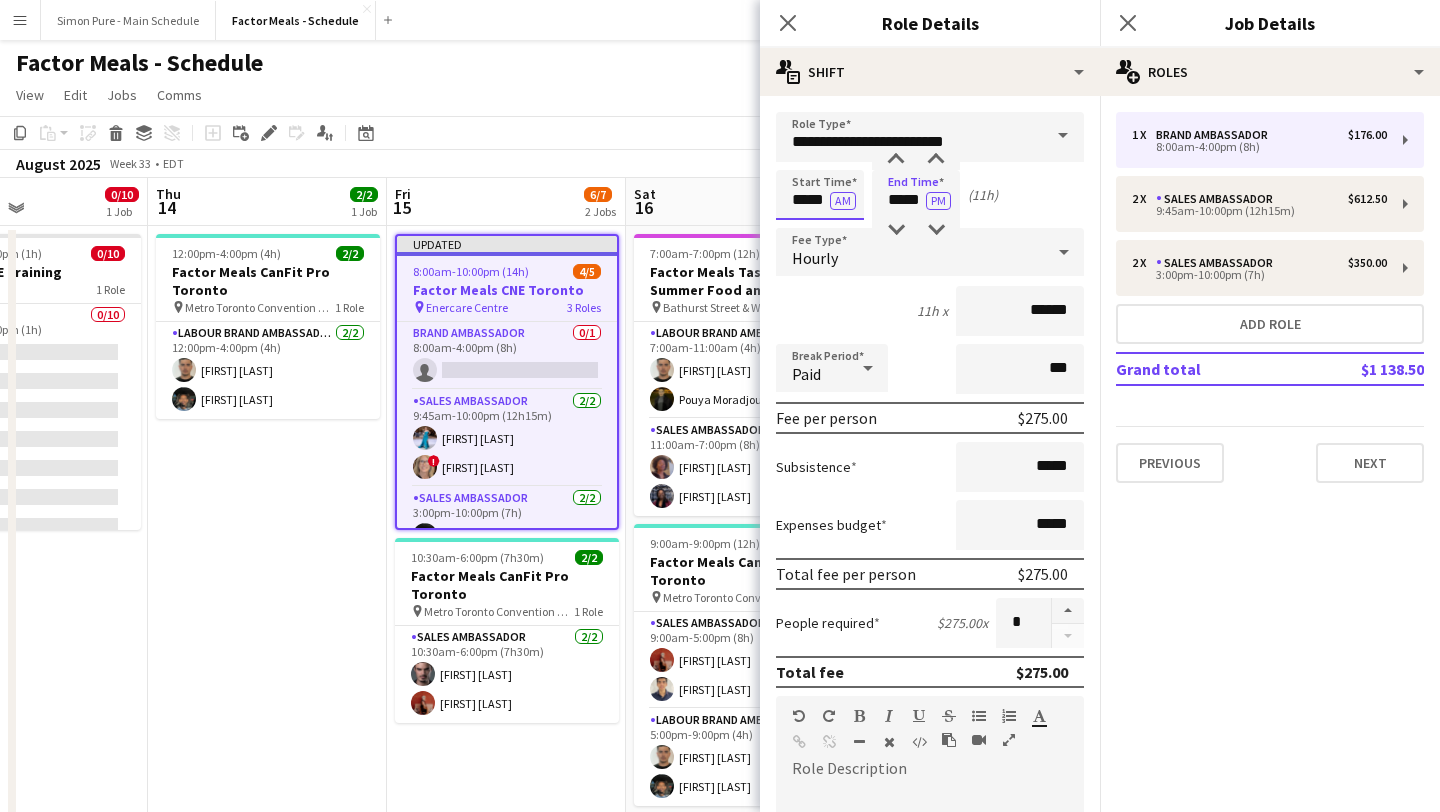 click on "*****" at bounding box center [820, 195] 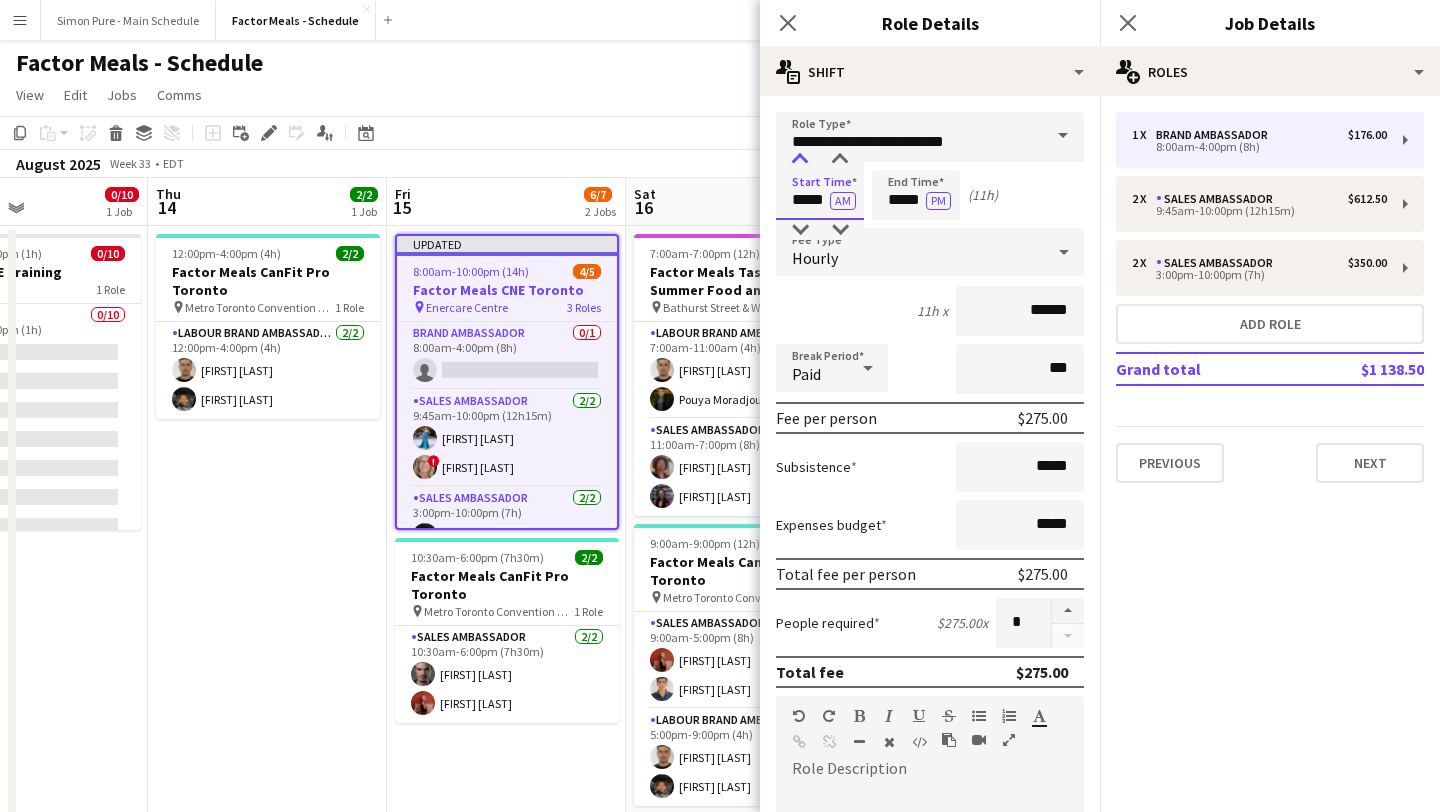 click at bounding box center [800, 160] 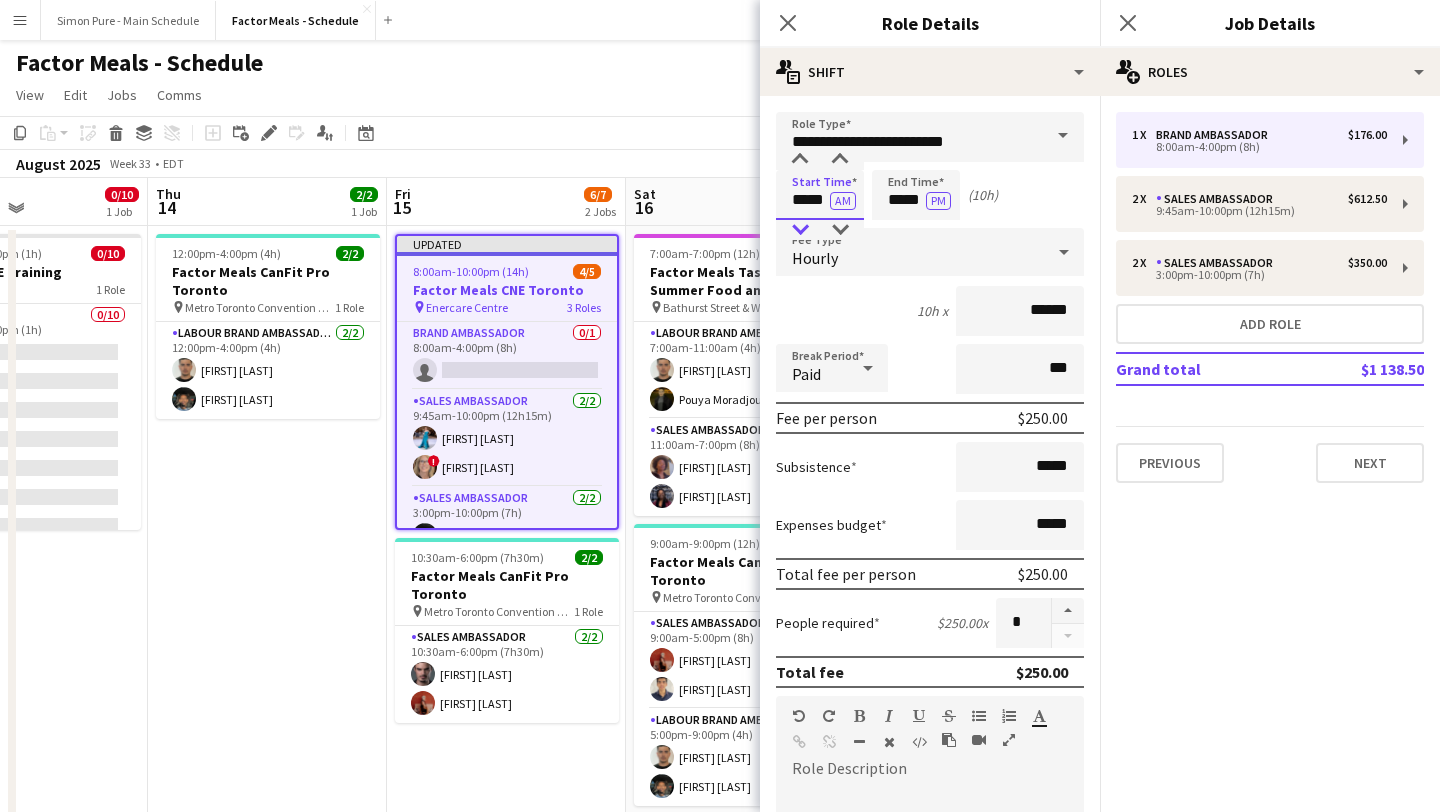 click at bounding box center (800, 230) 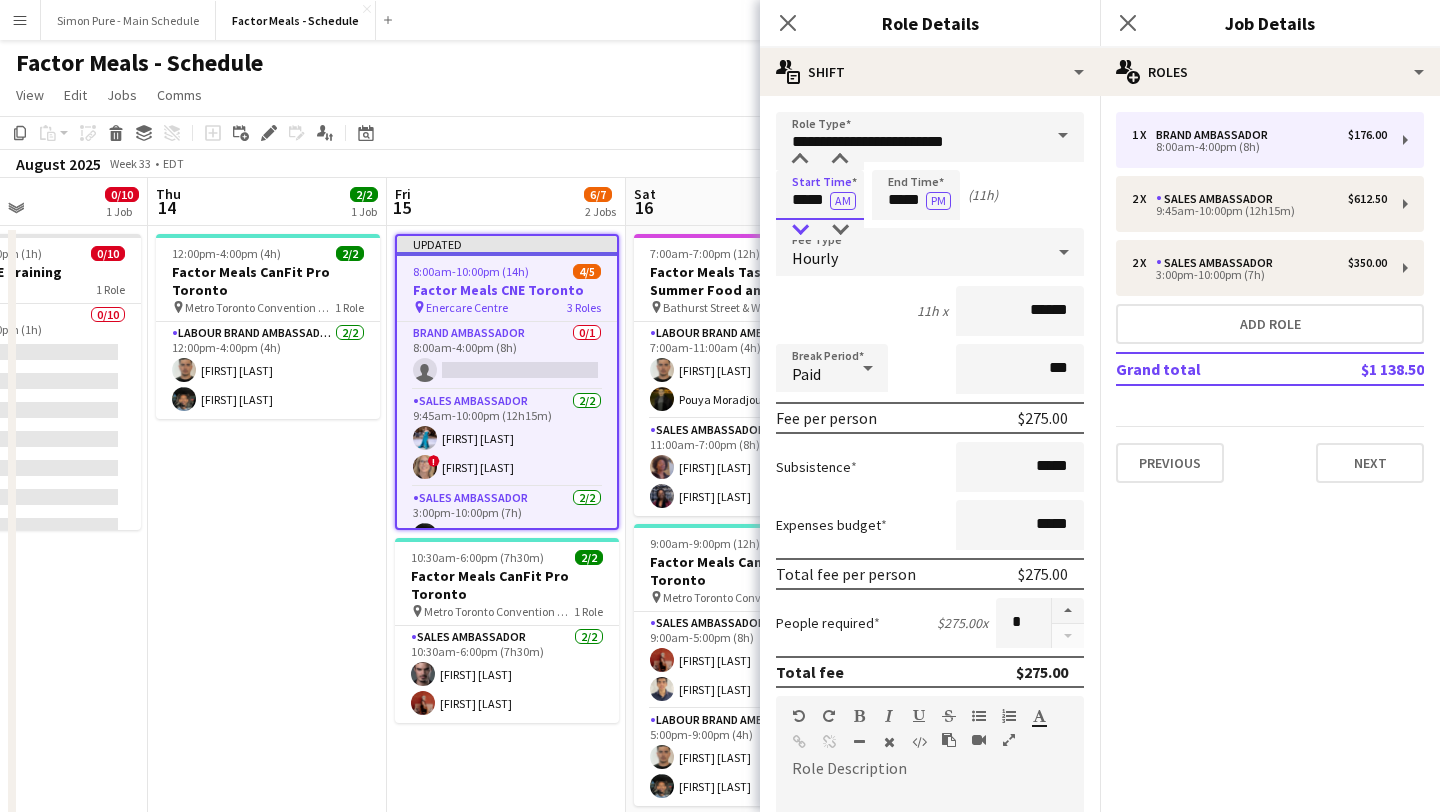 click at bounding box center (800, 230) 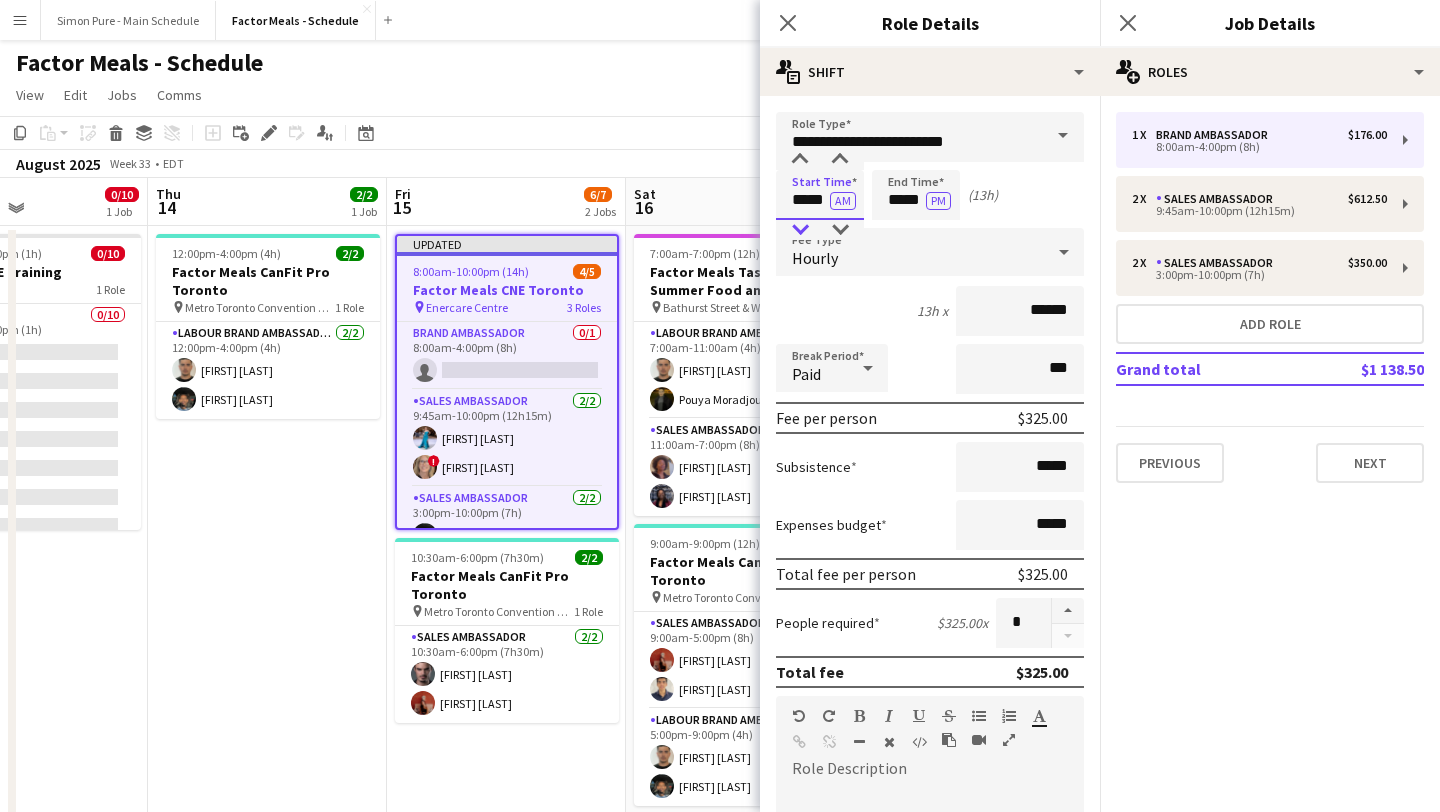click at bounding box center [800, 230] 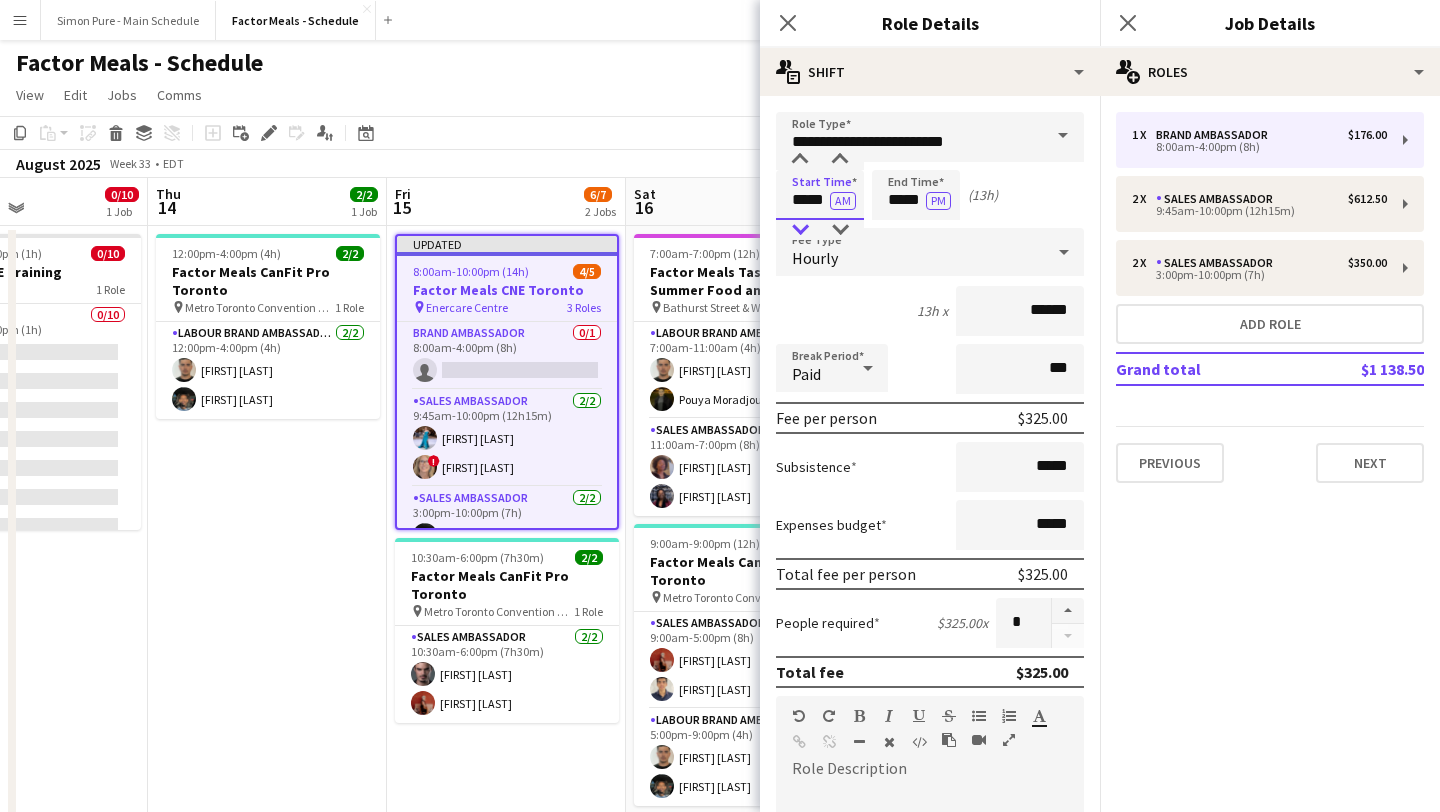click at bounding box center (800, 230) 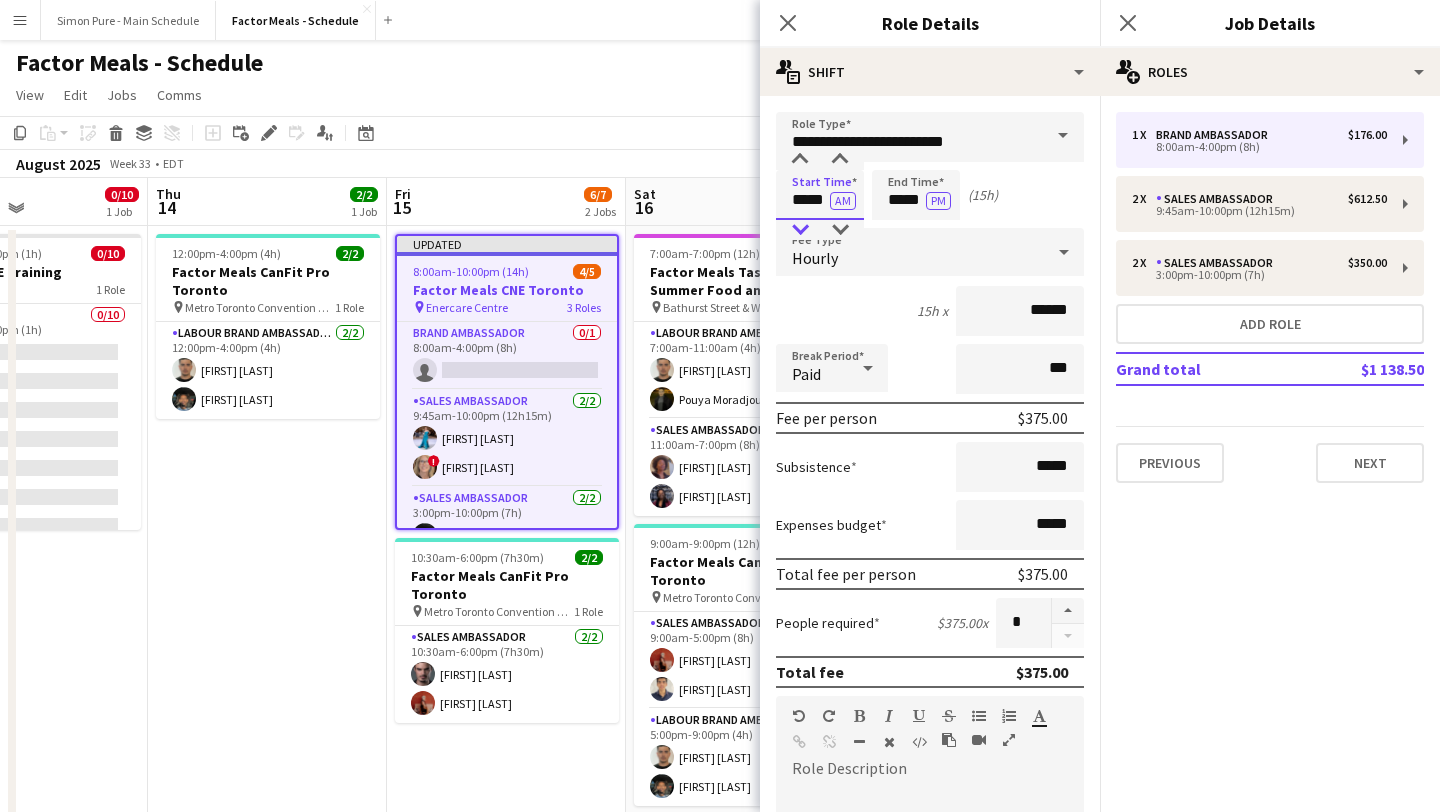 click at bounding box center (800, 230) 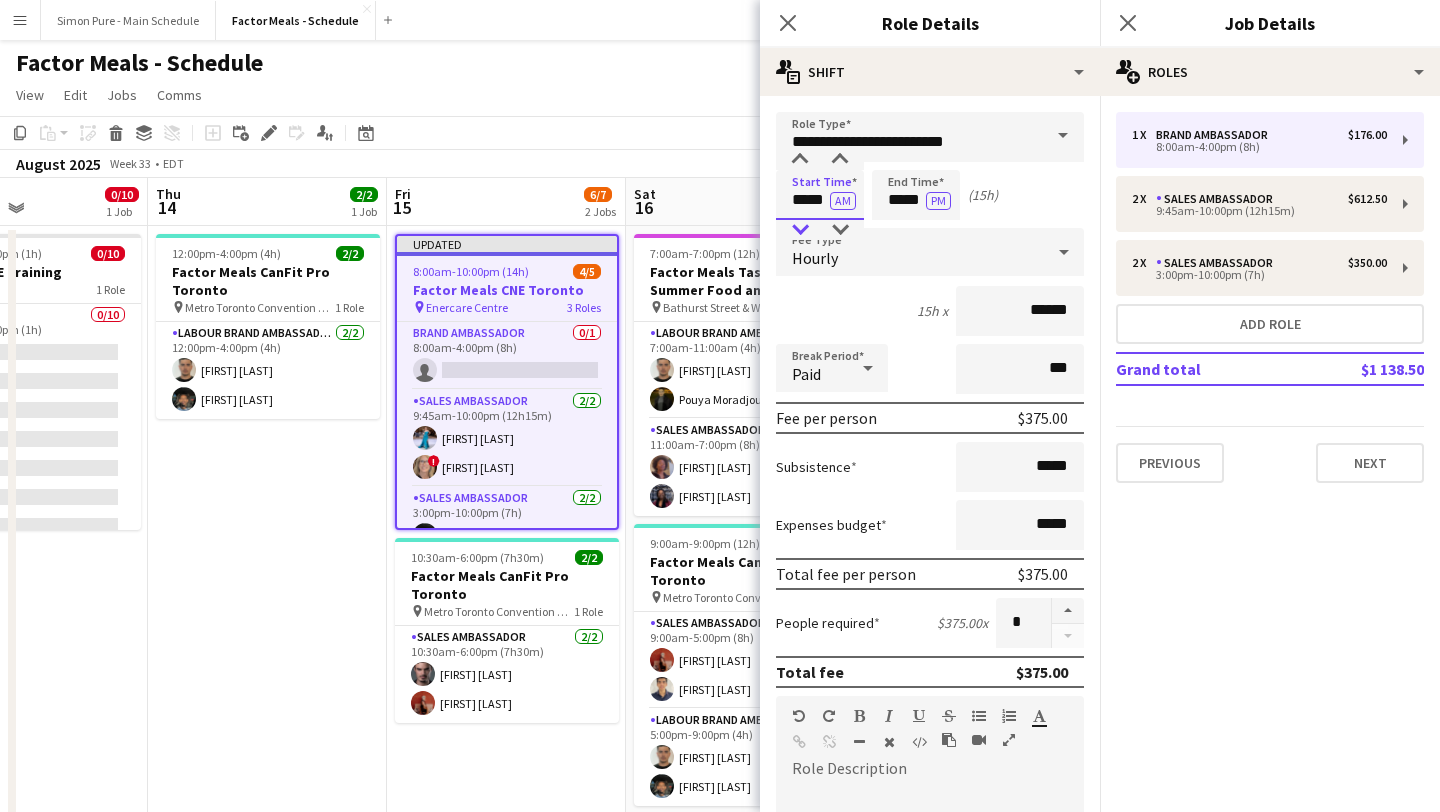 type on "*****" 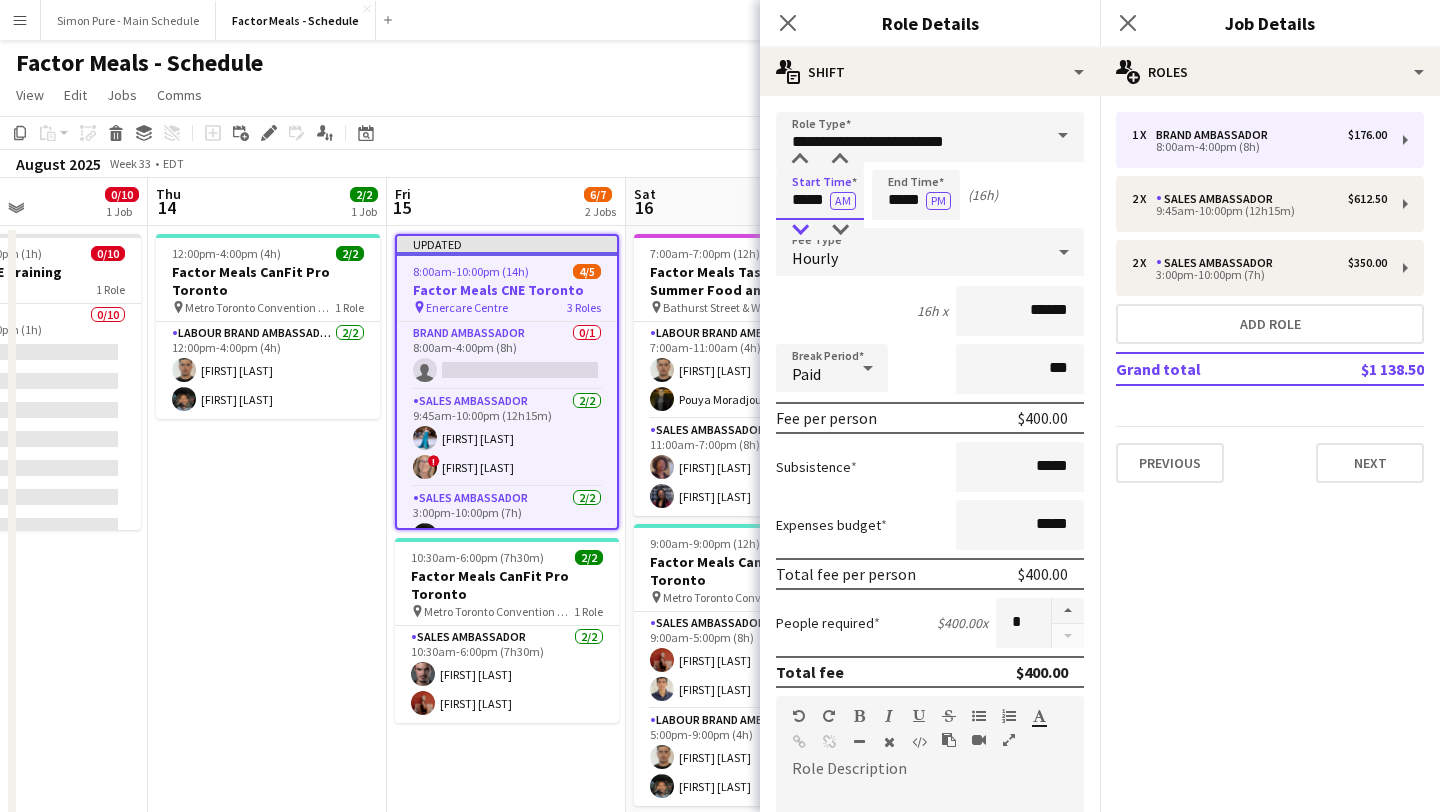 click at bounding box center (800, 230) 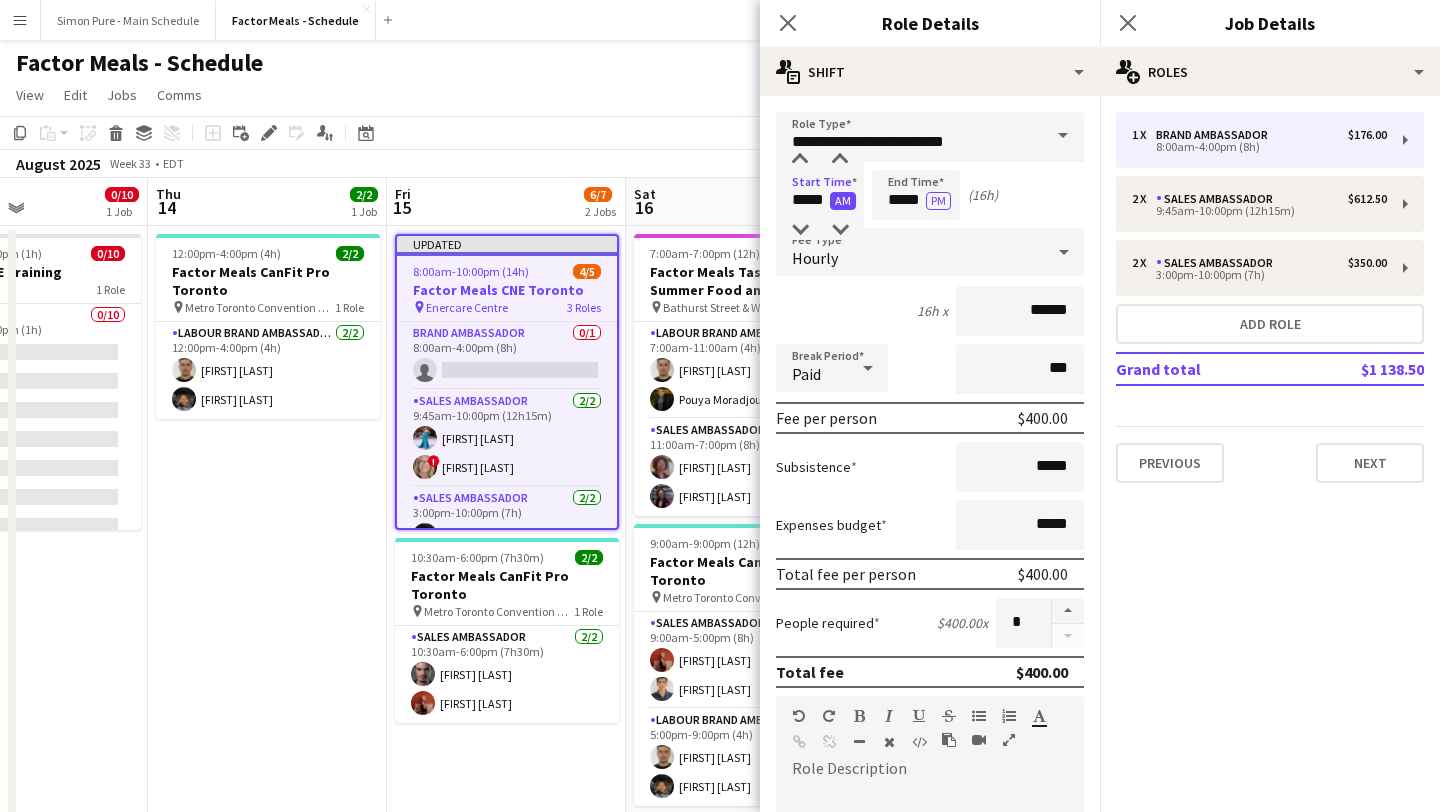 click on "AM" at bounding box center (843, 201) 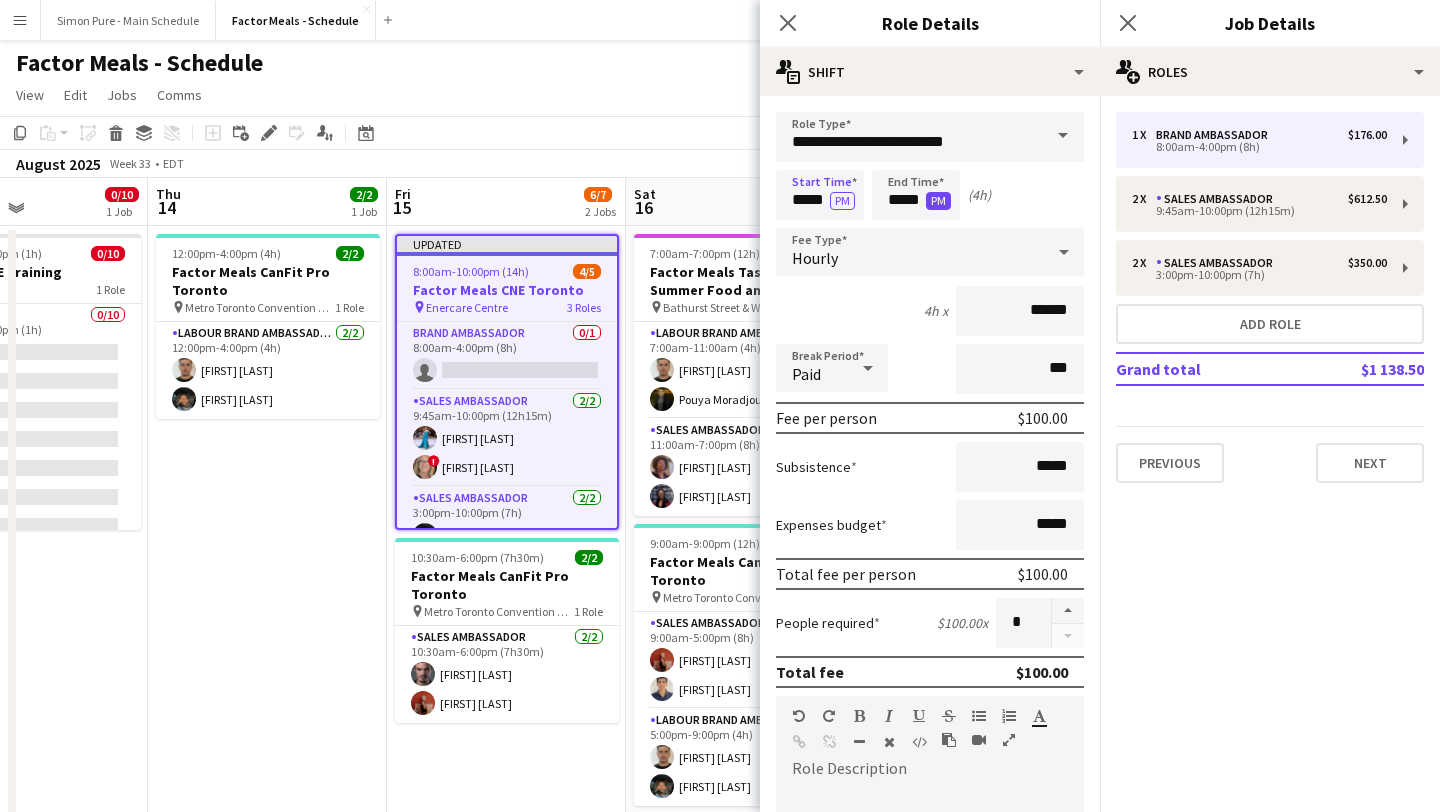 click on "PM" at bounding box center (938, 201) 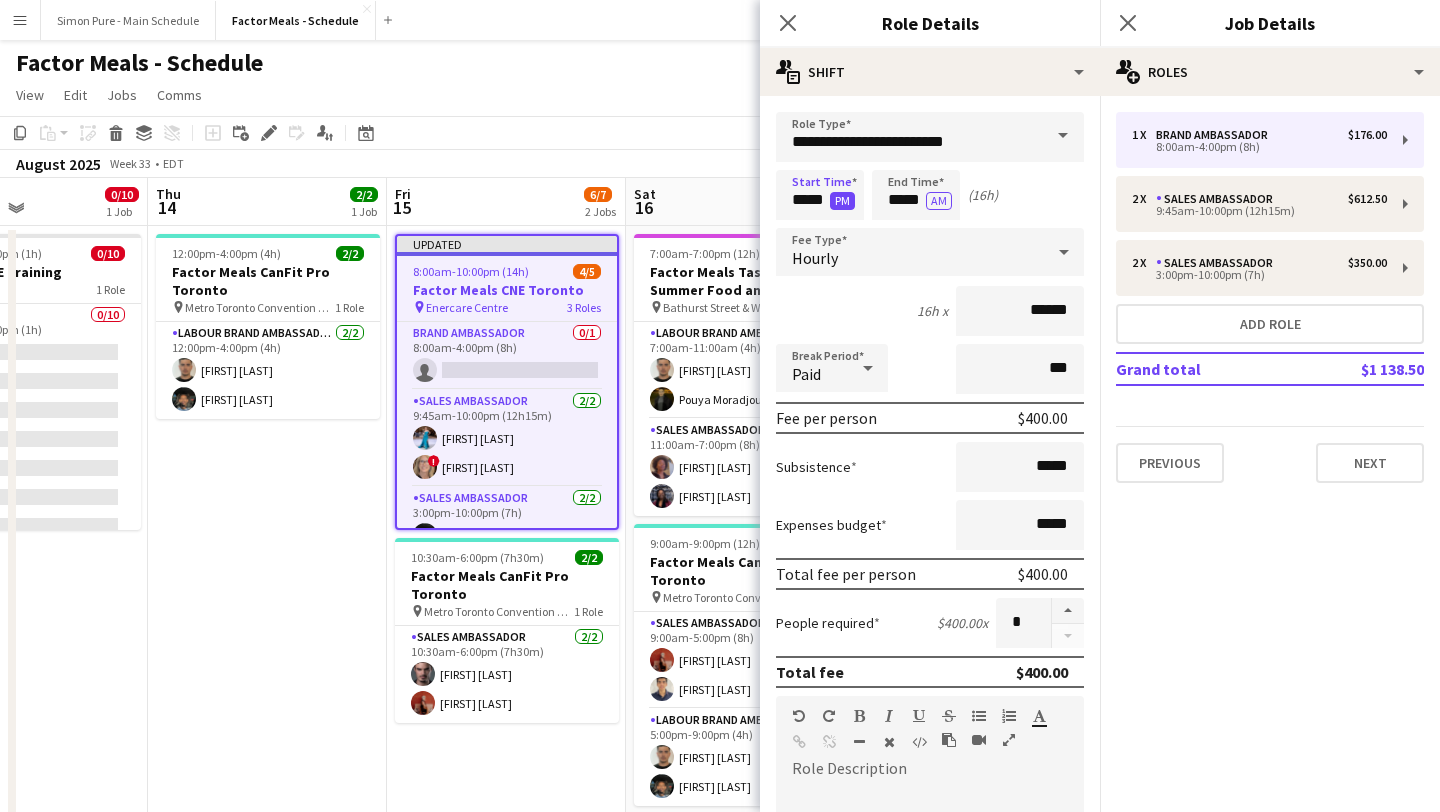click on "PM" at bounding box center [842, 201] 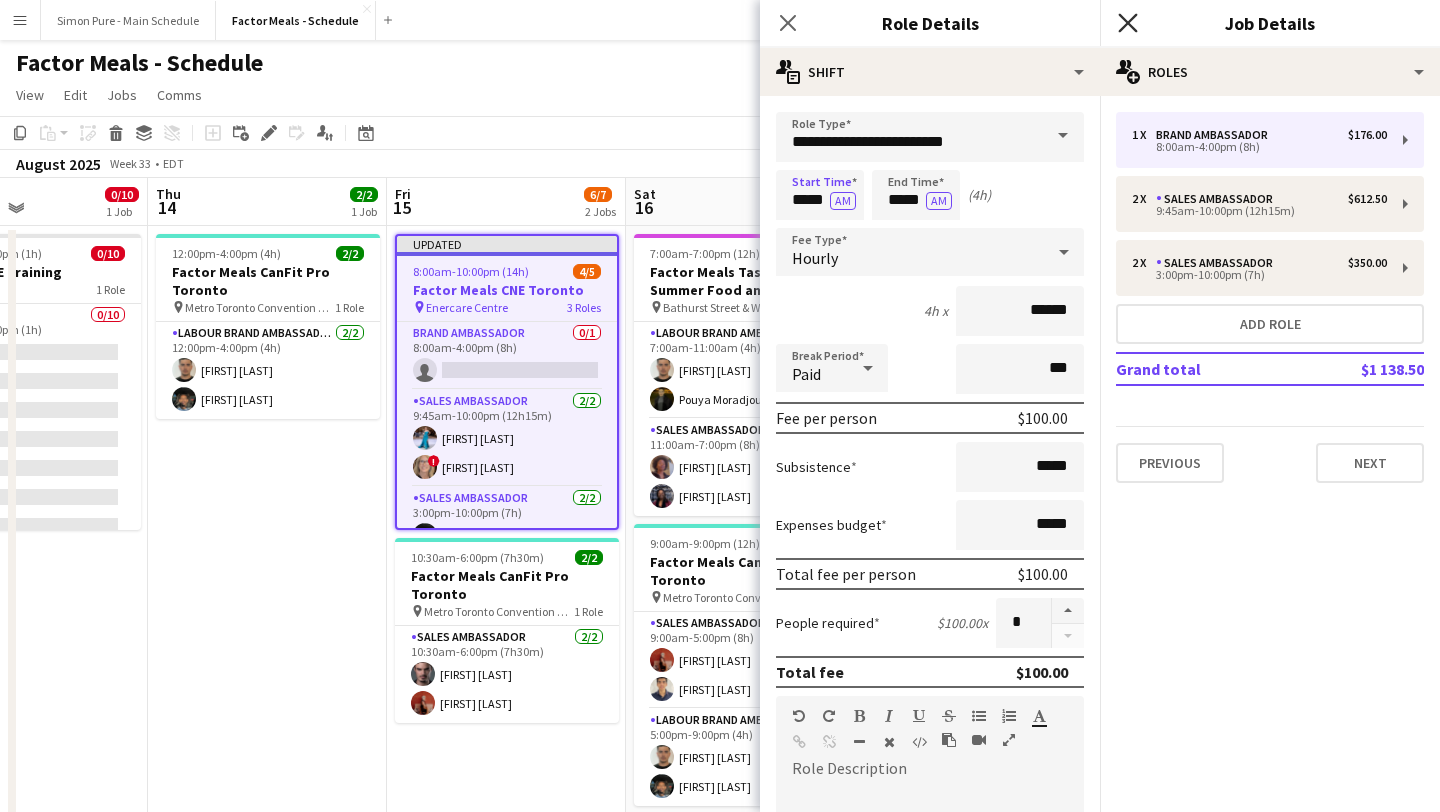click on "Close pop-in" 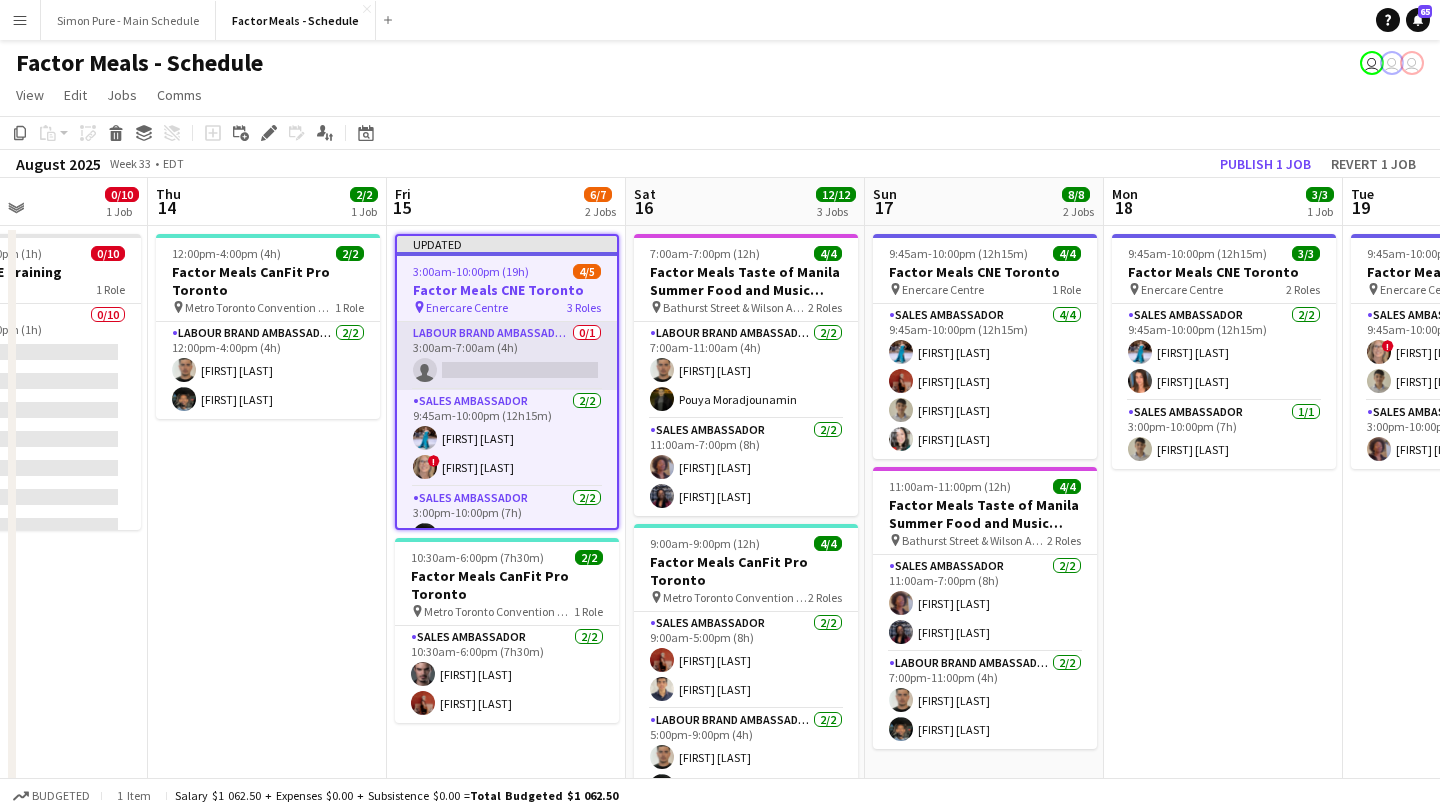 click on "Labour Brand Ambassadors    0/1   3:00am-7:00am (4h)
single-neutral-actions" at bounding box center (507, 356) 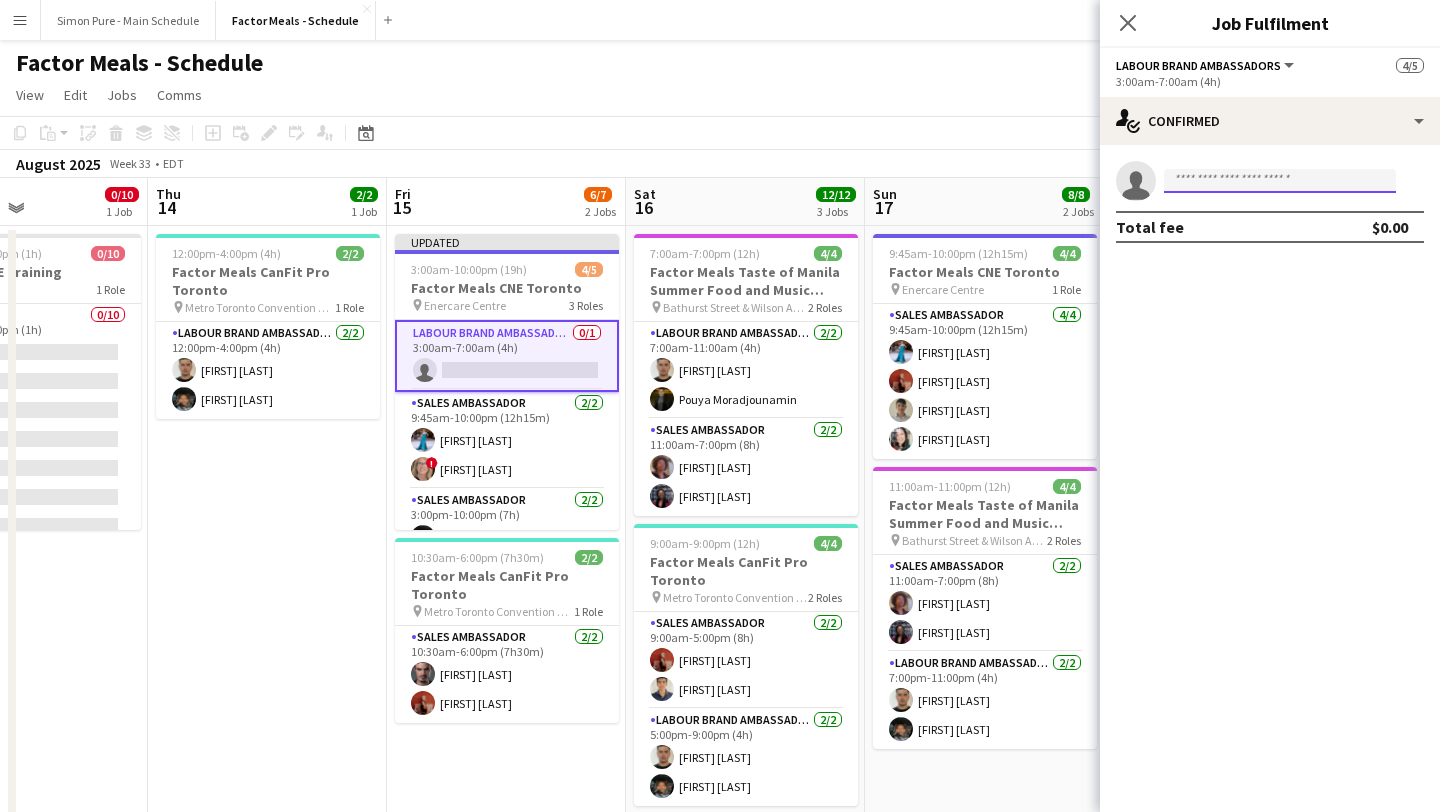 click at bounding box center [1280, 181] 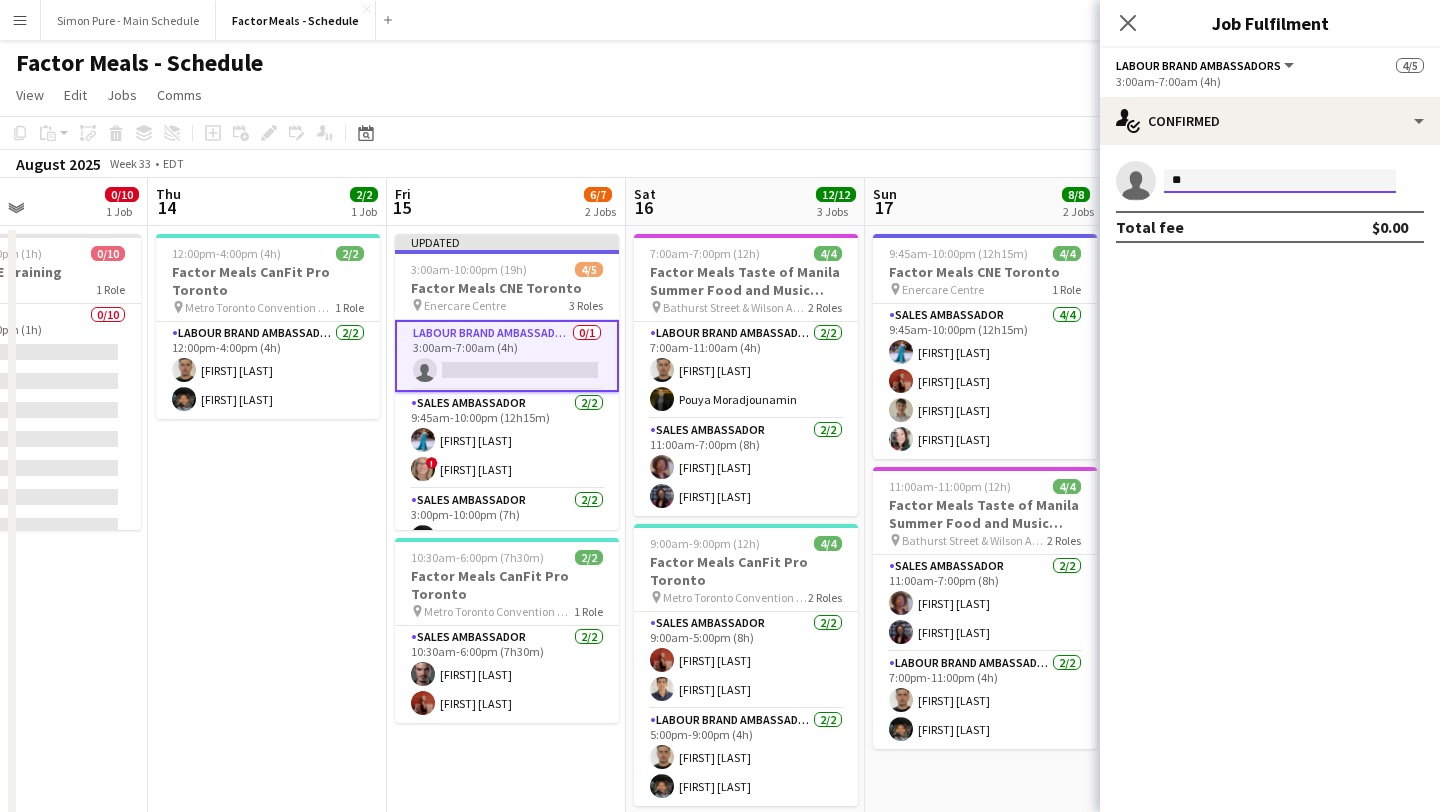 click on "**" at bounding box center (1280, 181) 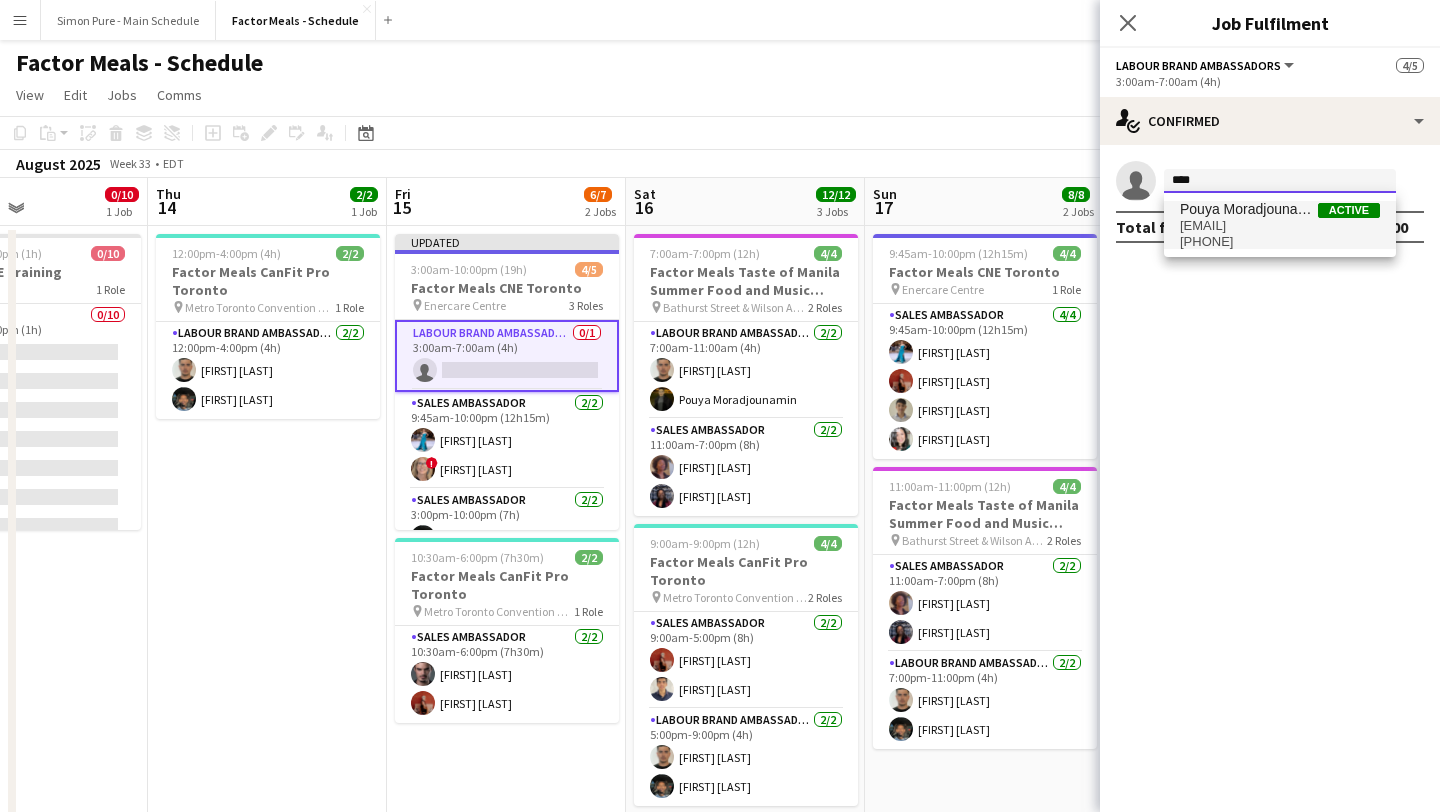 type on "****" 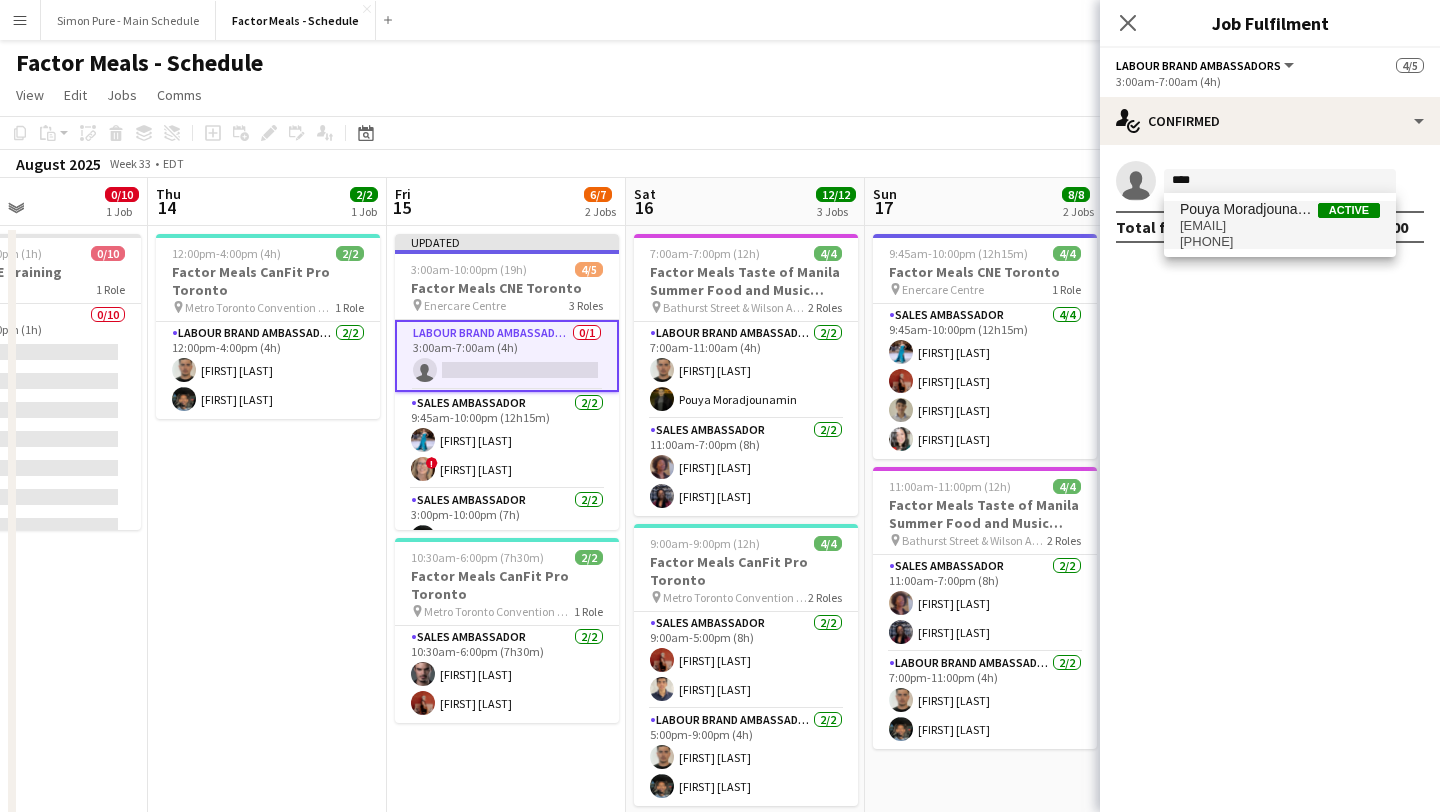 click on "[PHONE]" at bounding box center [1280, 242] 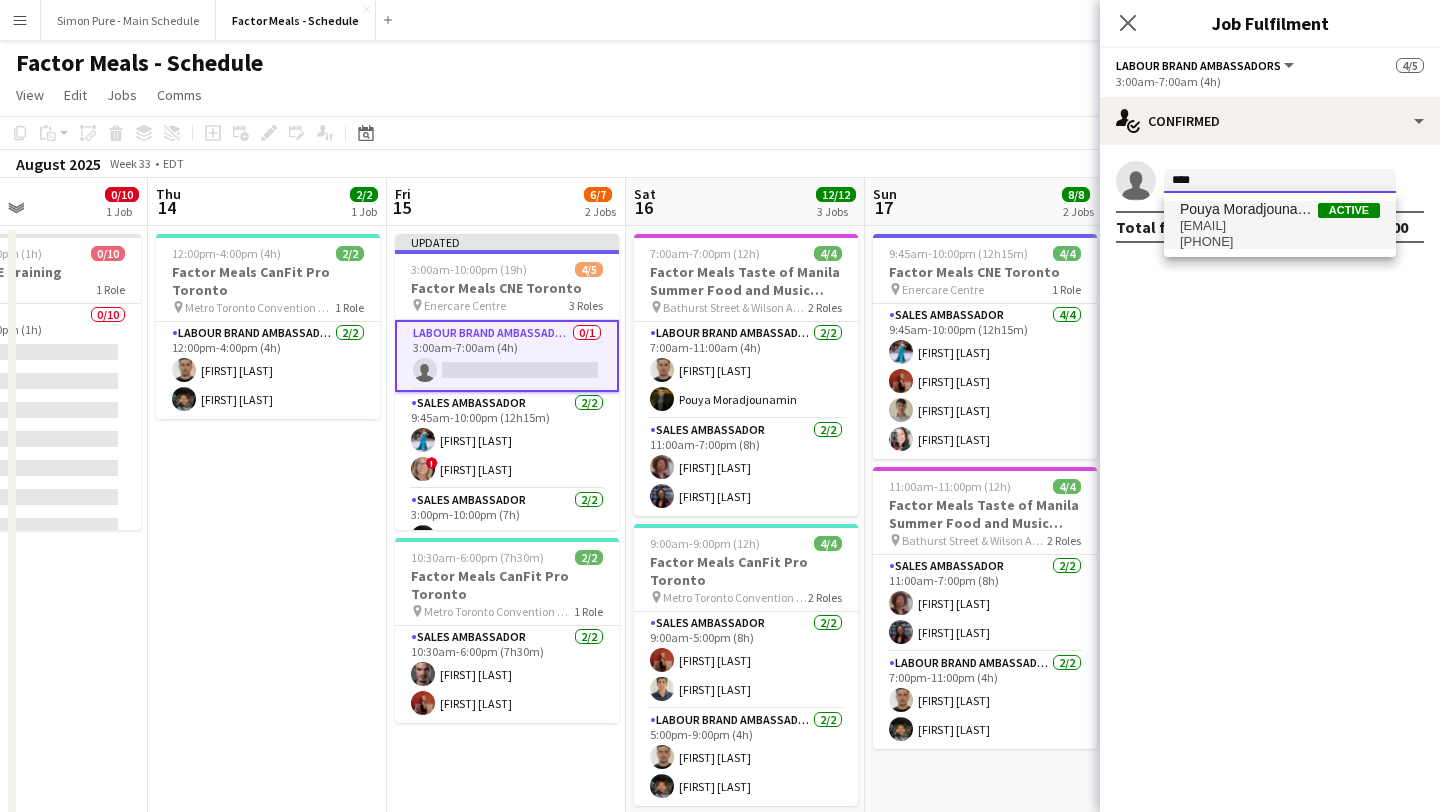type 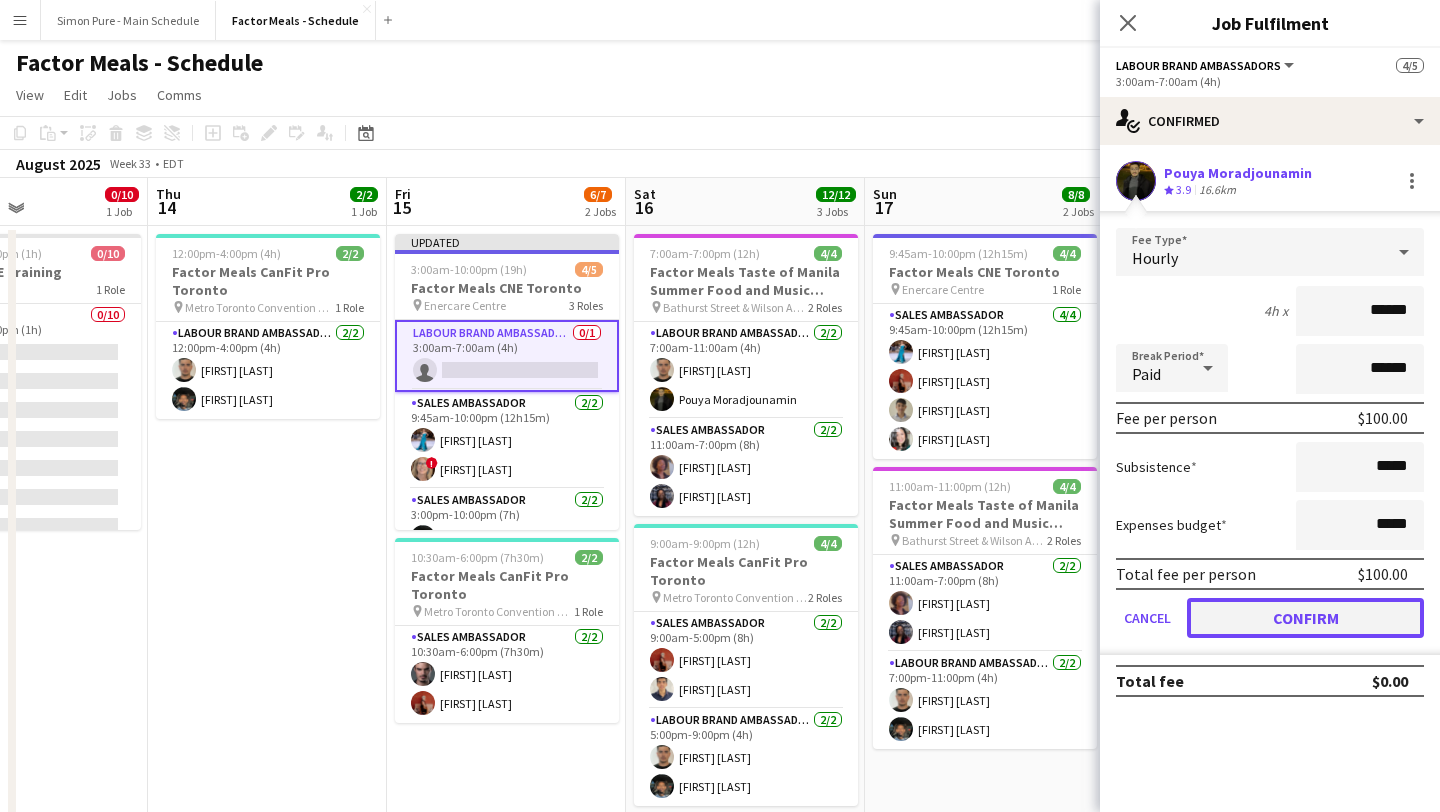 click on "Confirm" at bounding box center [1305, 618] 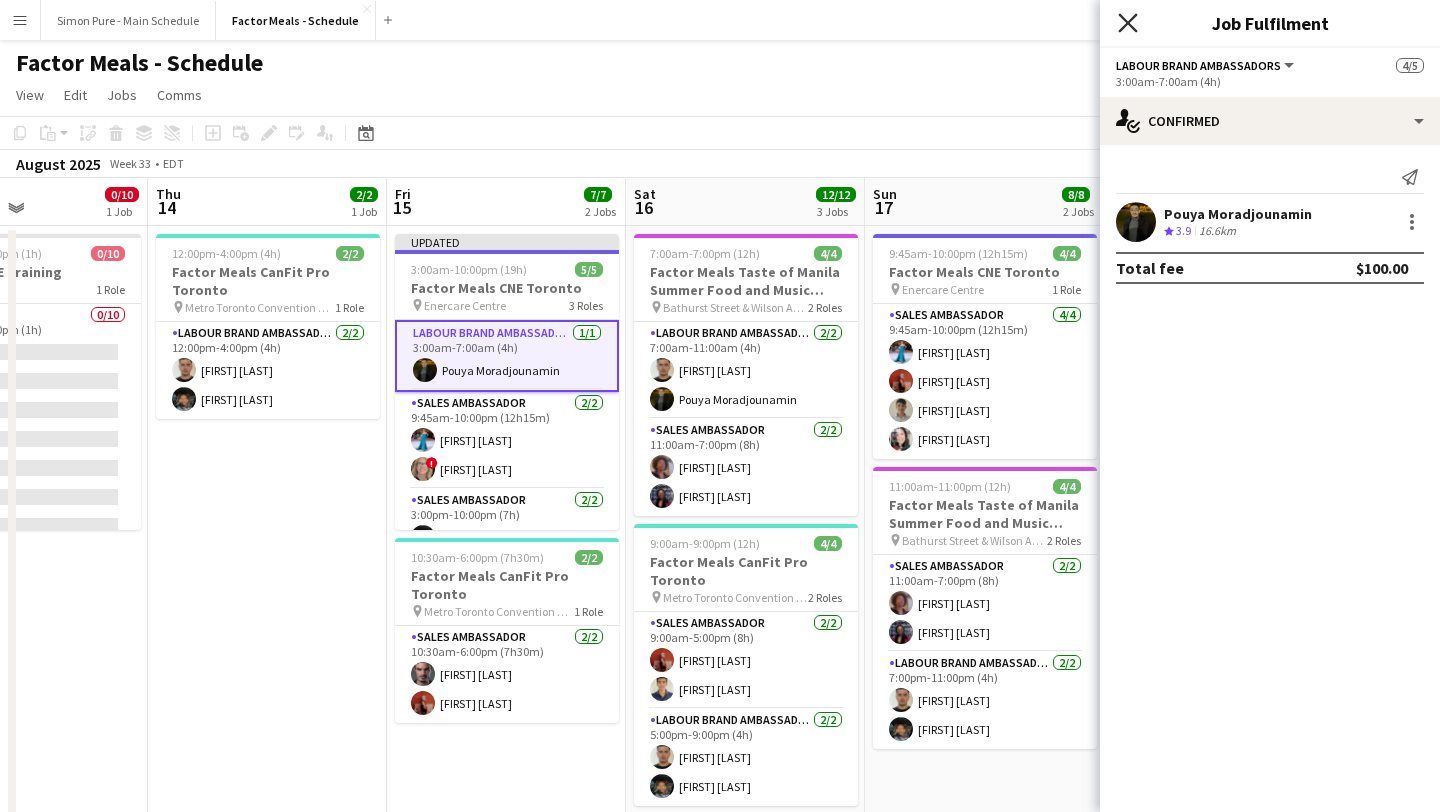 click 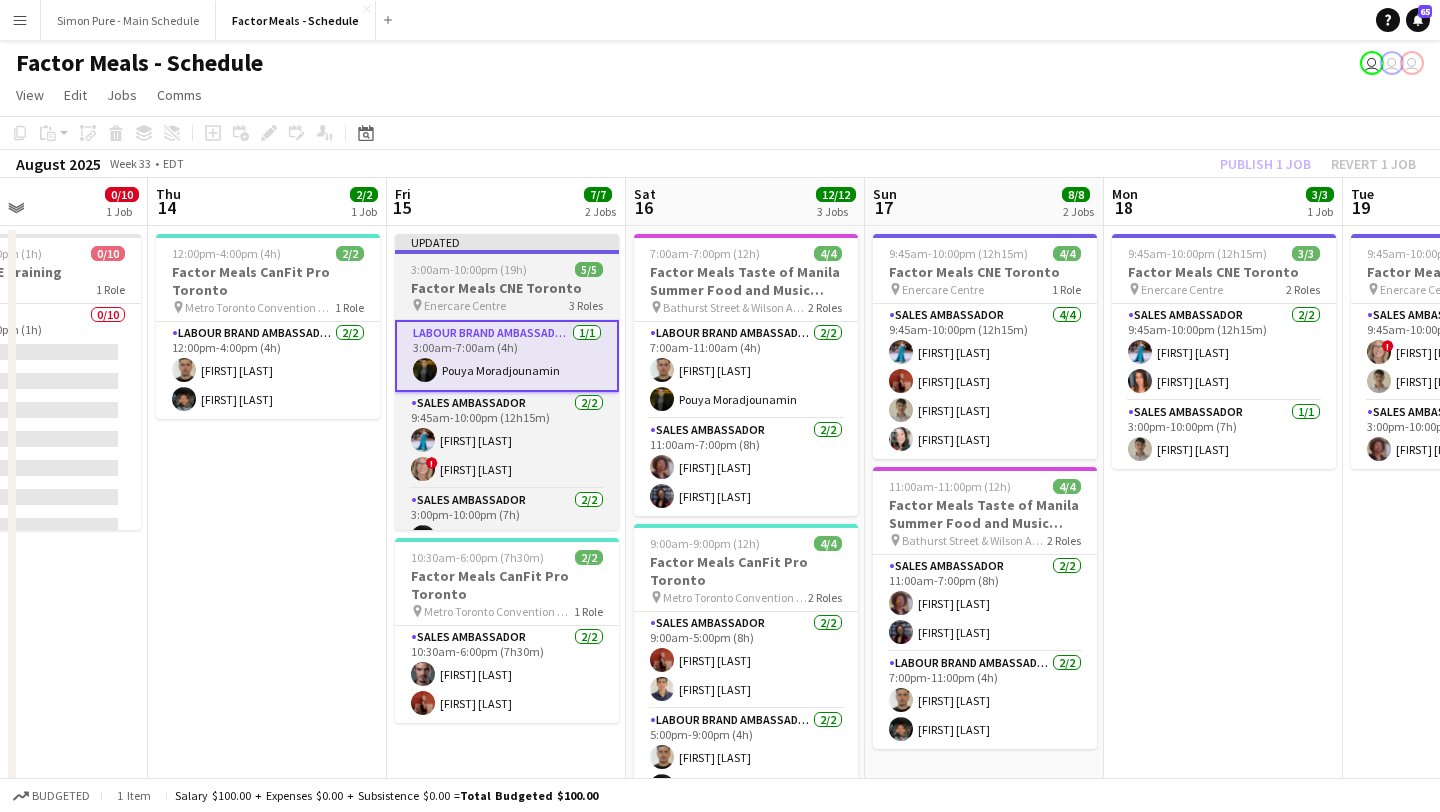 click on "3:00am-10:00pm (19h)    5/5" at bounding box center [507, 269] 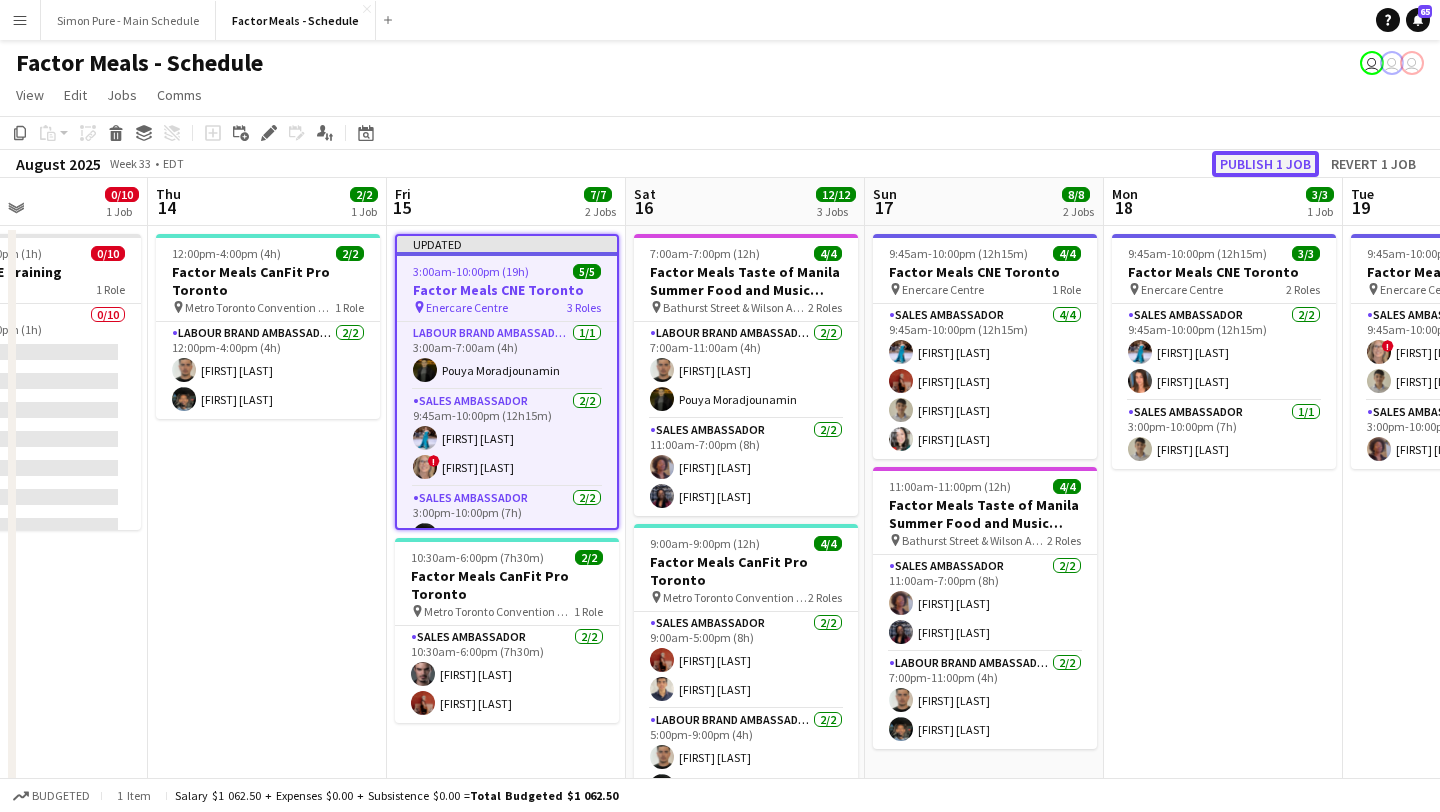 click on "Publish 1 job" 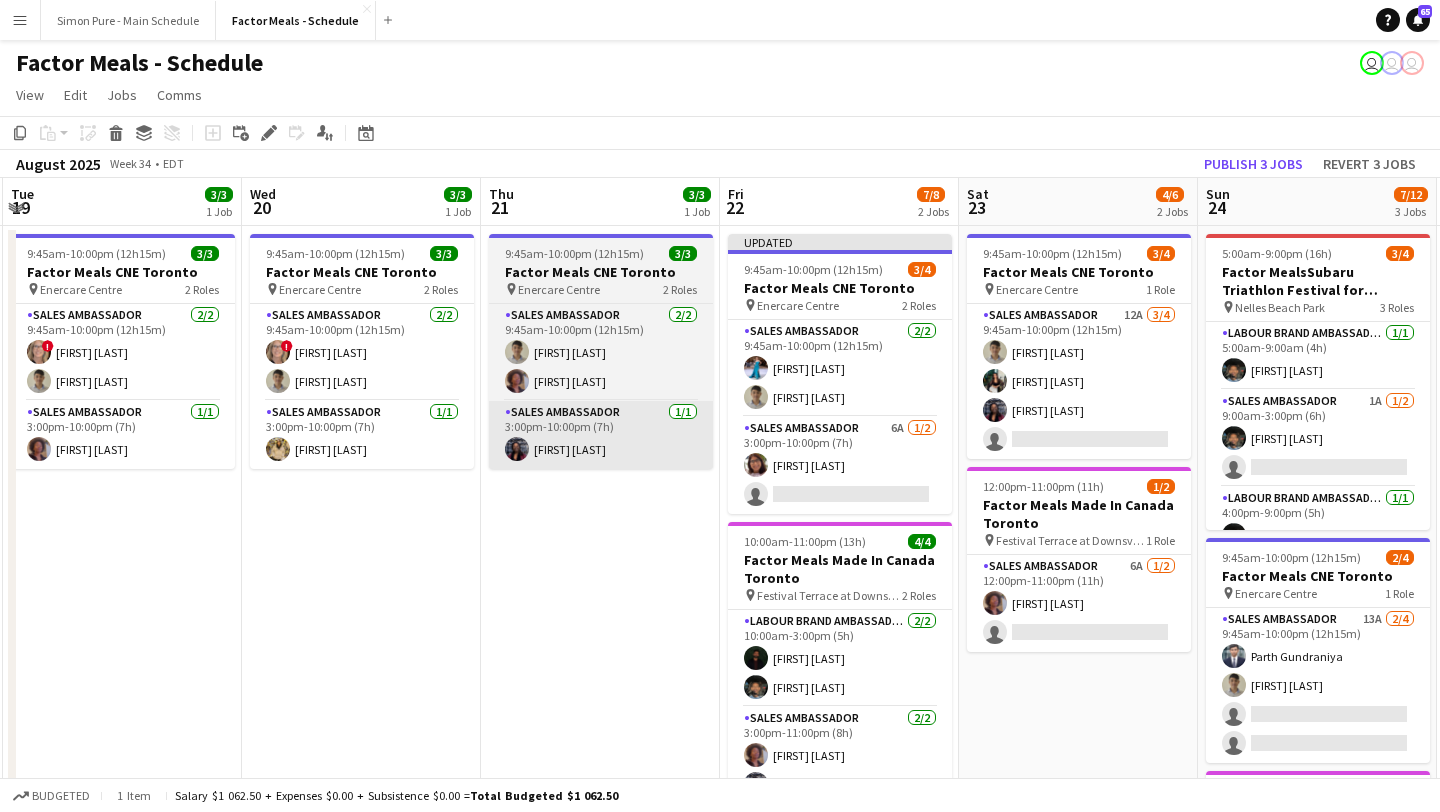 scroll, scrollTop: 0, scrollLeft: 966, axis: horizontal 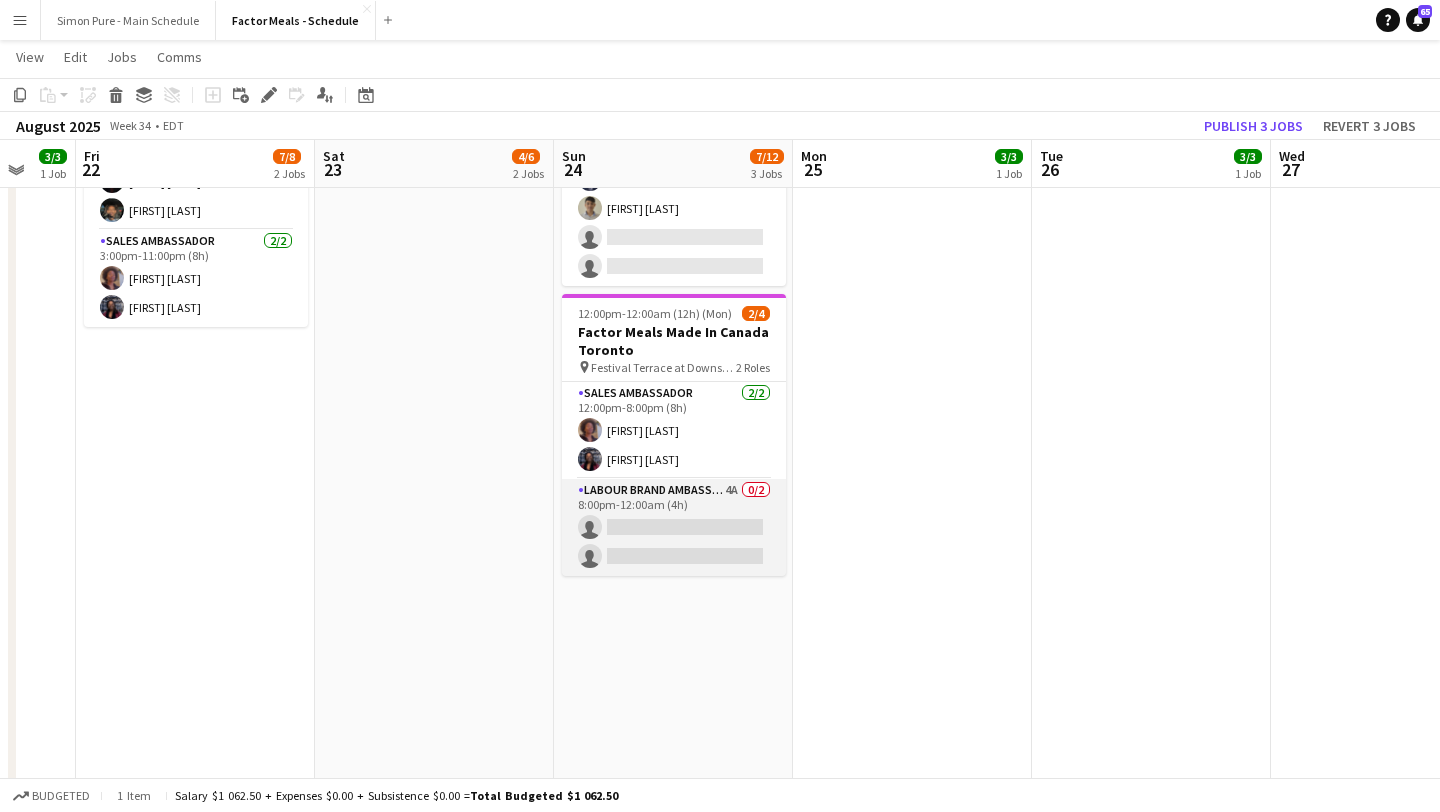 click on "Labour Brand Ambassadors    4A   0/2   8:00pm-12:00am (4h)
single-neutral-actions
single-neutral-actions" at bounding box center [674, 527] 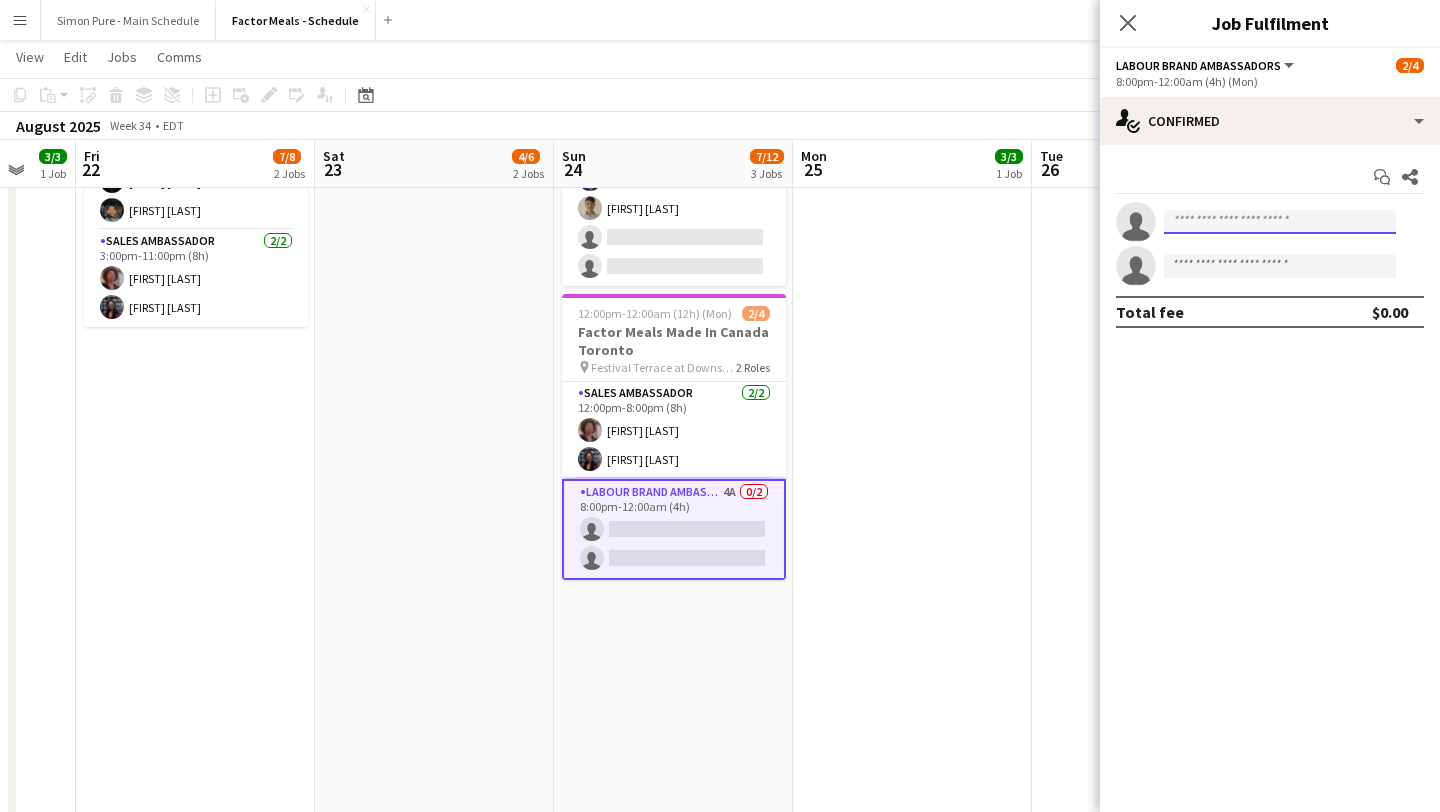 click at bounding box center (1280, 222) 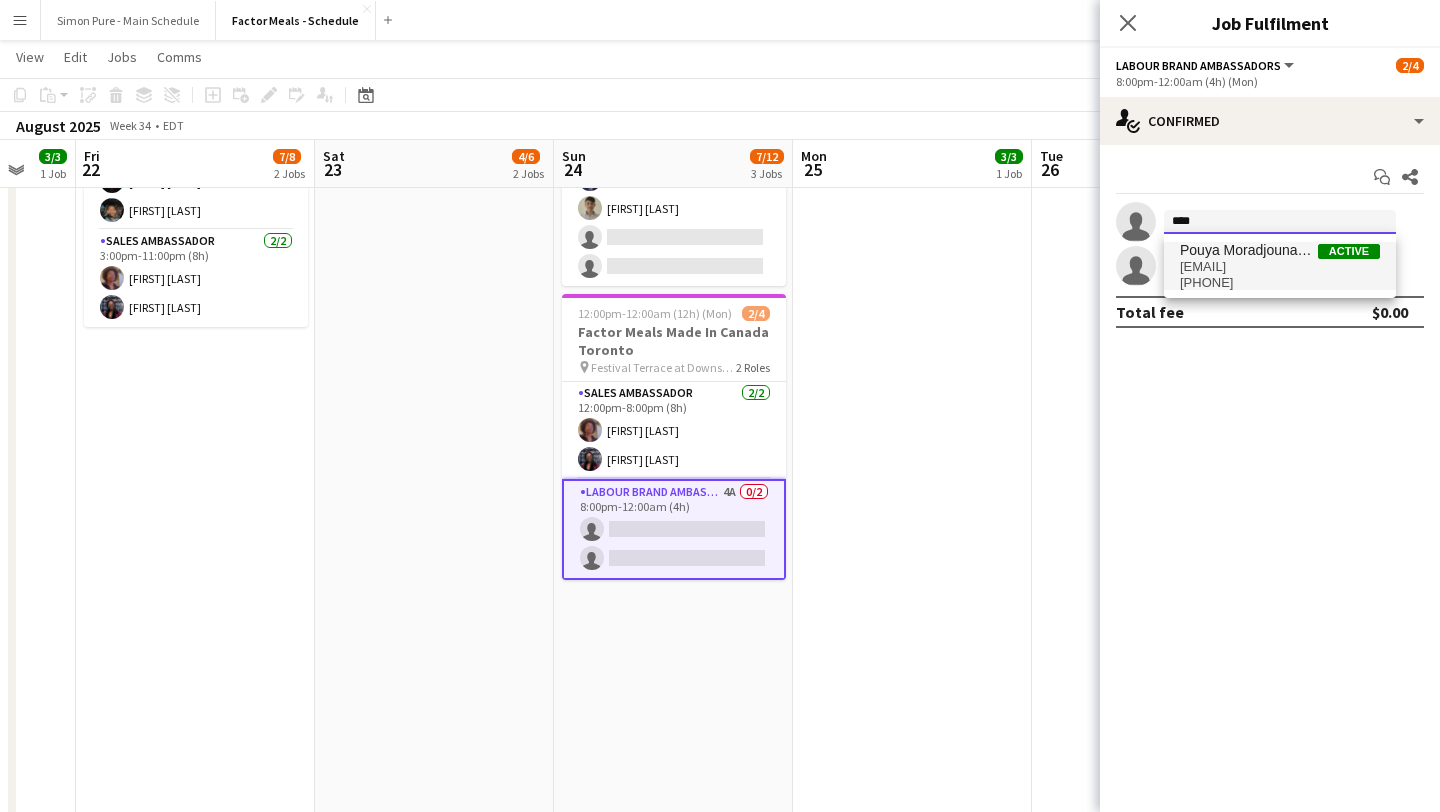 type on "****" 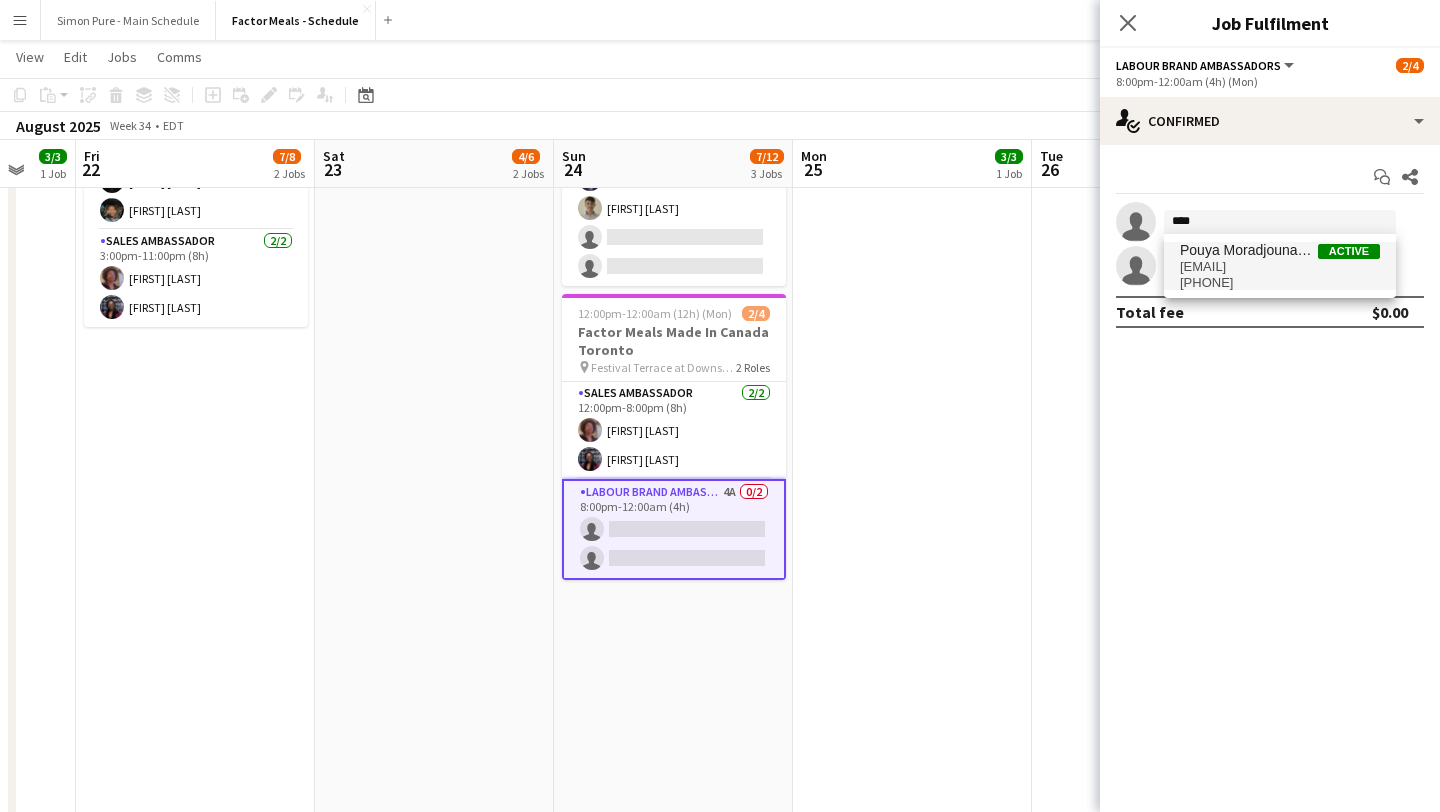 click on "[EMAIL]" at bounding box center (1280, 267) 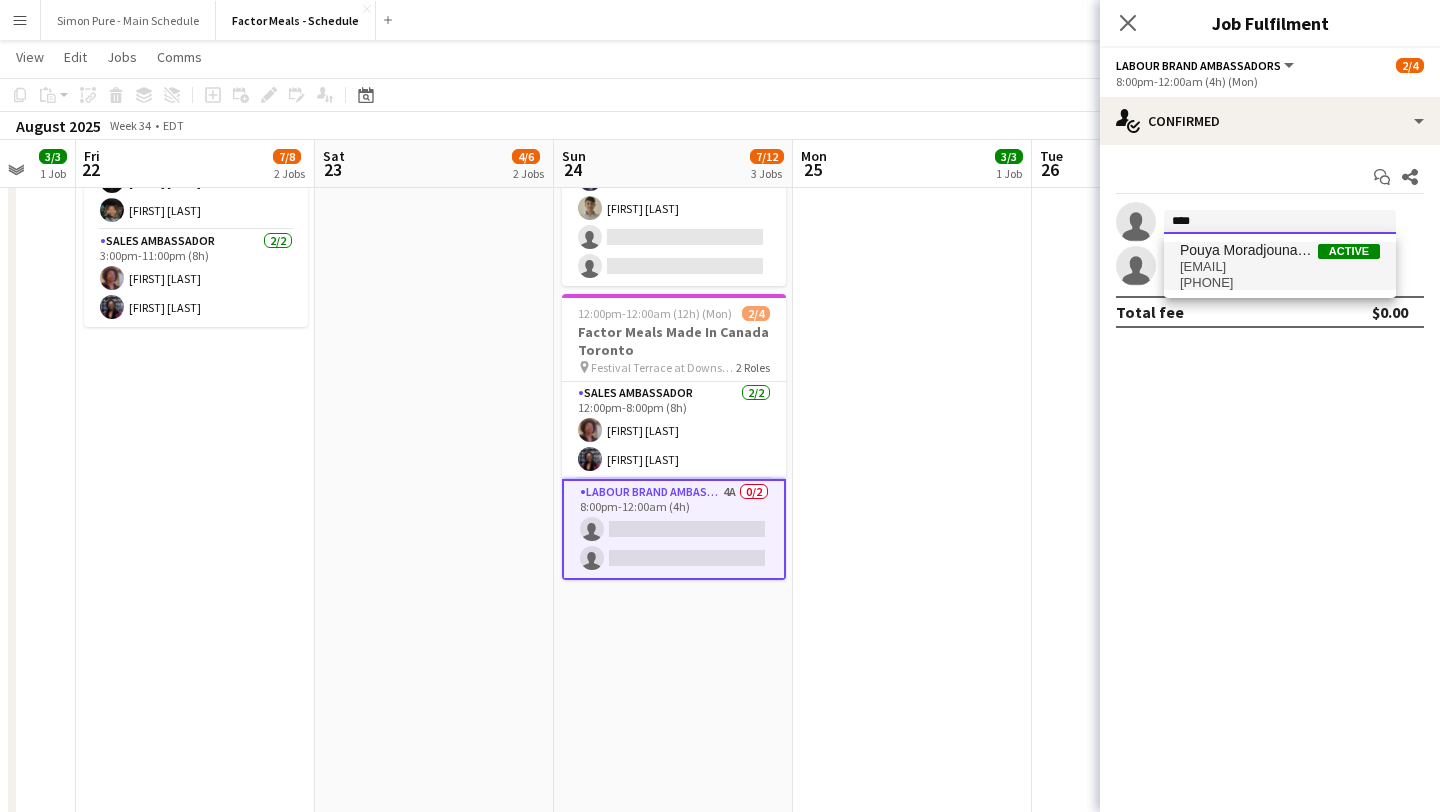 type 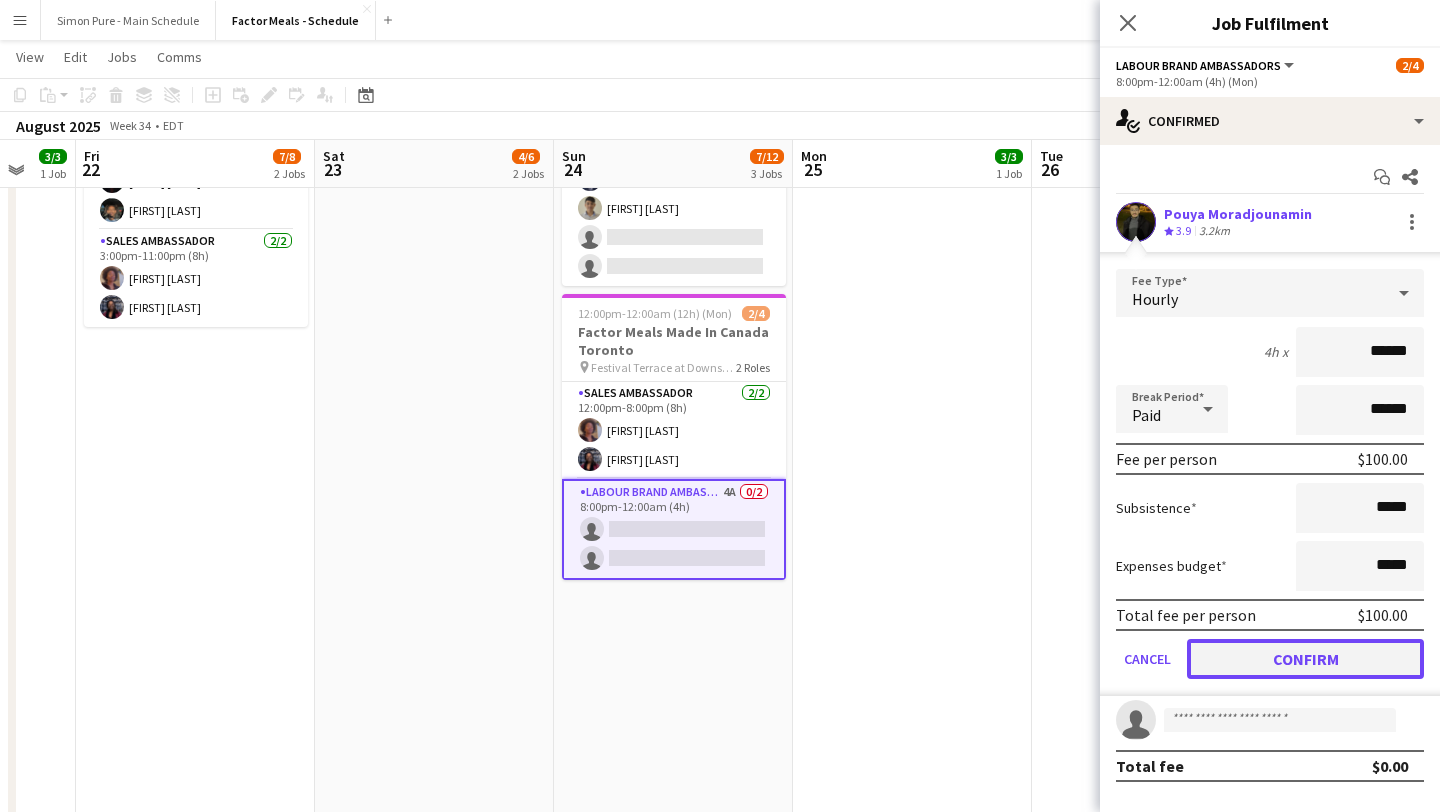 click on "Confirm" at bounding box center (1305, 659) 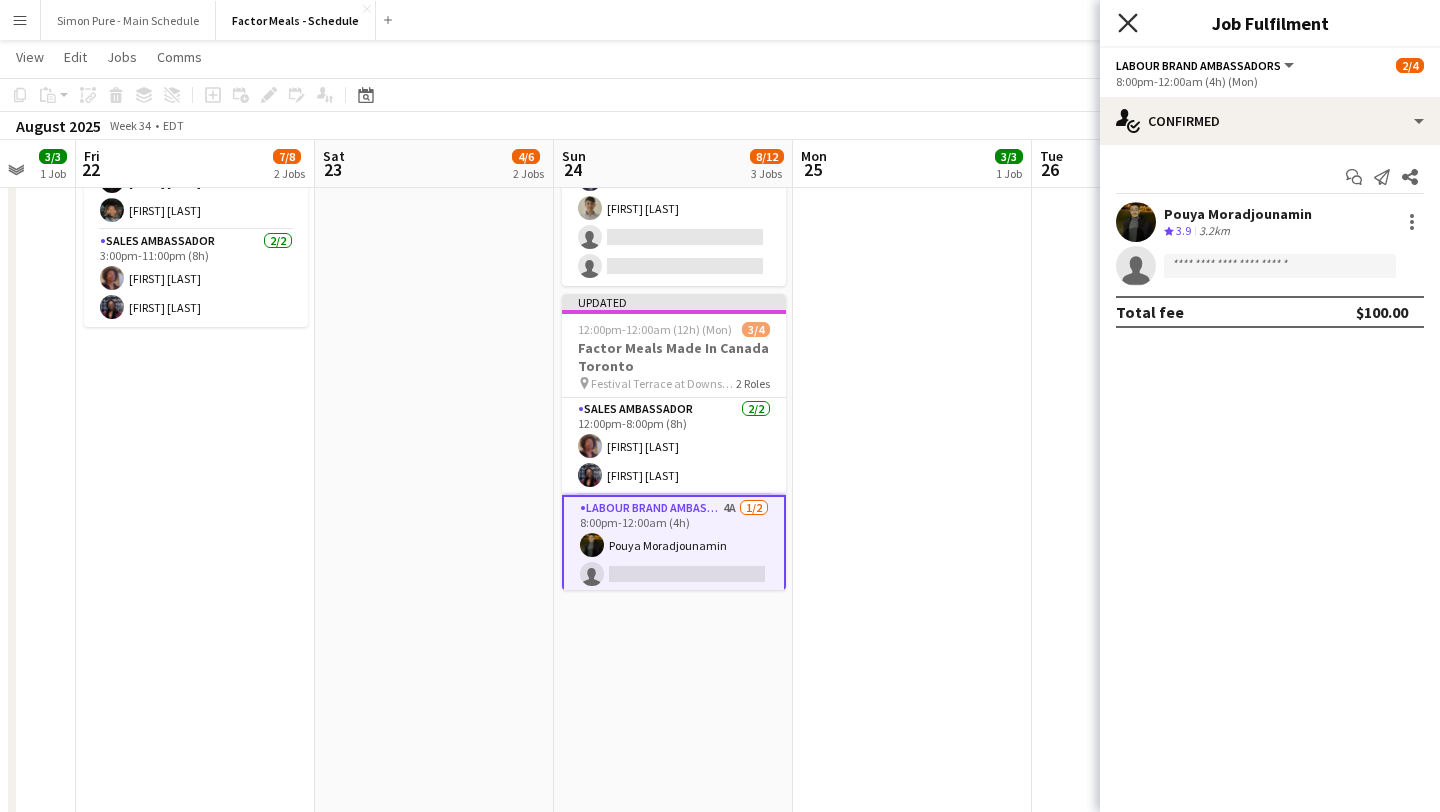 click on "Close pop-in" 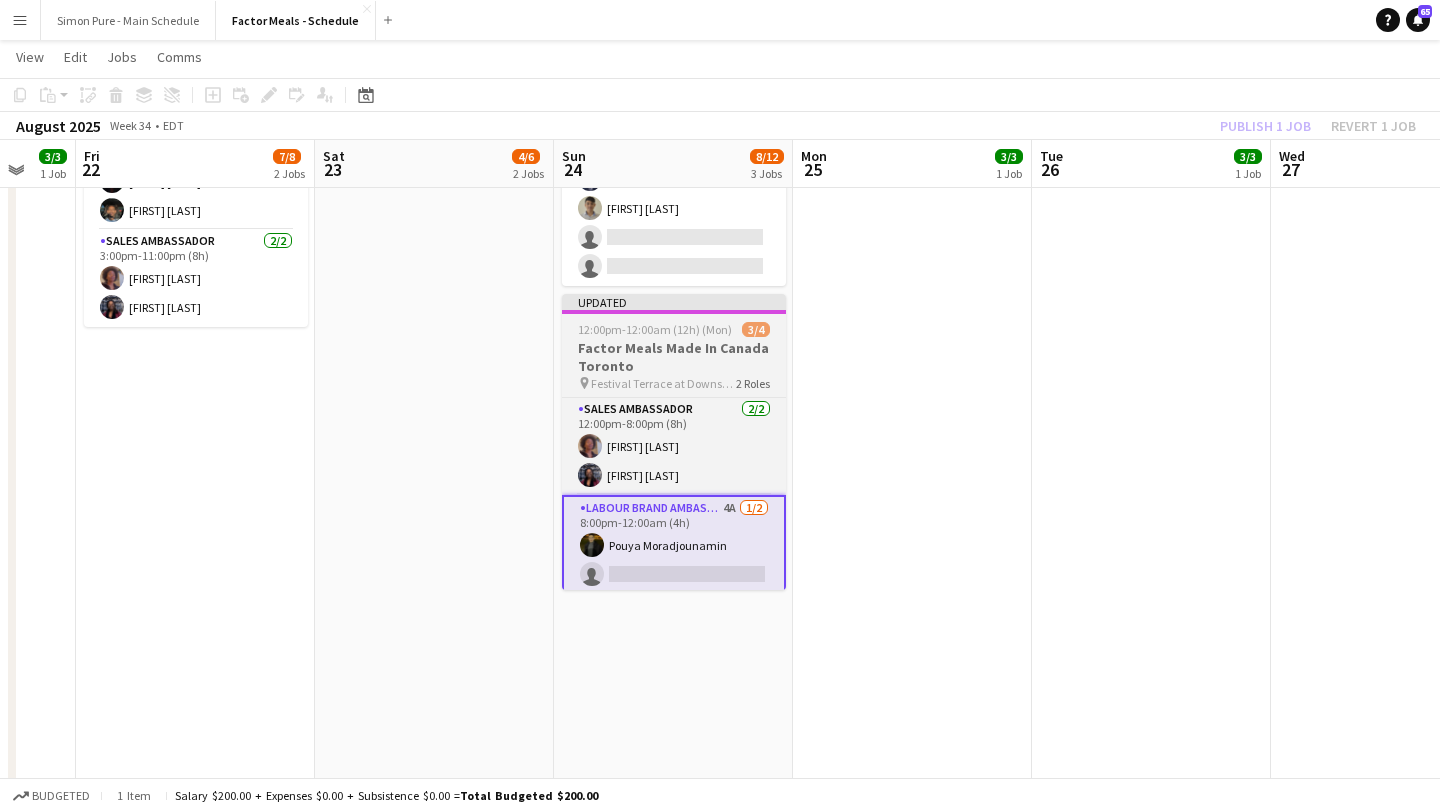 click on "Updated" at bounding box center (674, 302) 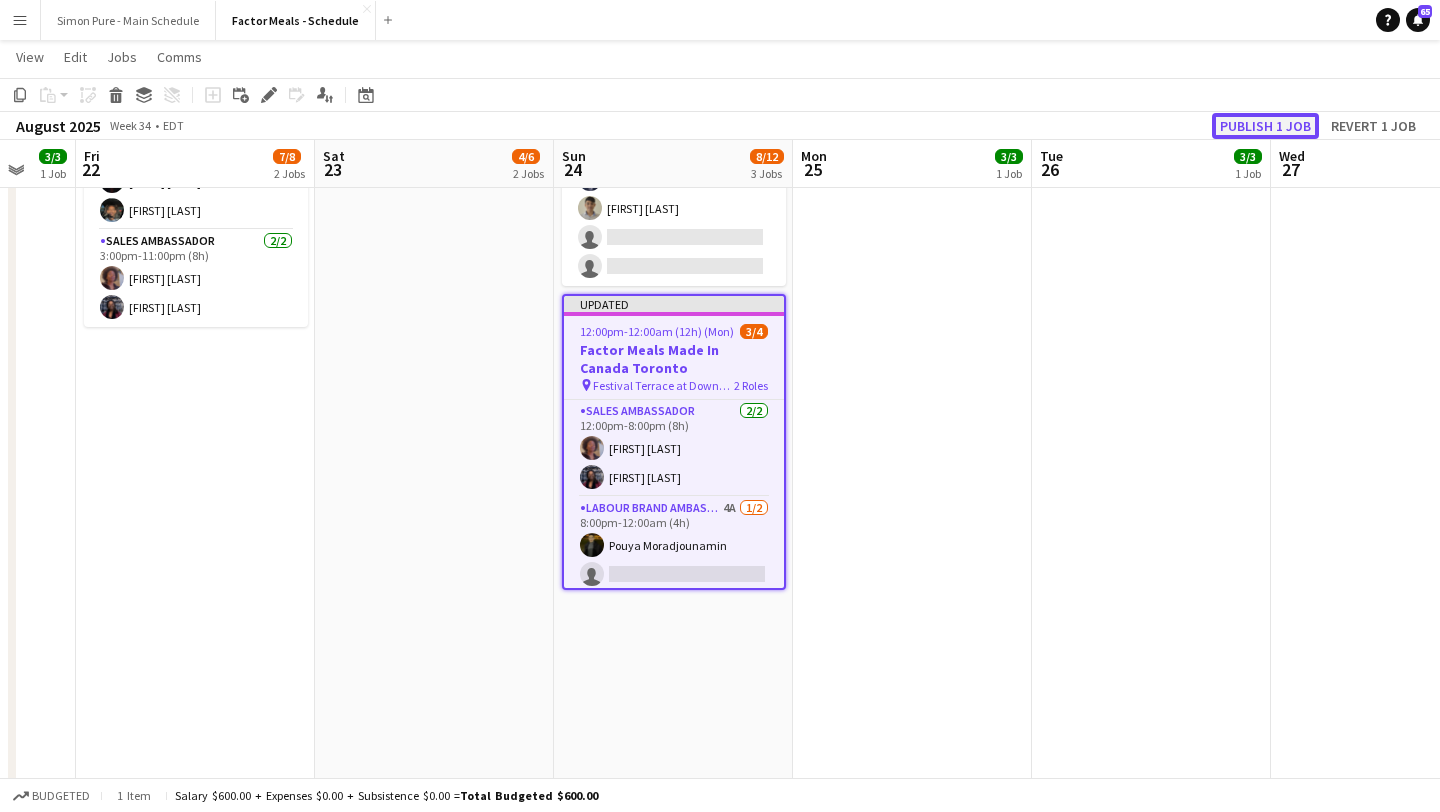 click on "Publish 1 job" 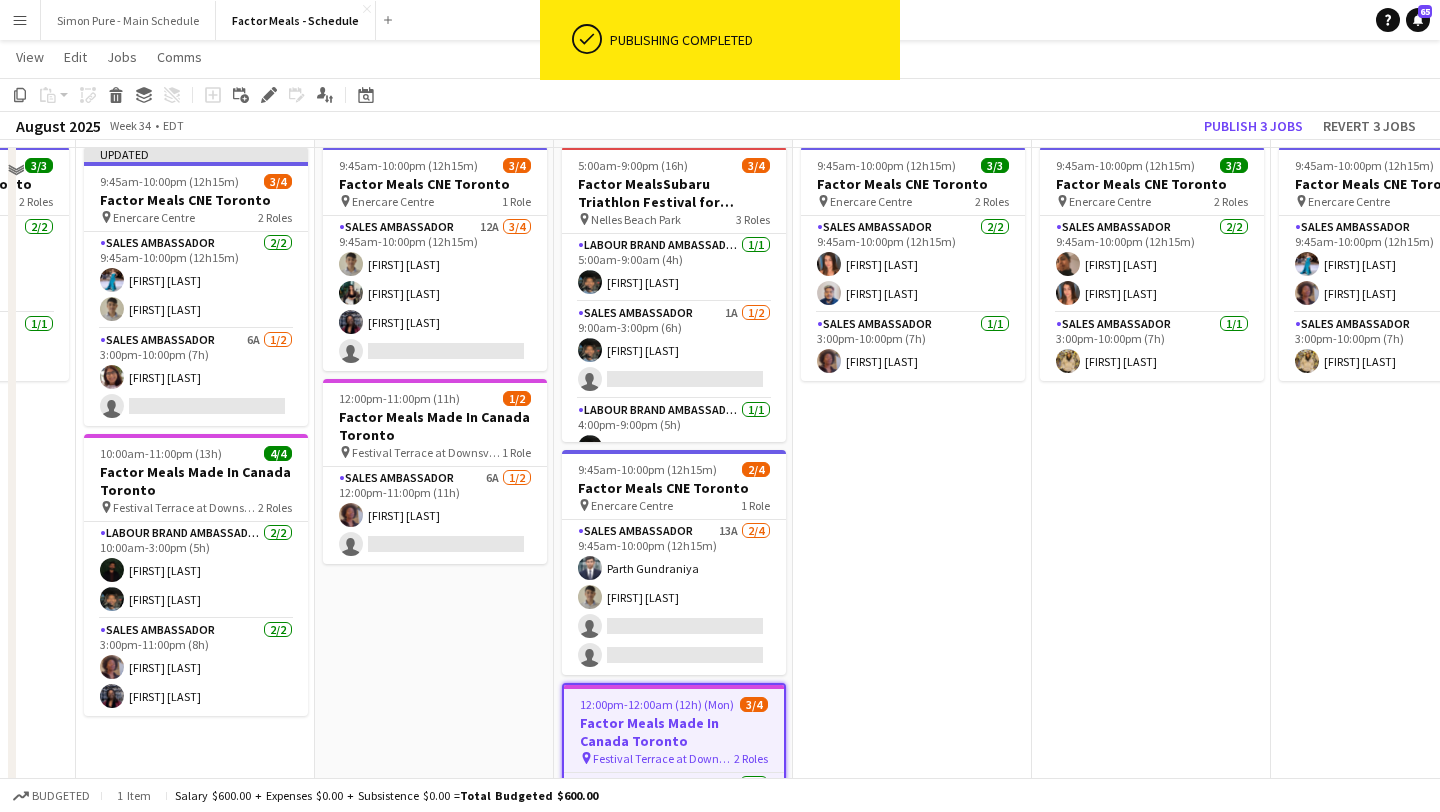 scroll, scrollTop: 0, scrollLeft: 0, axis: both 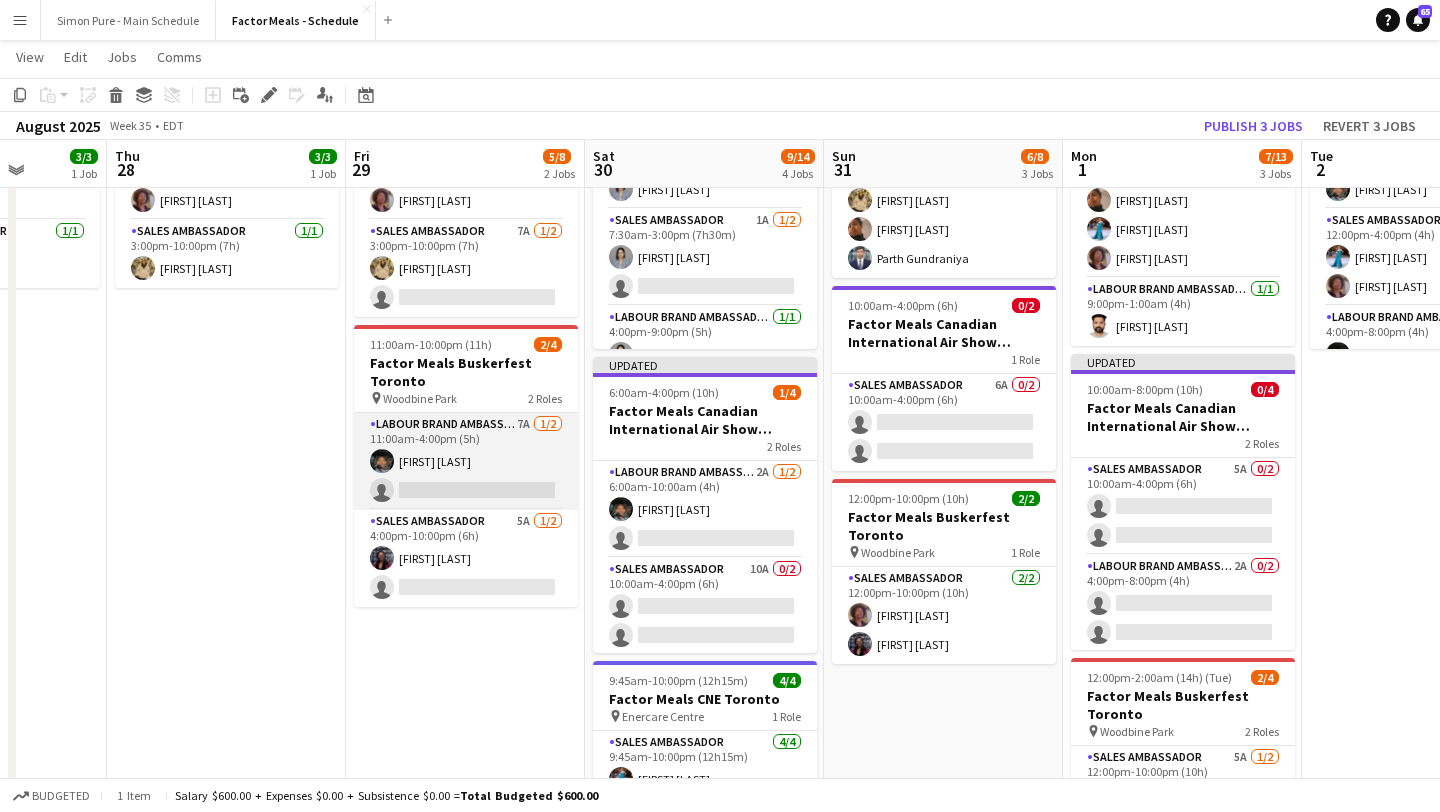 click on "Labour Brand Ambassadors    7A   1/2   11:00am-4:00pm (5h)
[FIRST] [LAST]
single-neutral-actions" at bounding box center (466, 461) 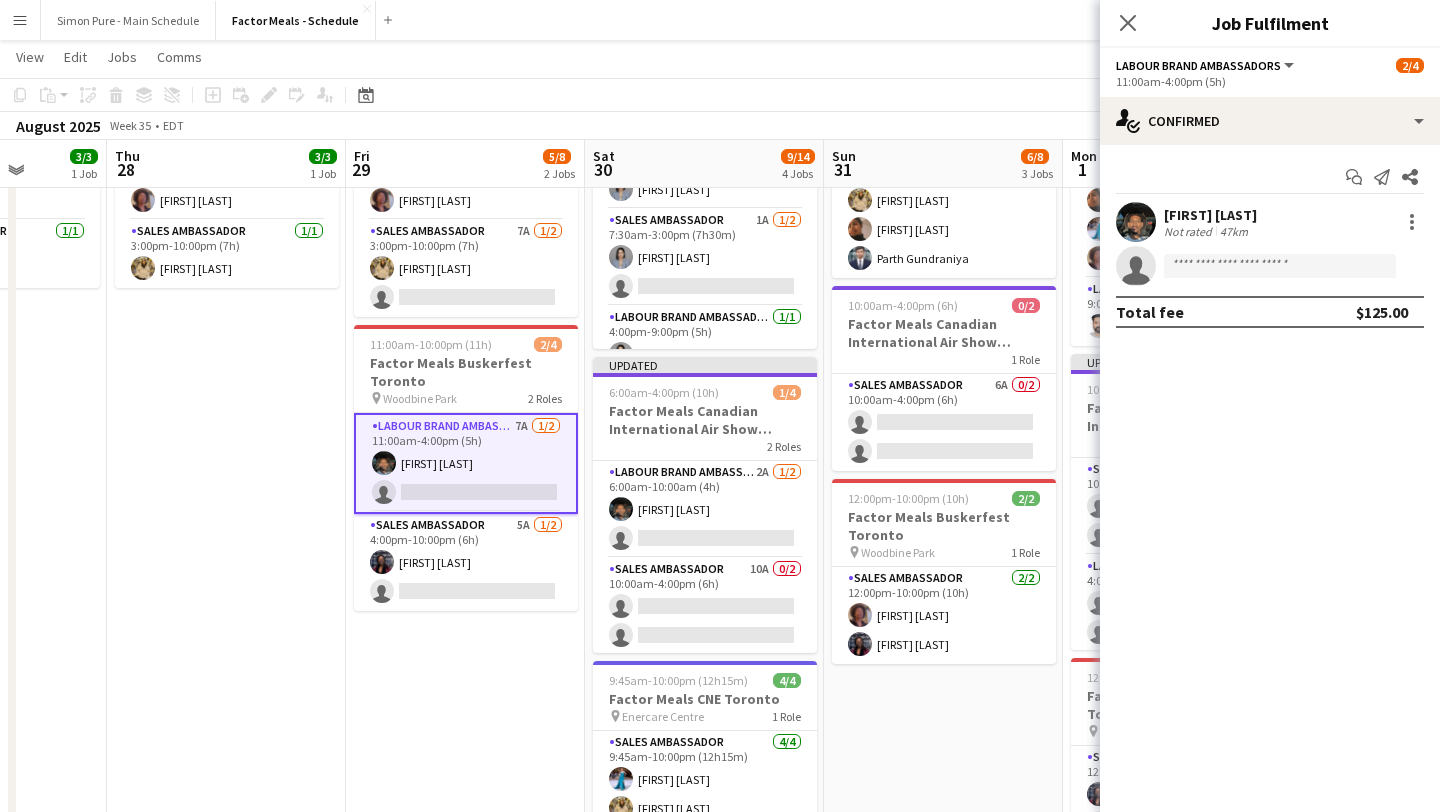 click on "single-neutral-actions" 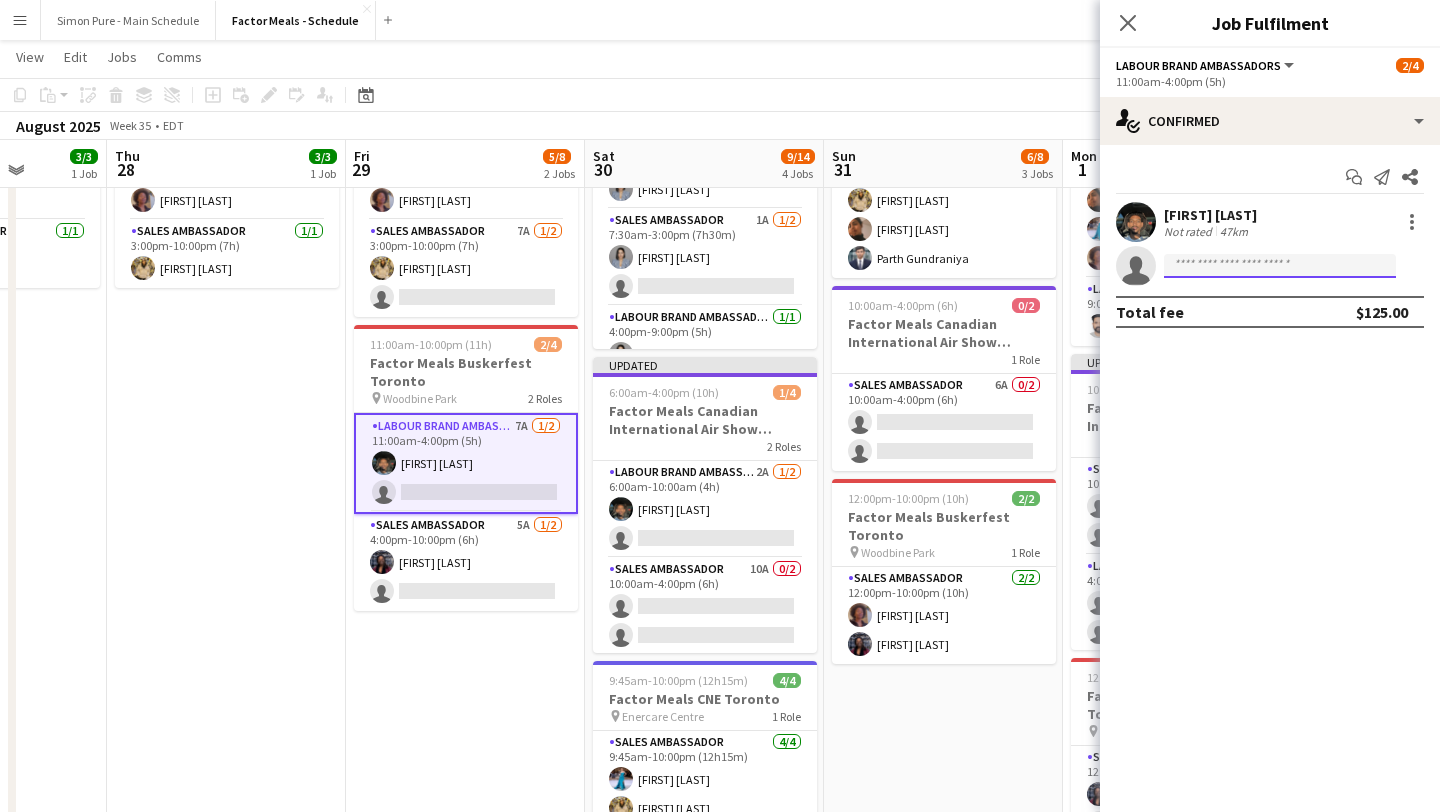 click 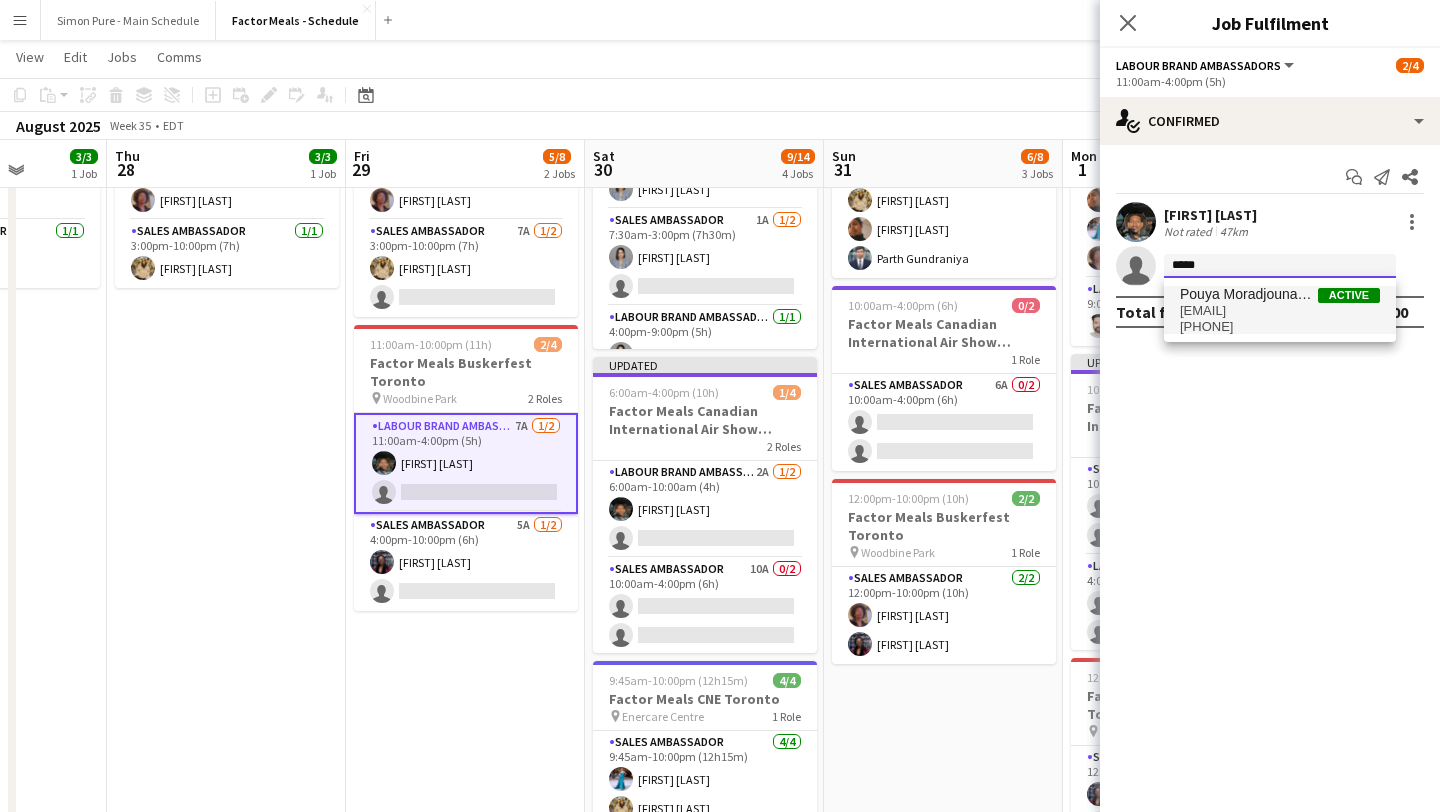 type on "*****" 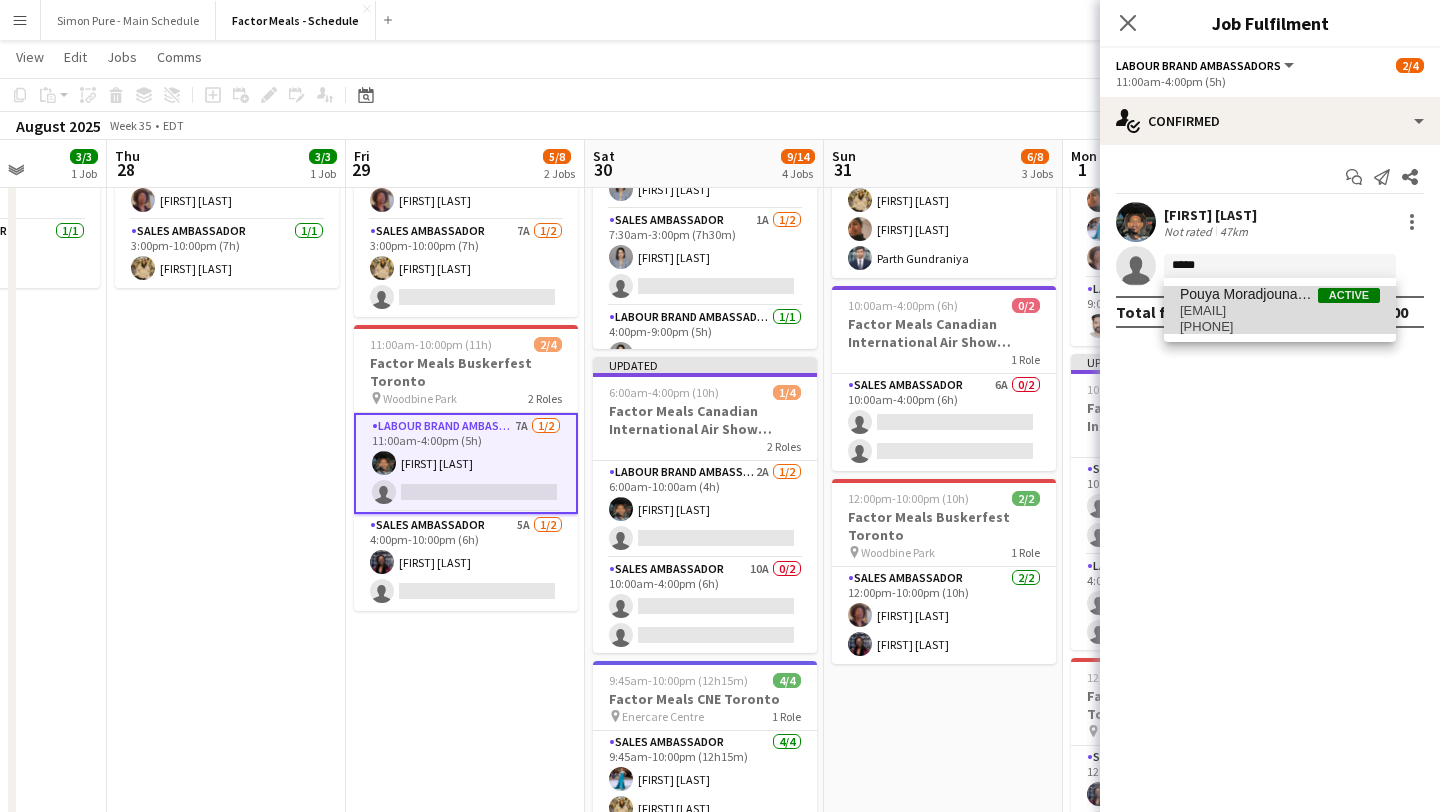 click on "[EMAIL]" at bounding box center [1280, 311] 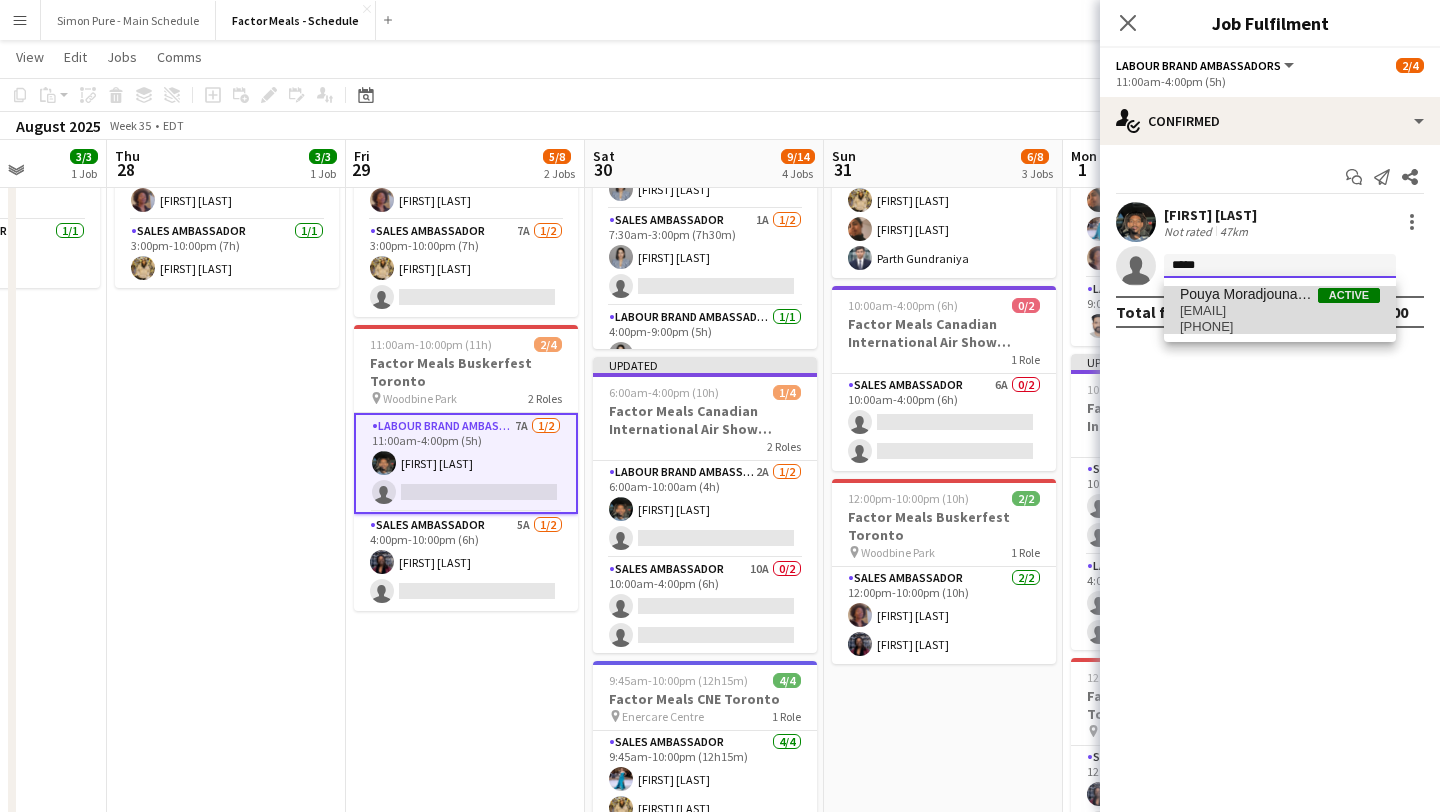 type 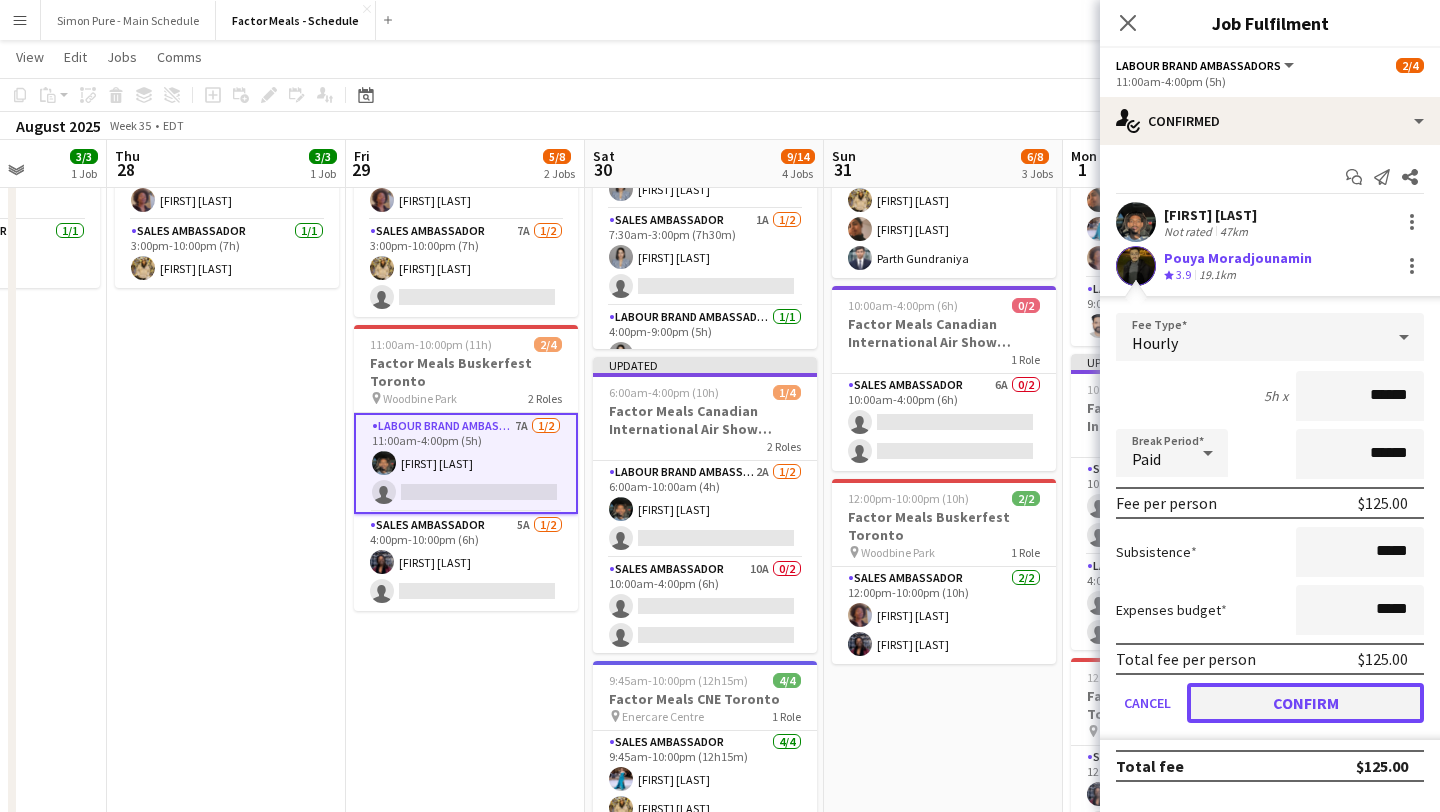 click on "Confirm" at bounding box center [1305, 703] 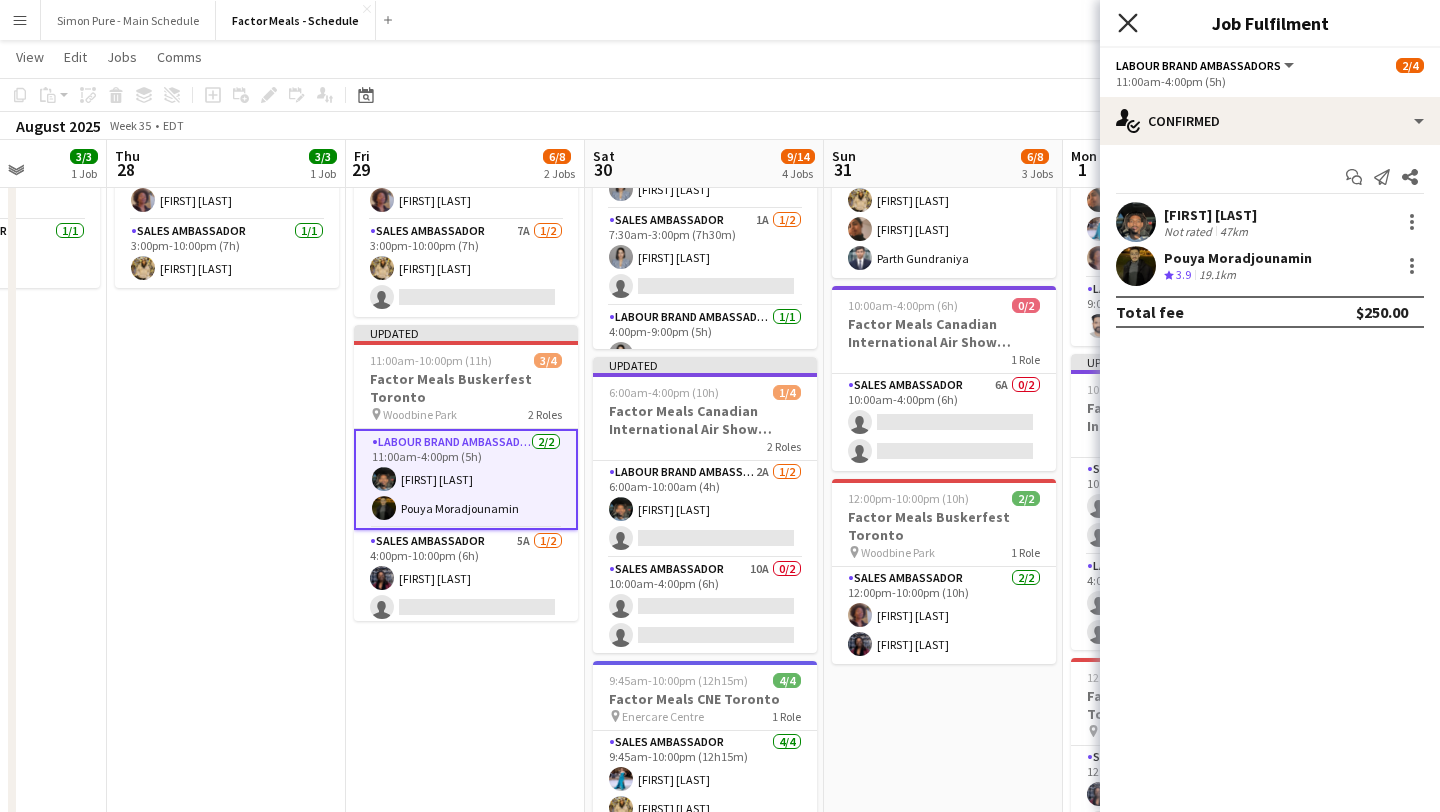 click 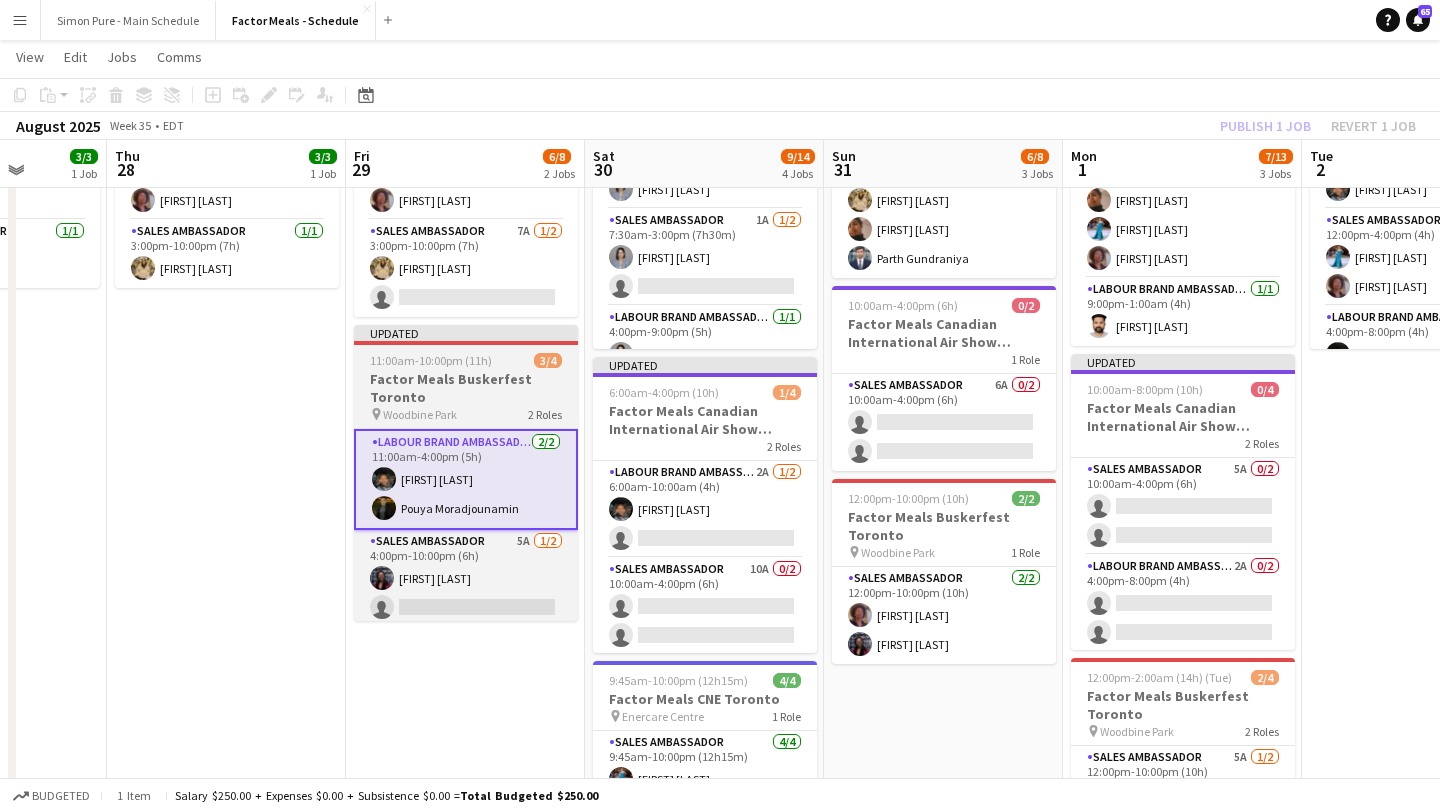 click on "11:00am-10:00pm (11h)" at bounding box center [431, 360] 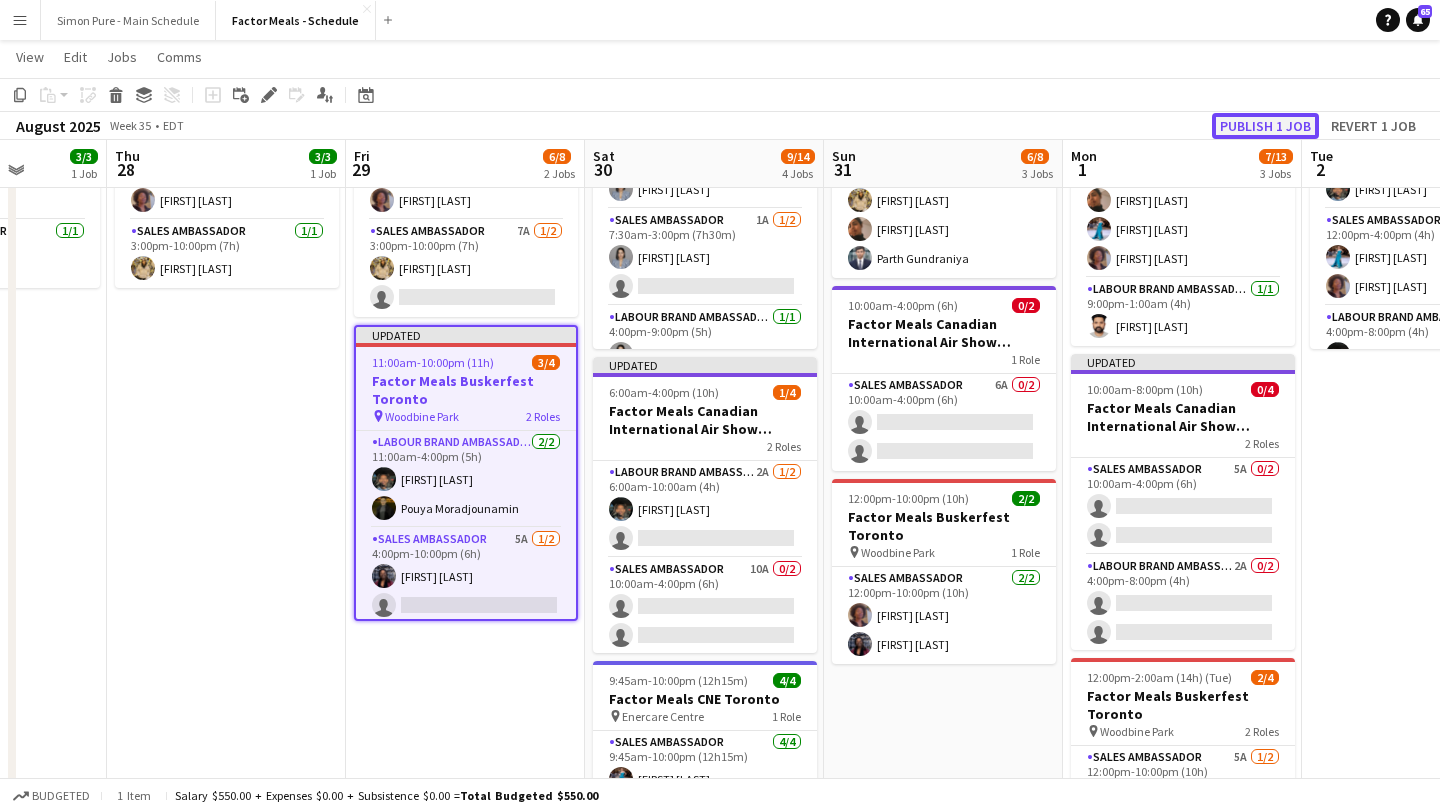click on "Publish 1 job" 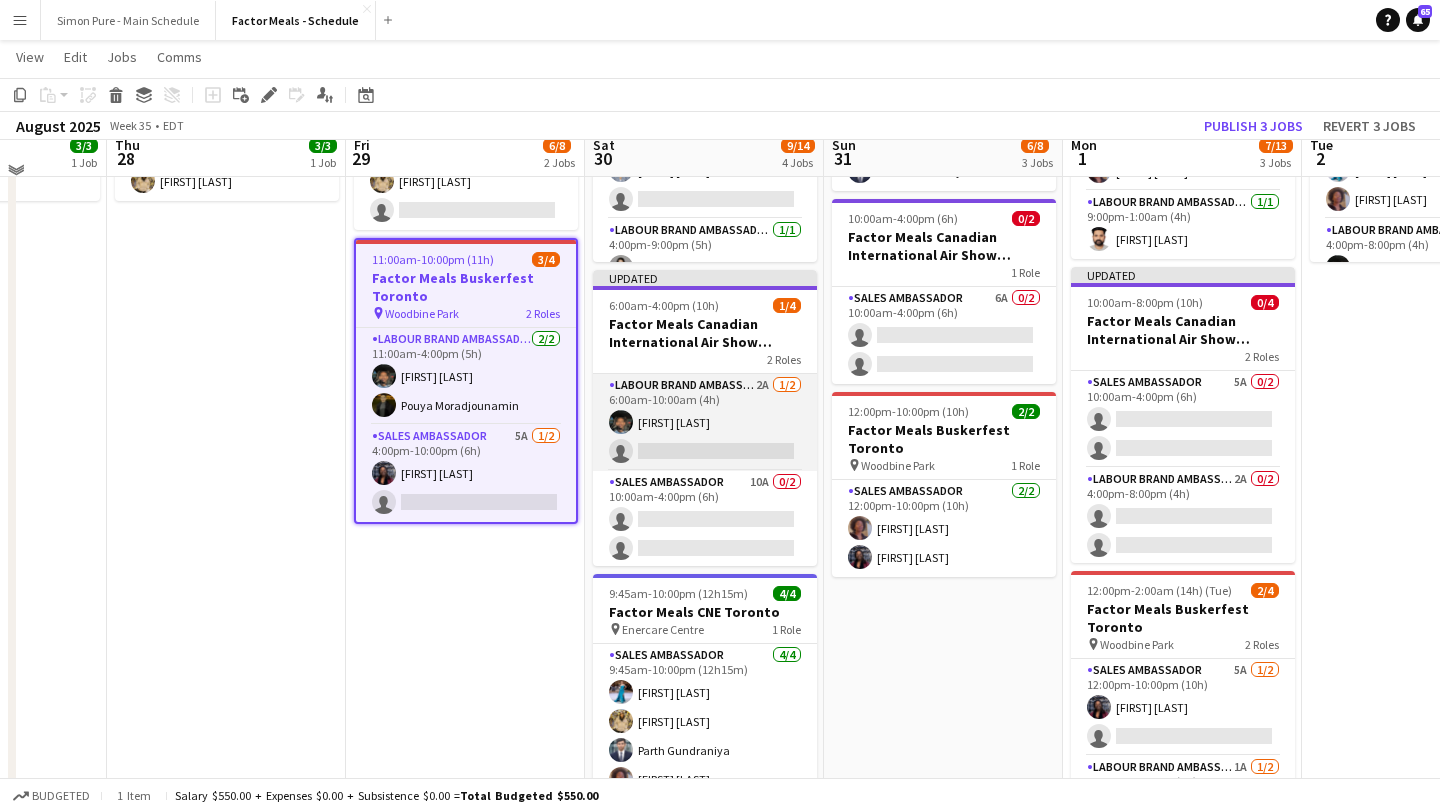 scroll, scrollTop: 269, scrollLeft: 0, axis: vertical 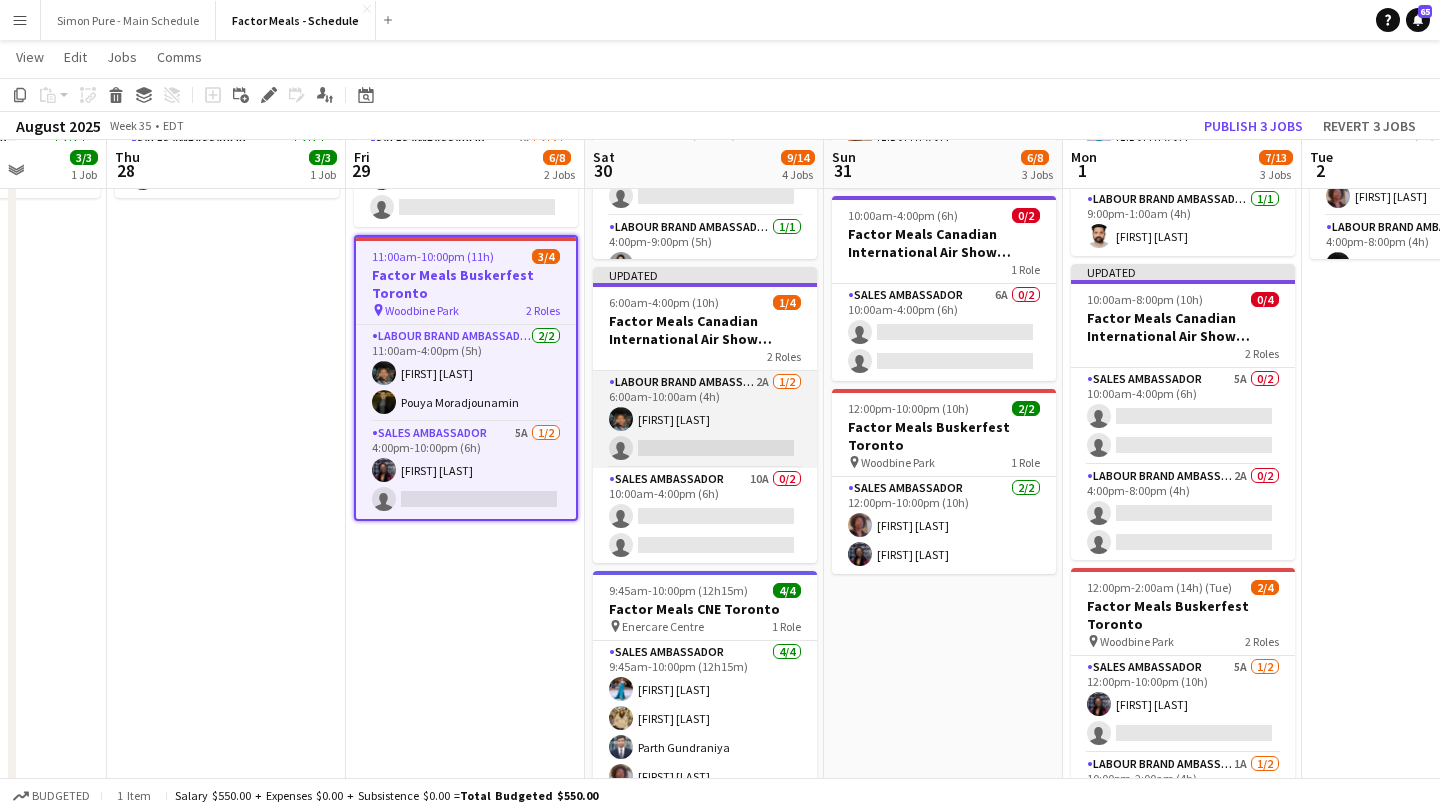 click on "Labour Brand Ambassadors    2A   1/2   6:00am-10:00am (4h)
[FIRST] [LAST]
single-neutral-actions" at bounding box center [705, 419] 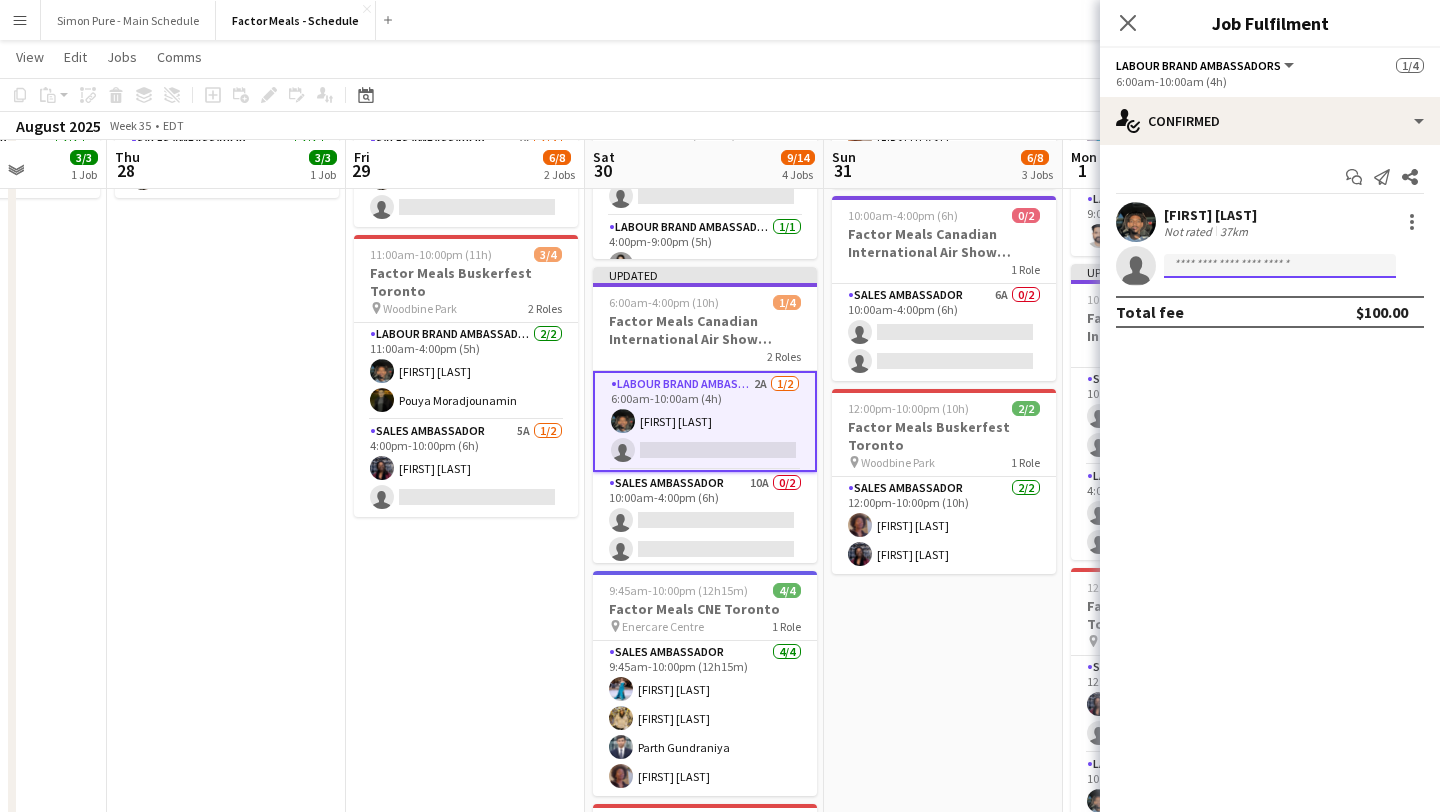 click 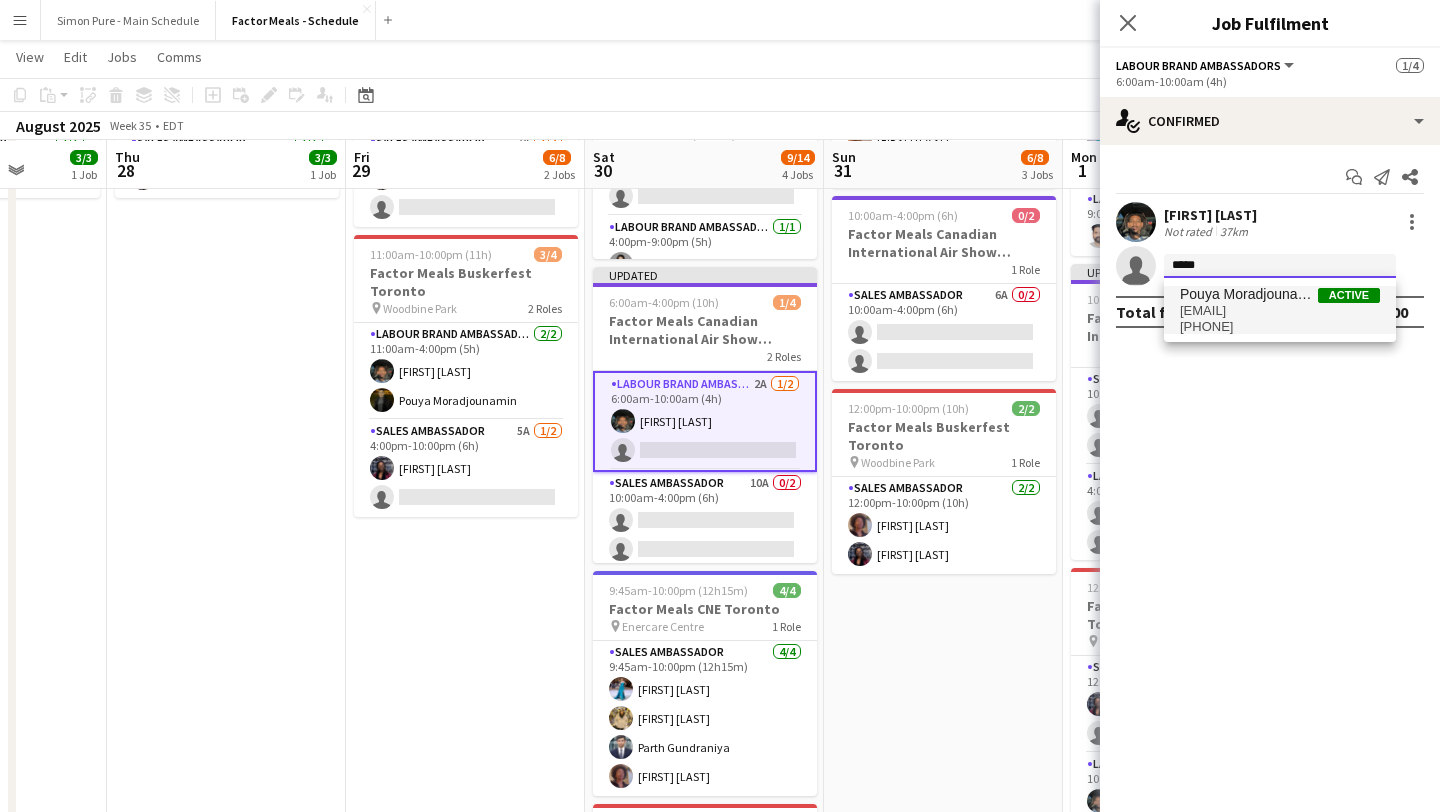 type on "*****" 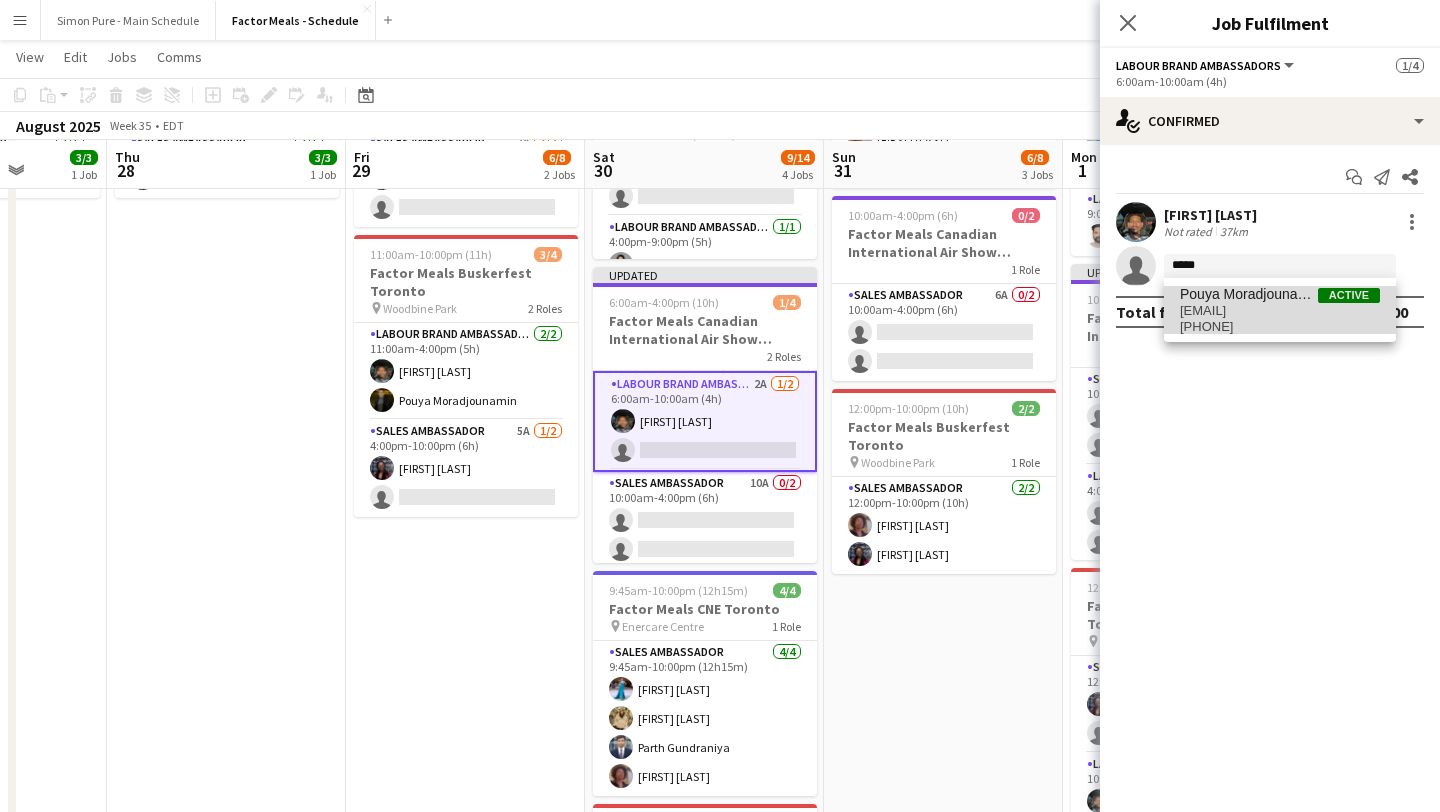 click on "[EMAIL]" at bounding box center (1280, 311) 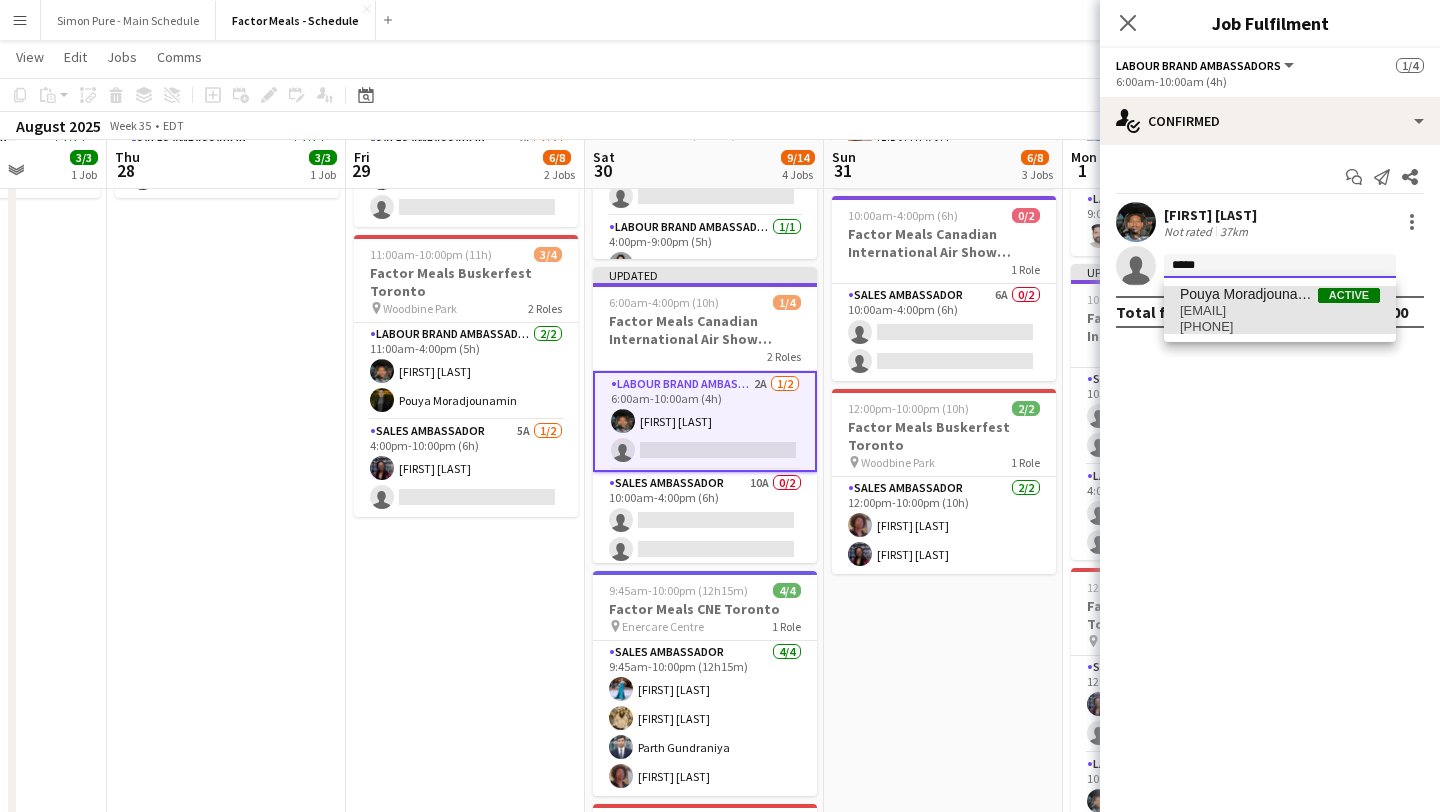 type 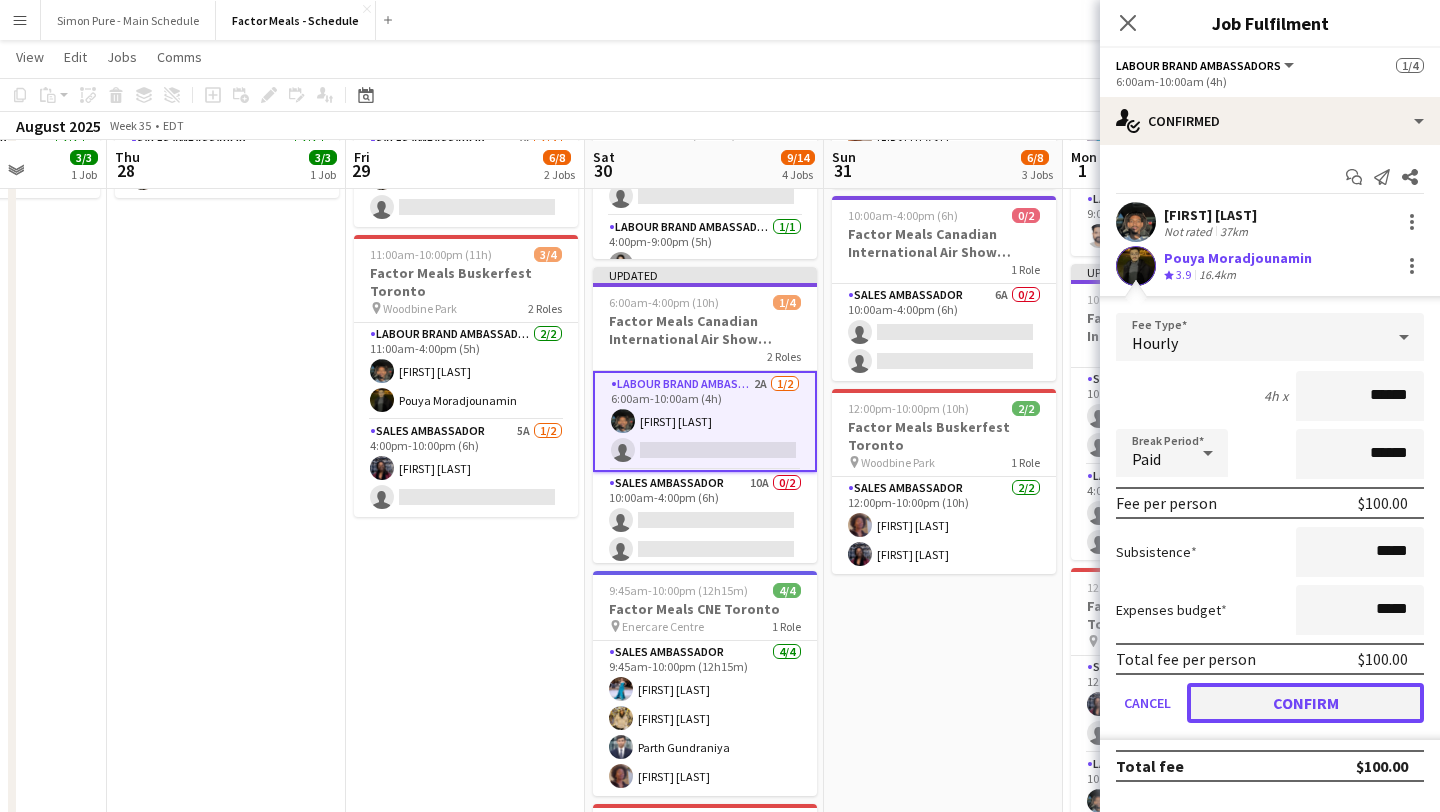 click on "Confirm" at bounding box center [1305, 703] 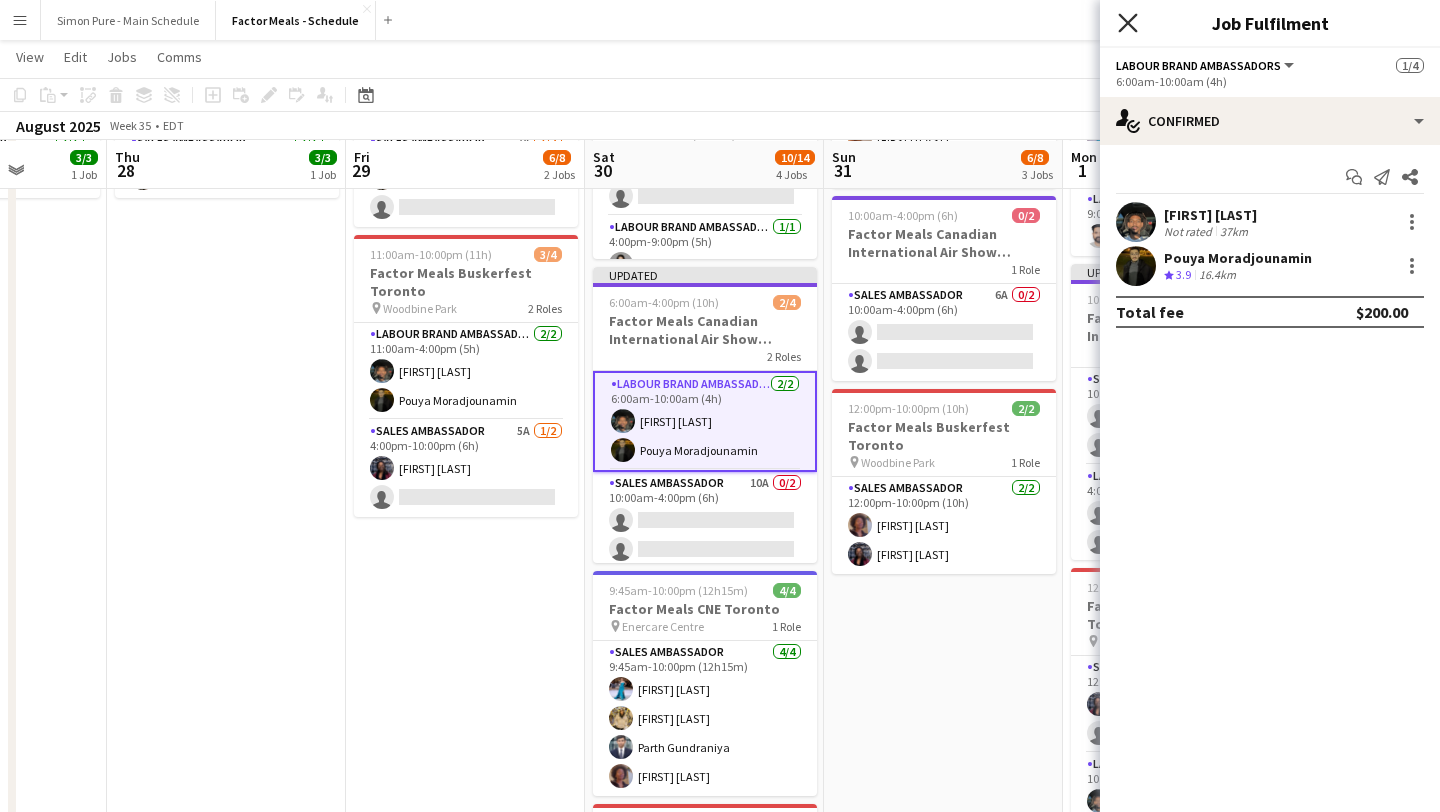 click 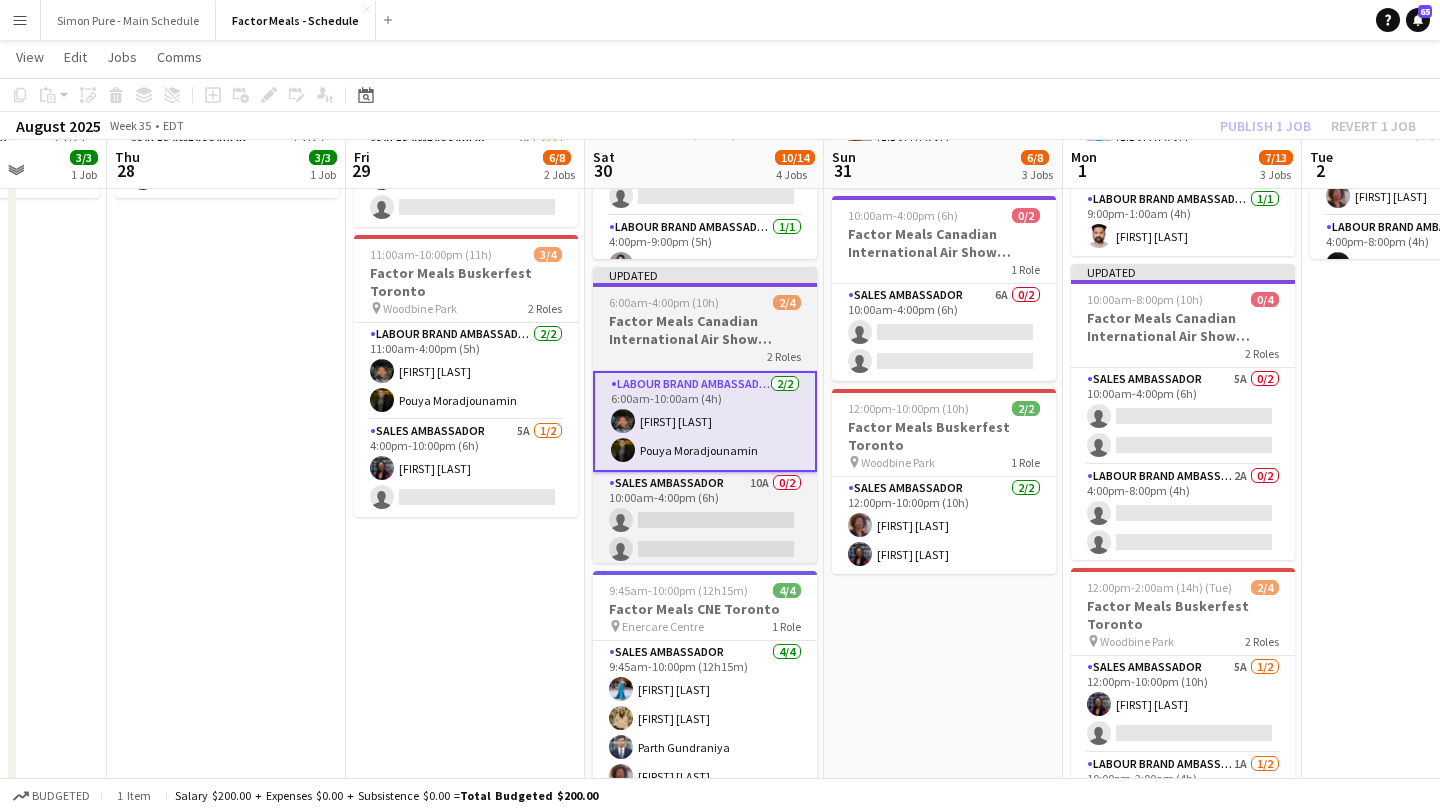 click on "Factor Meals Canadian International Air Show Toronto" at bounding box center [705, 330] 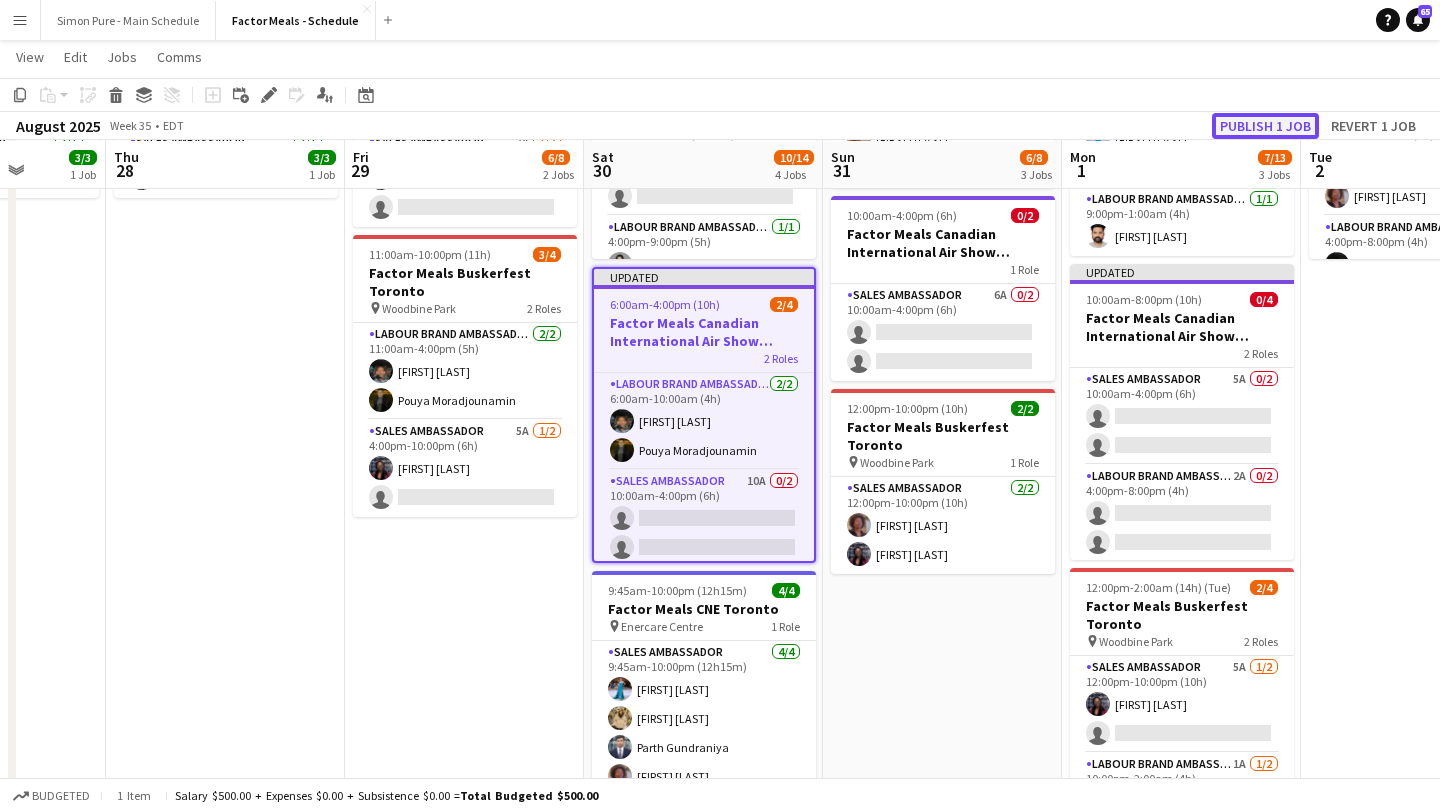 click on "Publish 1 job" 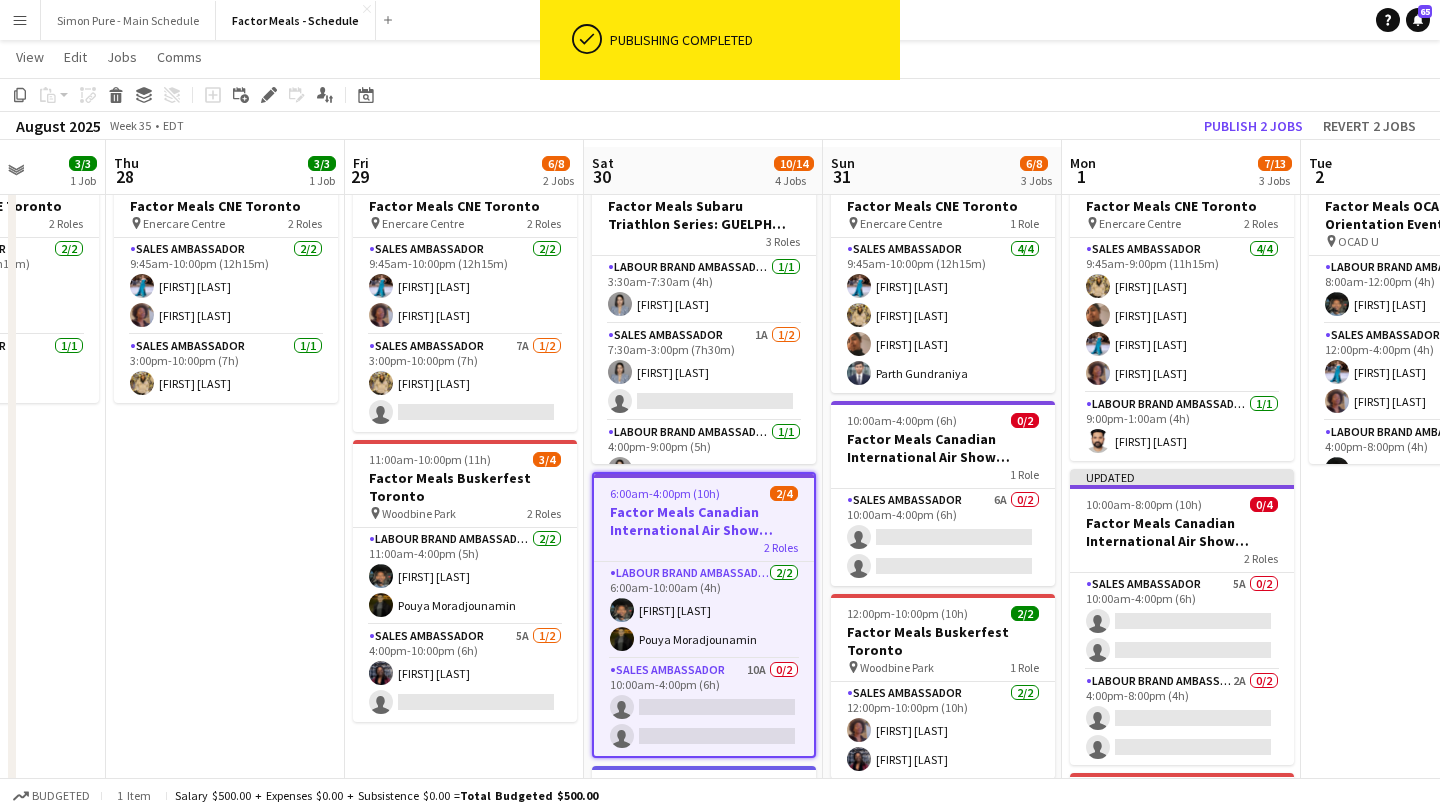 scroll, scrollTop: 81, scrollLeft: 0, axis: vertical 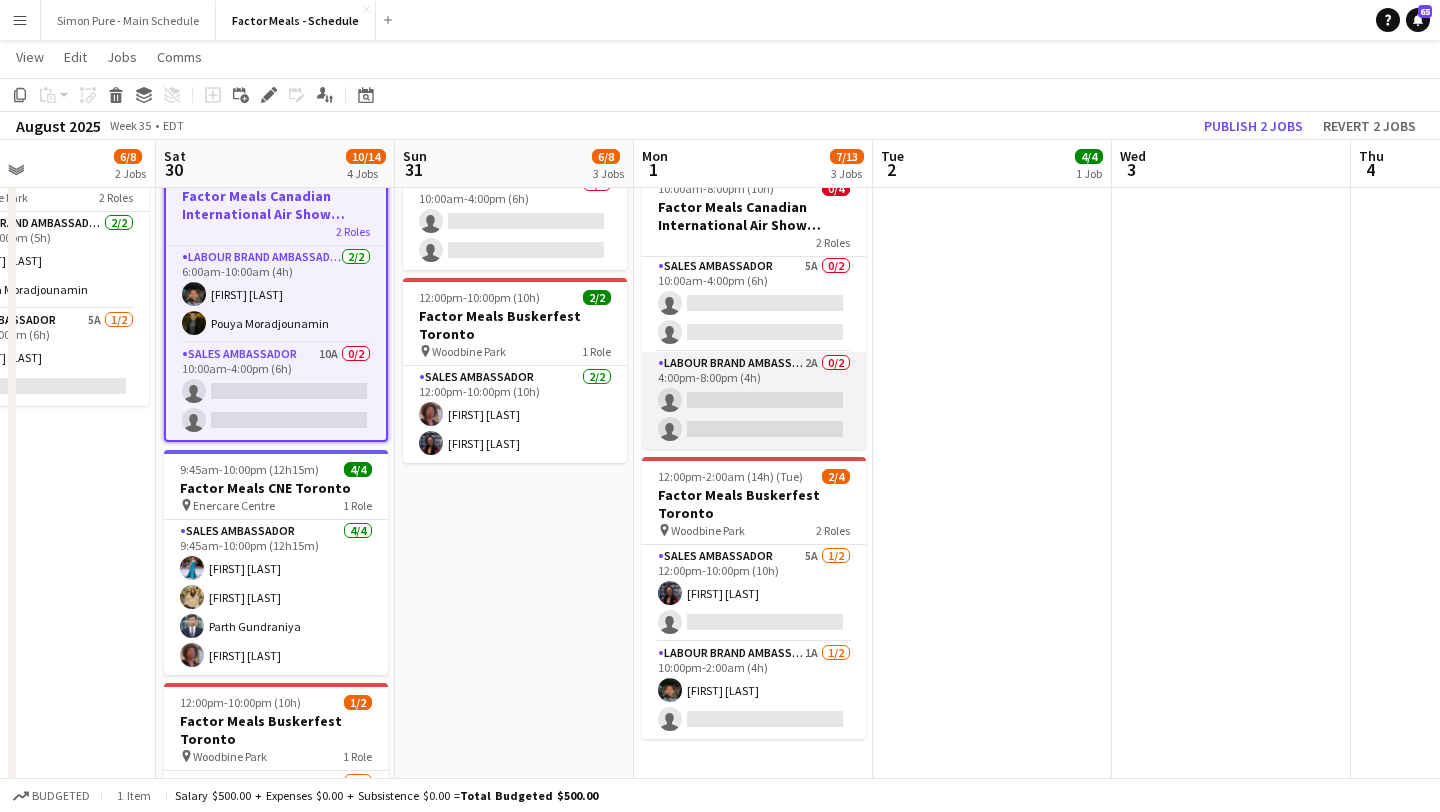 click on "Labour Brand Ambassadors    2A   0/2   4:00pm-8:00pm (4h)
single-neutral-actions
single-neutral-actions" at bounding box center (754, 400) 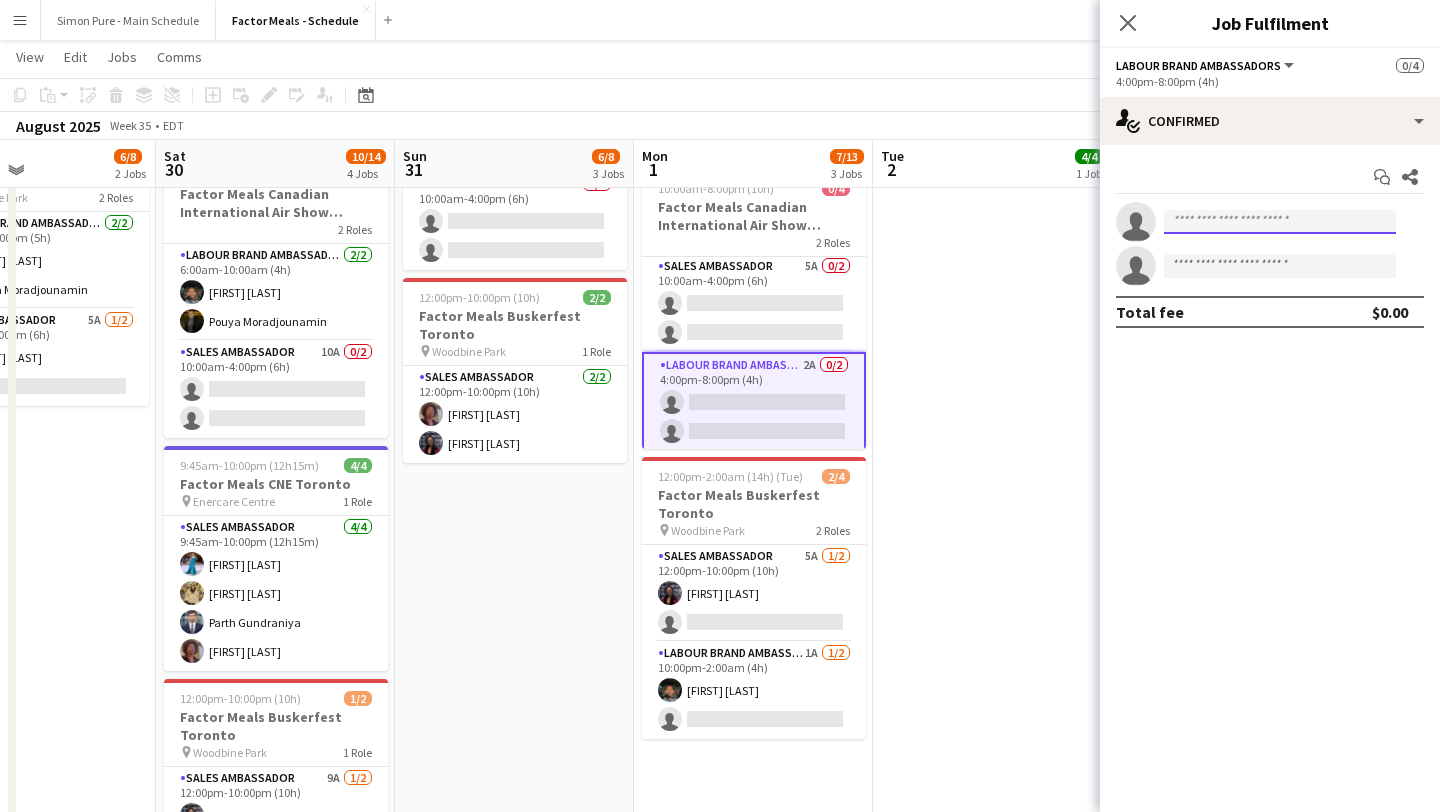 click at bounding box center [1280, 222] 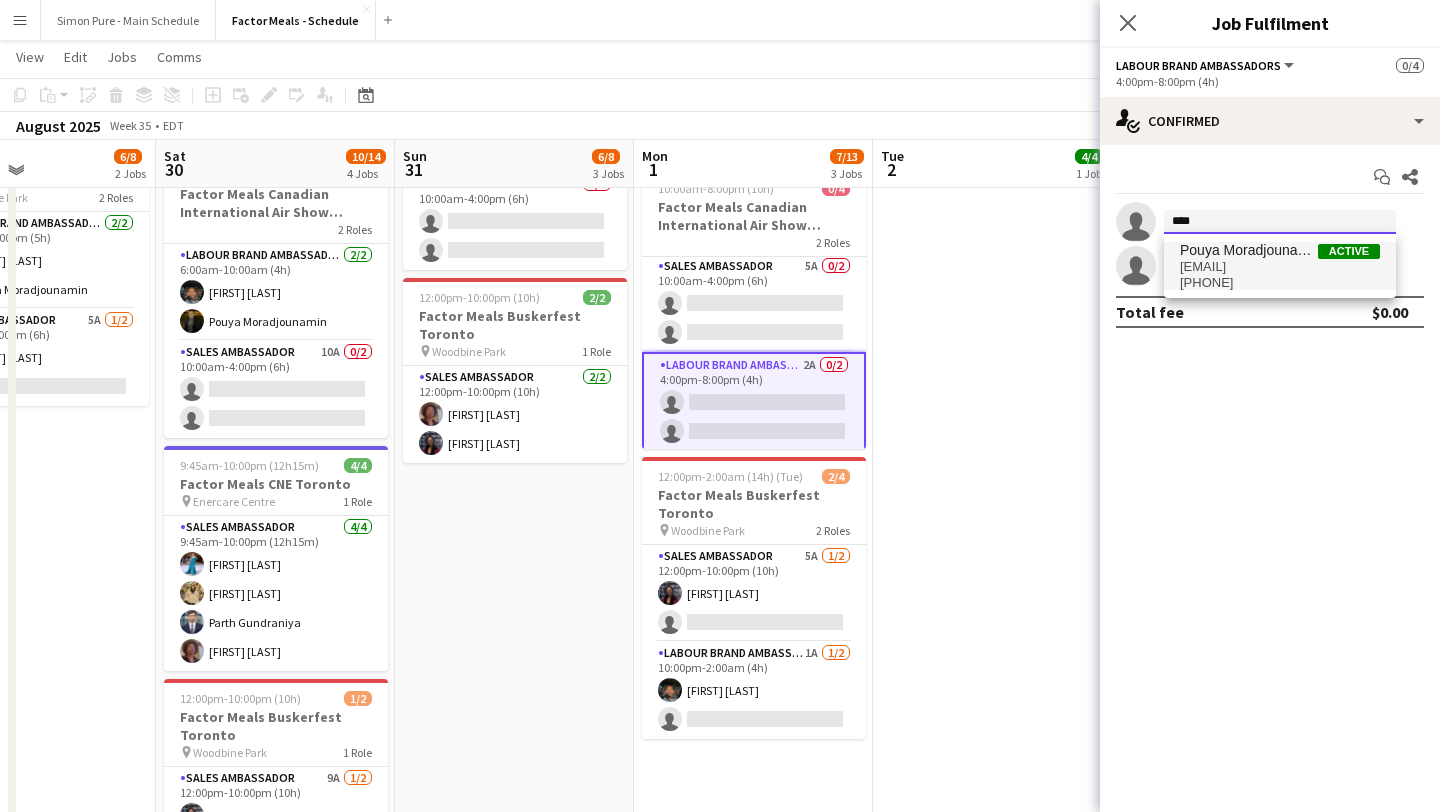 type on "****" 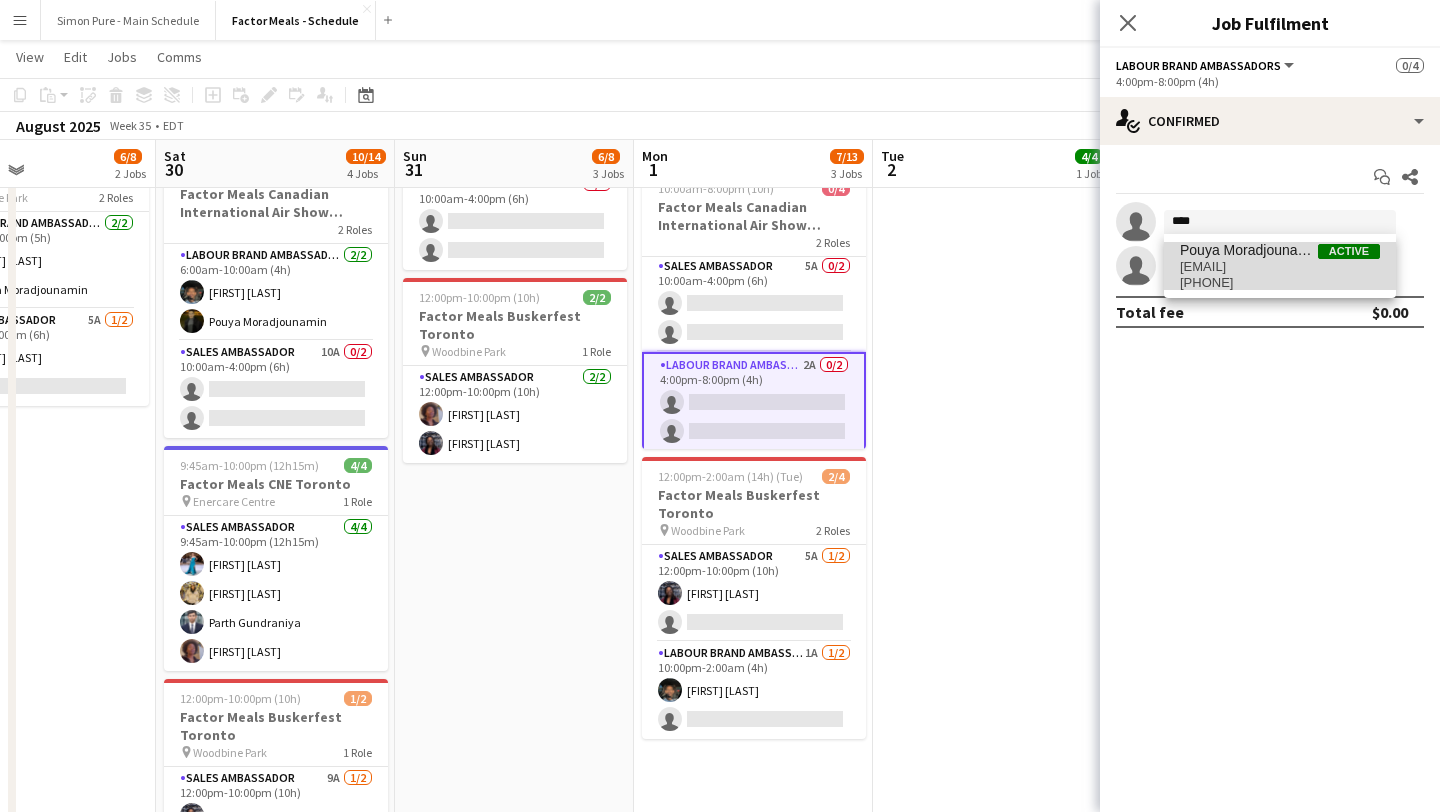 click on "[PHONE]" at bounding box center [1280, 283] 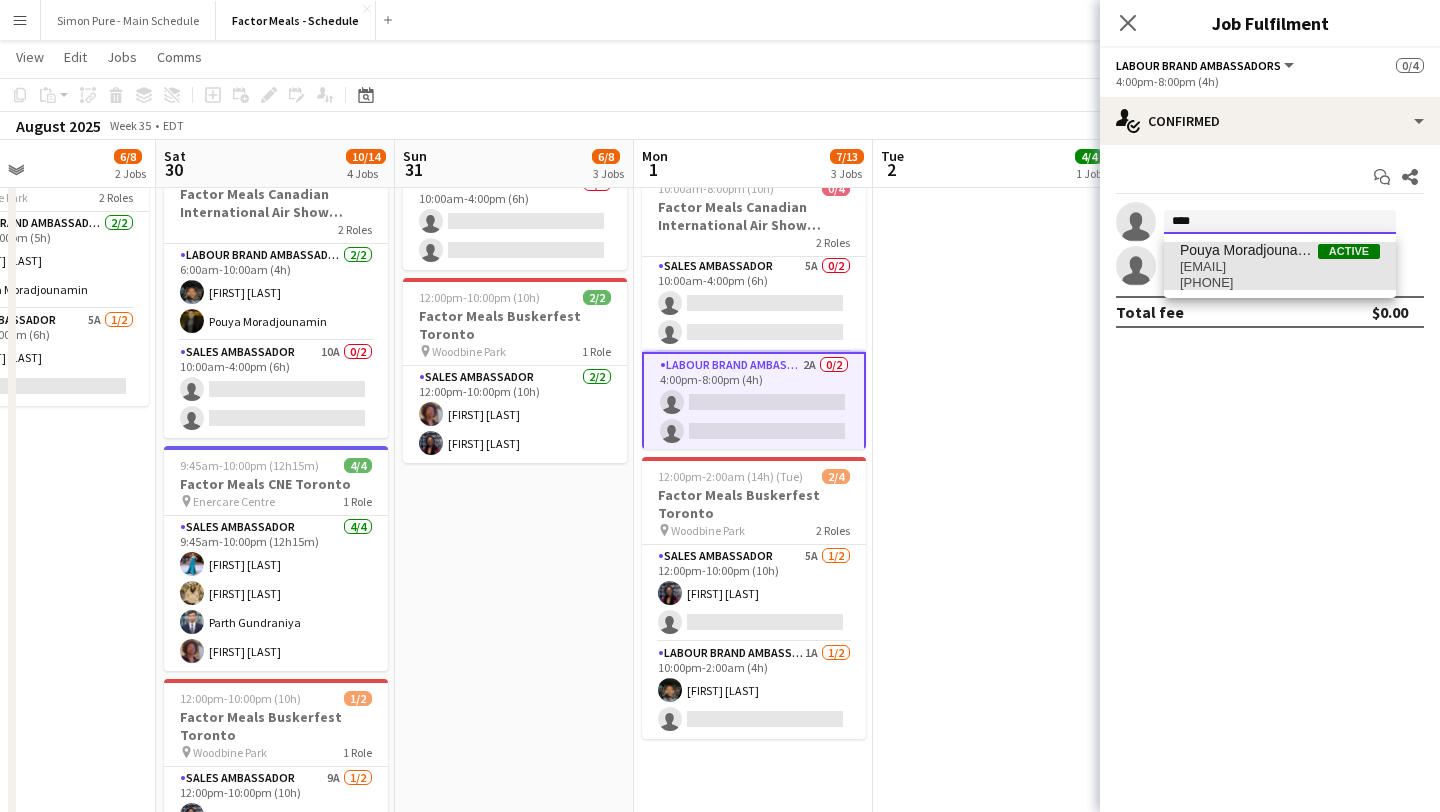 type 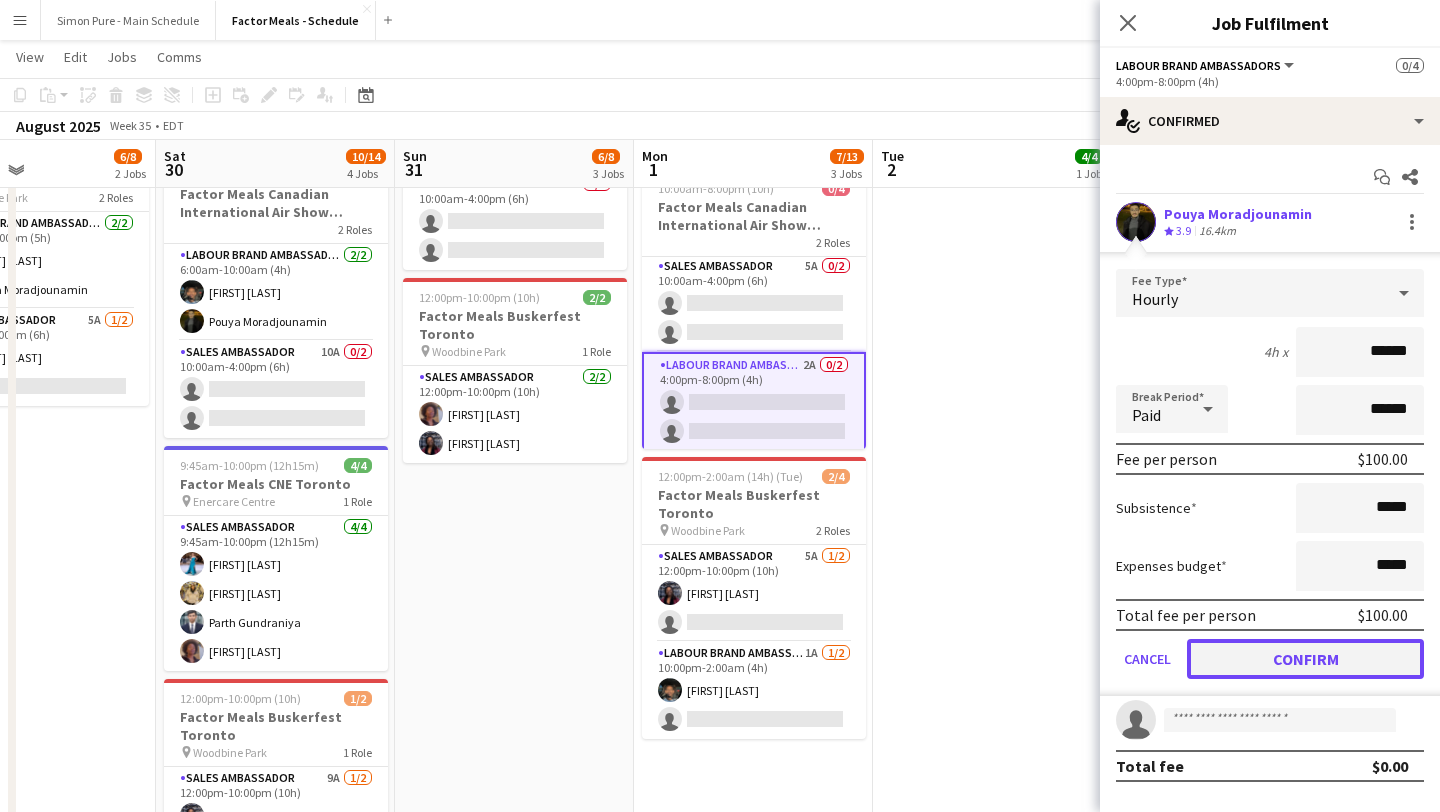 click on "Confirm" at bounding box center (1305, 659) 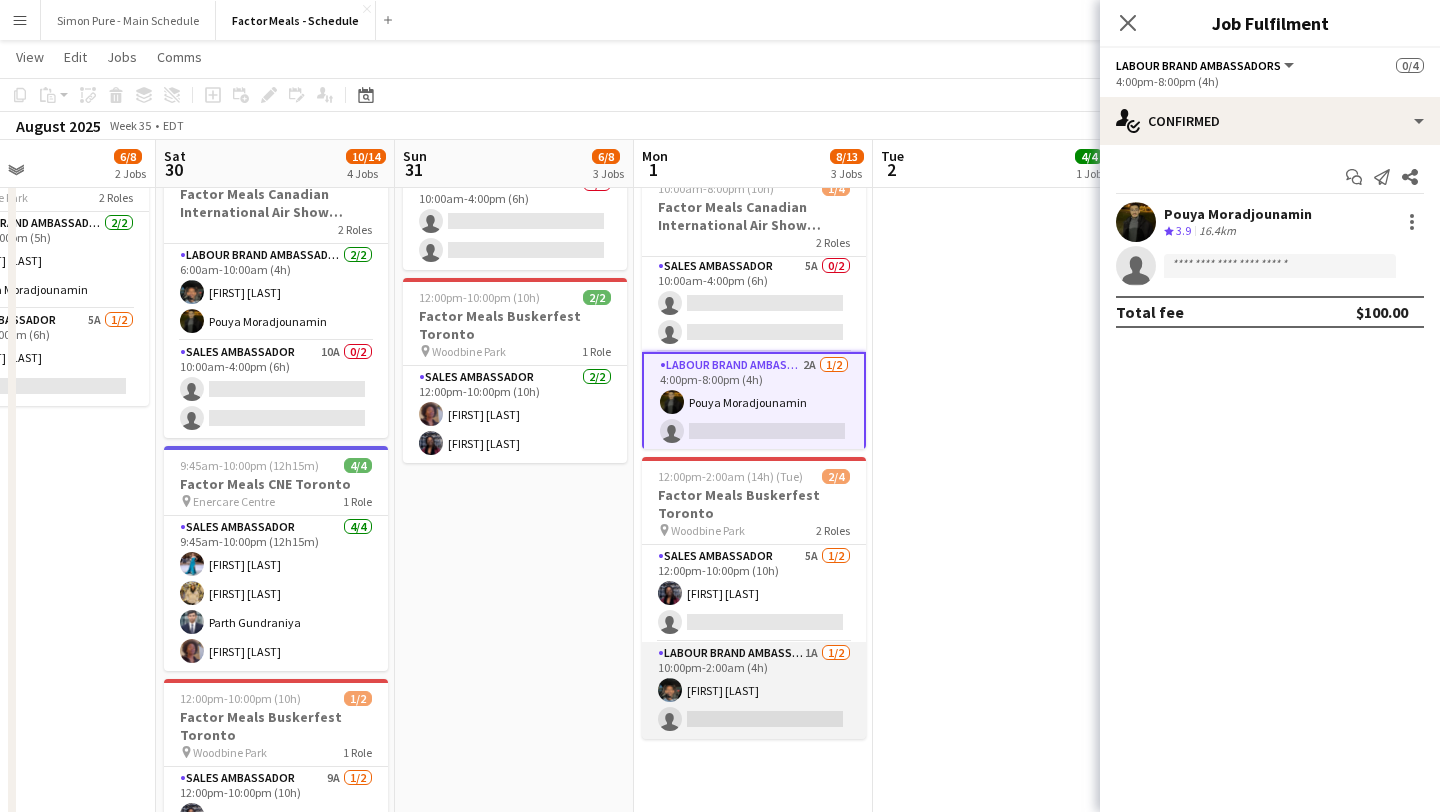 click on "Labour Brand Ambassadors    1A   1/2   10:00pm-2:00am (4h)
[FIRST] [LAST]
single-neutral-actions" at bounding box center (754, 690) 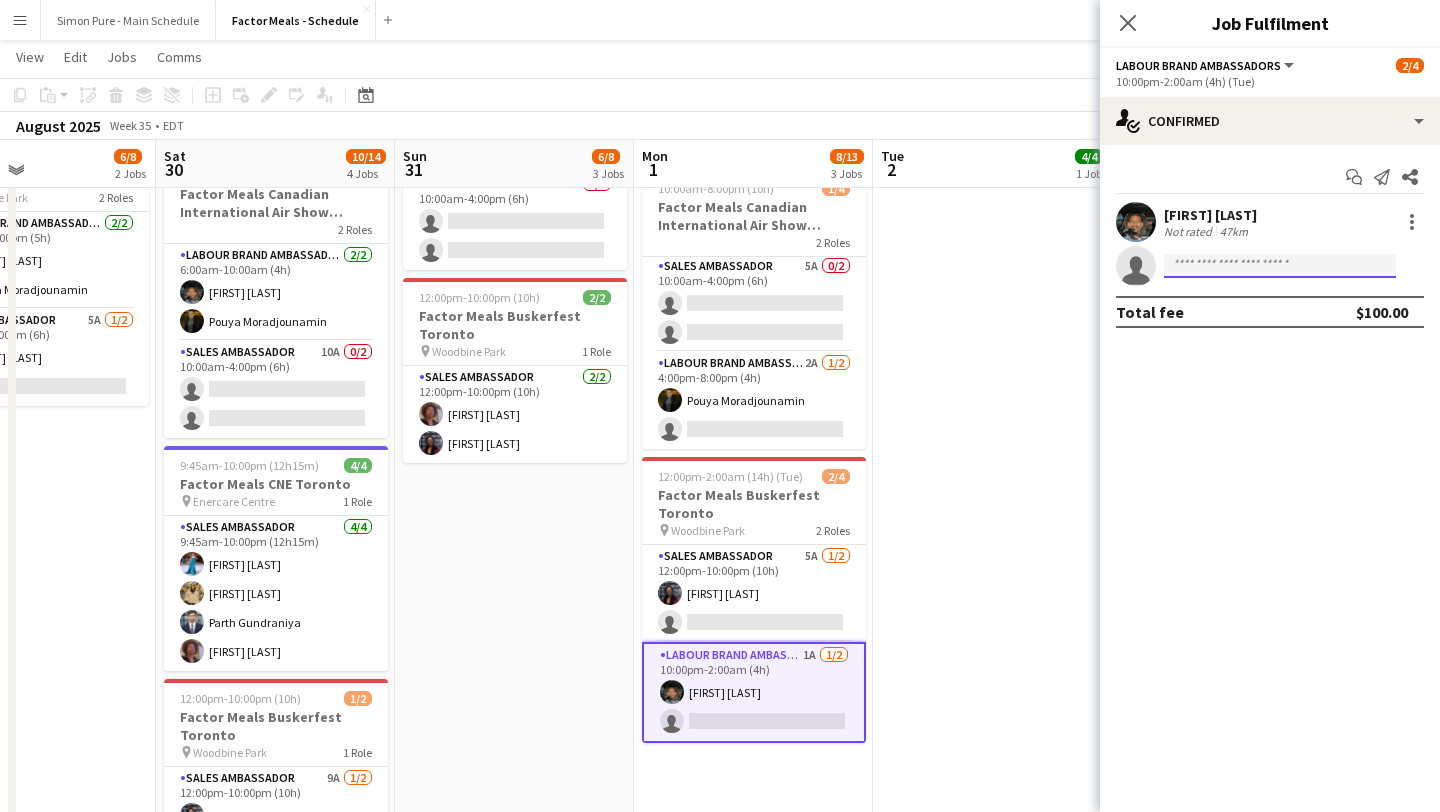 click 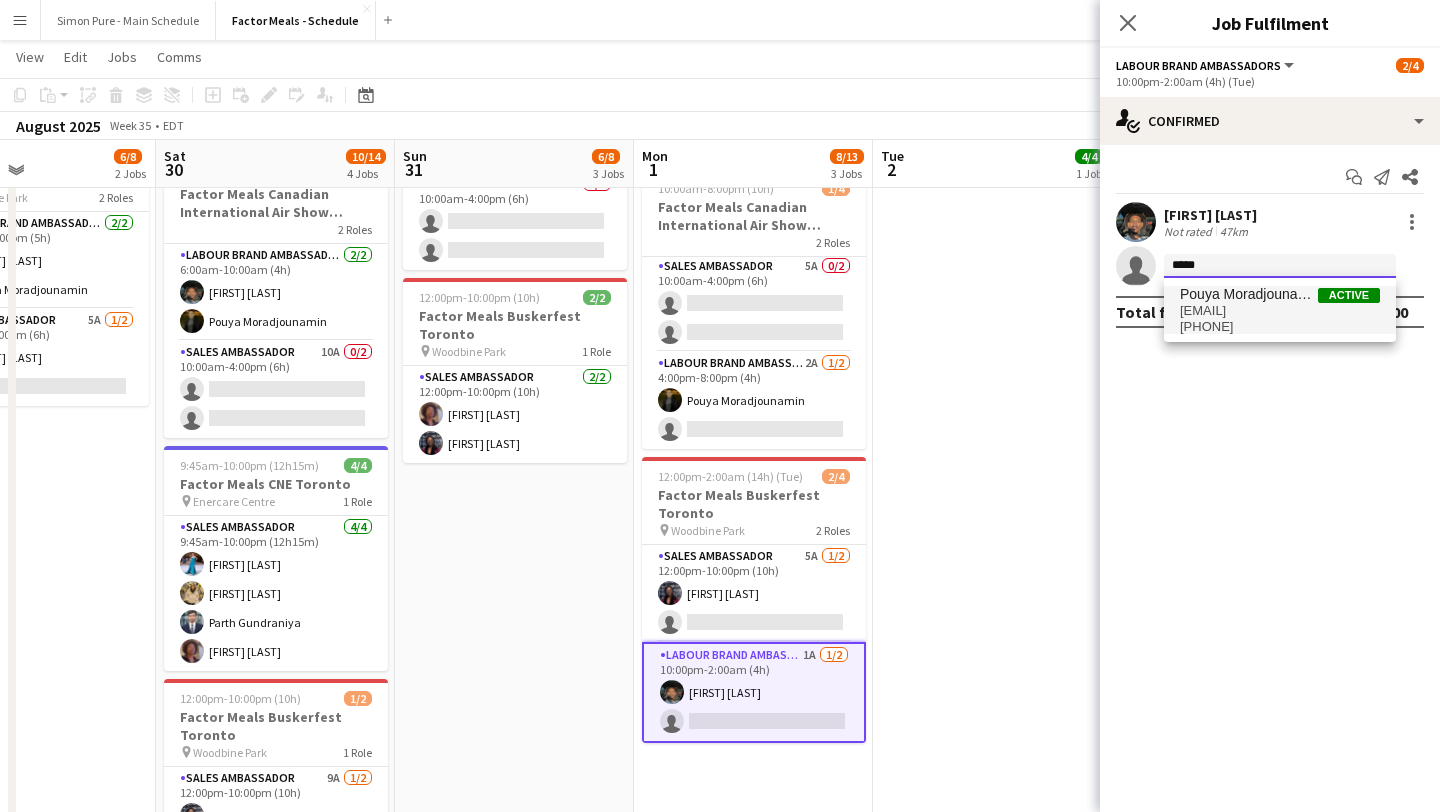 type on "*****" 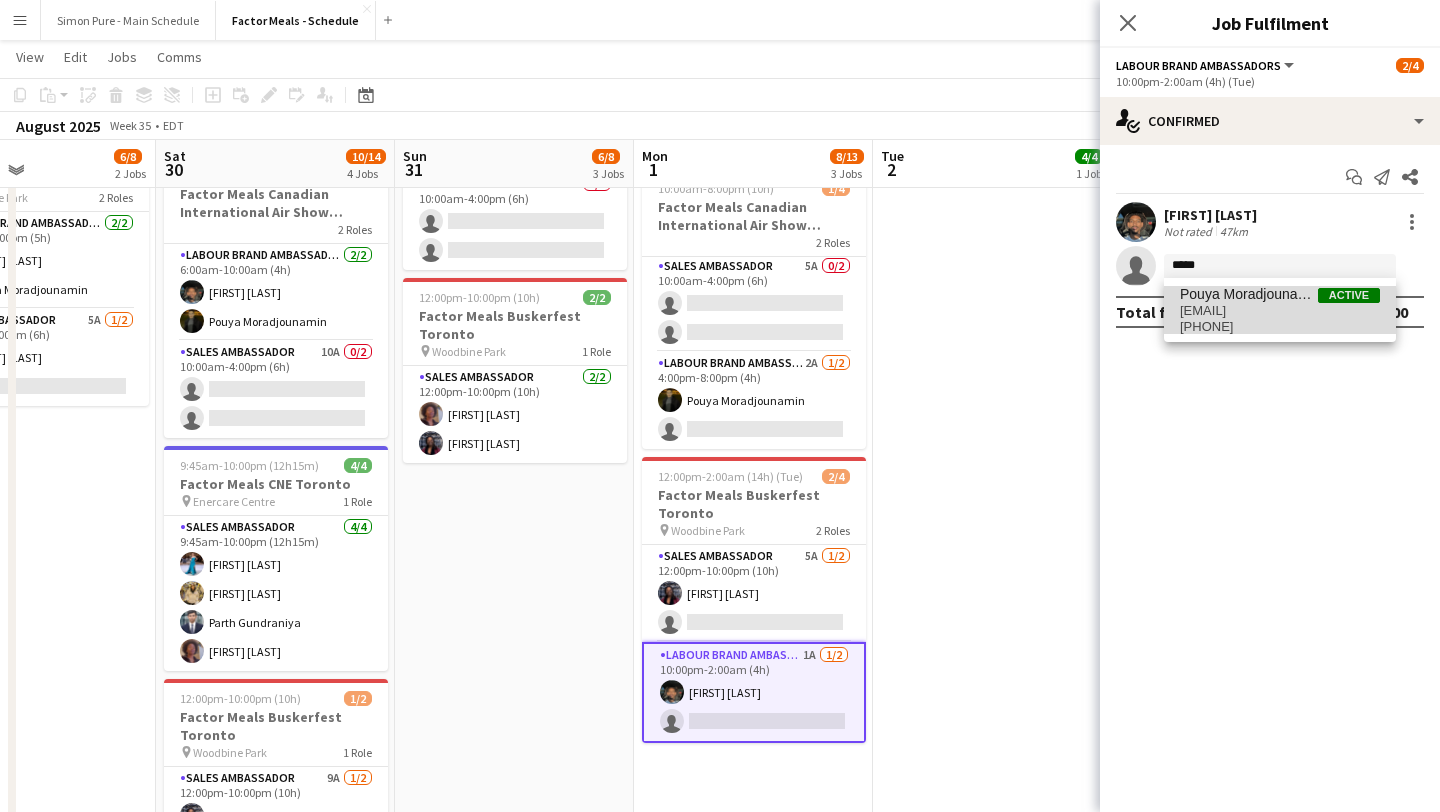 click on "[EMAIL]" at bounding box center [1280, 311] 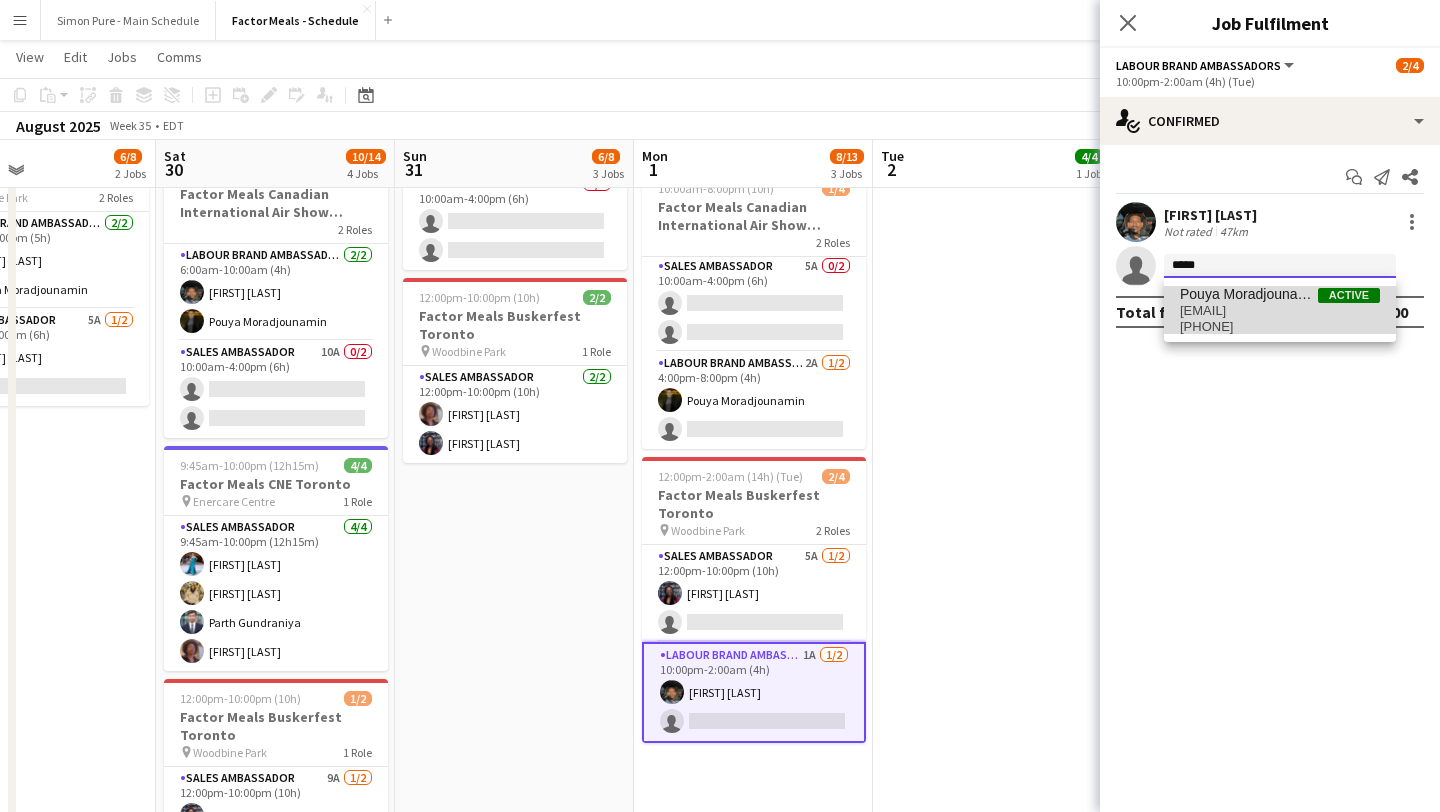 type 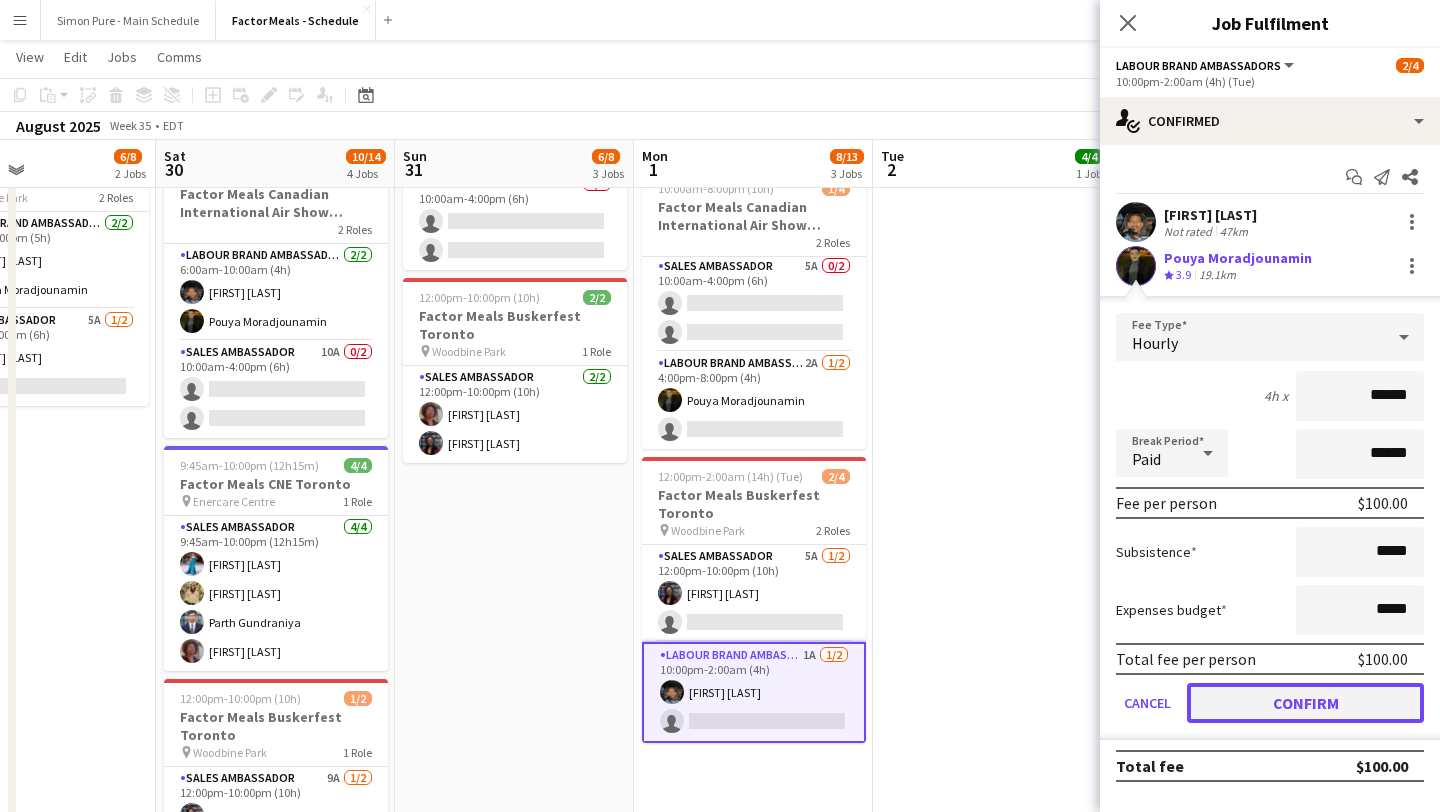 click on "Confirm" at bounding box center [1305, 703] 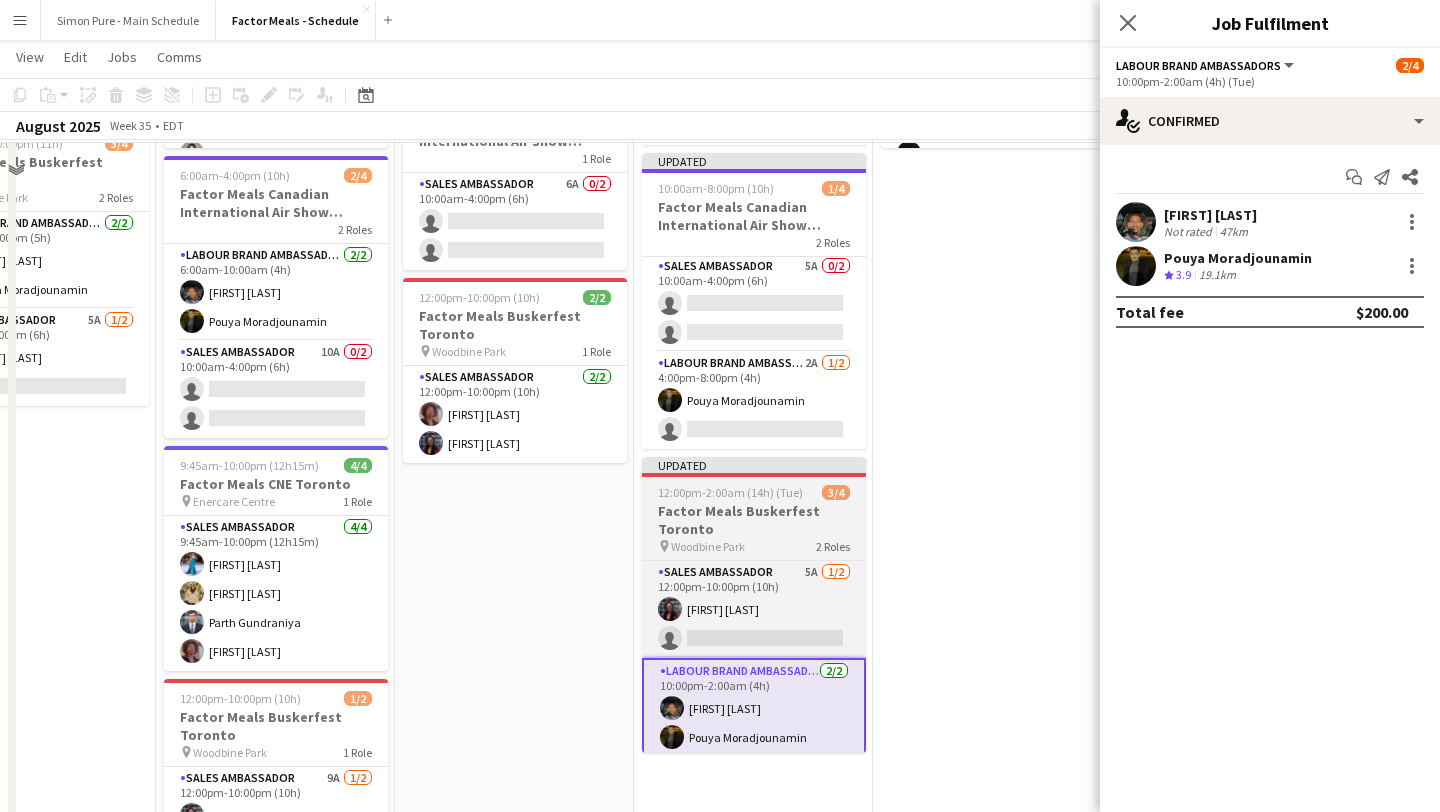 scroll, scrollTop: 273, scrollLeft: 0, axis: vertical 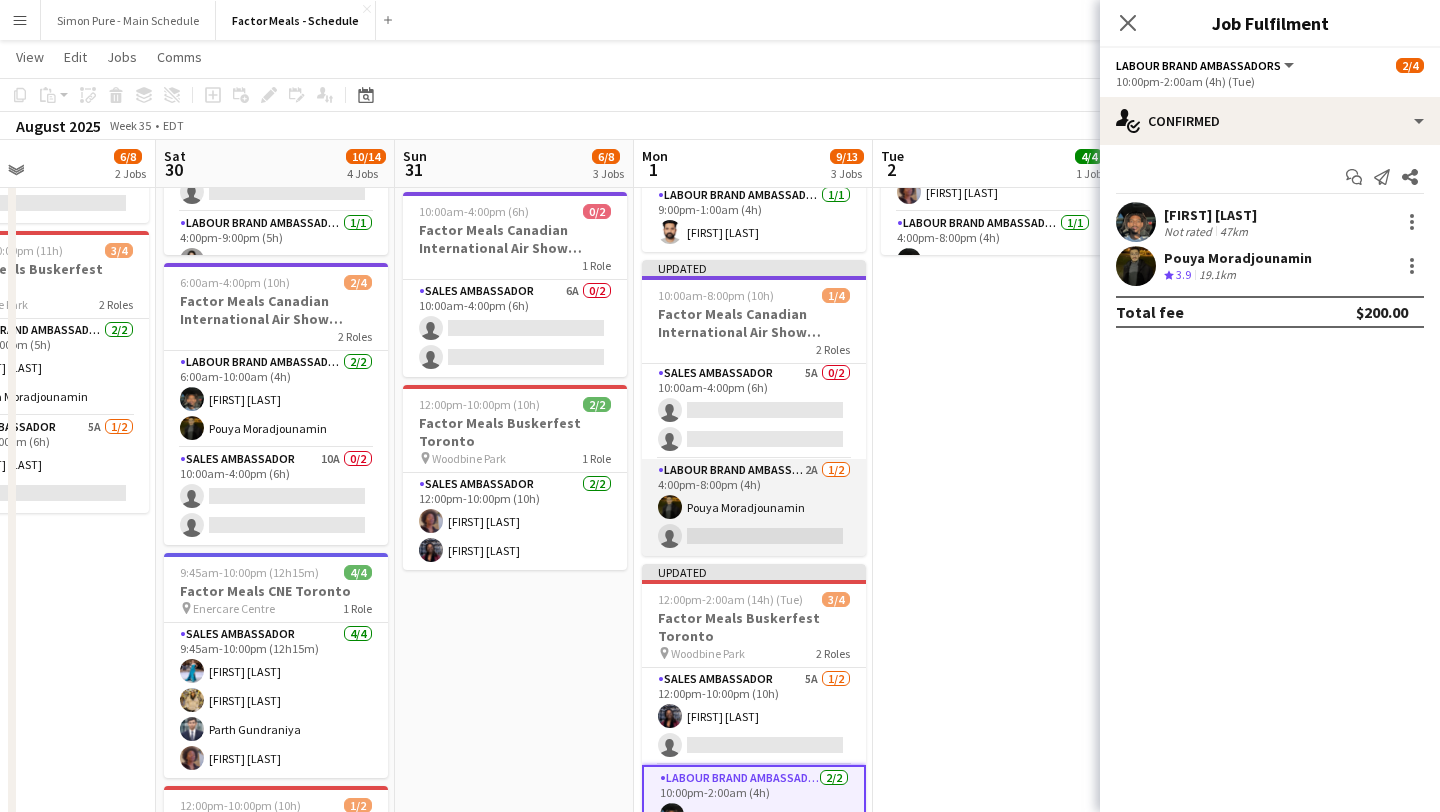click on "Labour Brand Ambassadors    2A   1/2   4:00pm-8:00pm (4h)
[FIRST] [LAST]
single-neutral-actions" at bounding box center (754, 507) 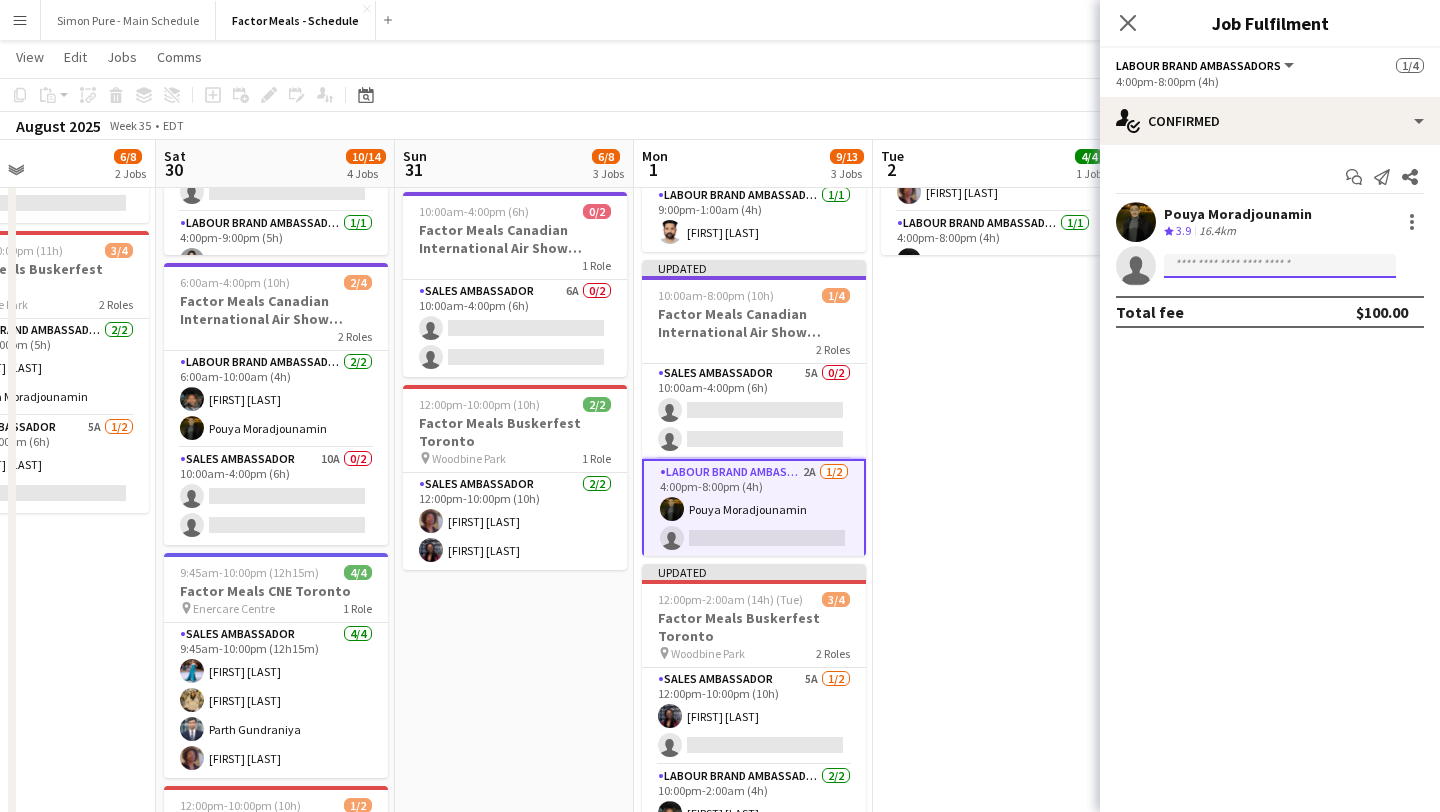 click 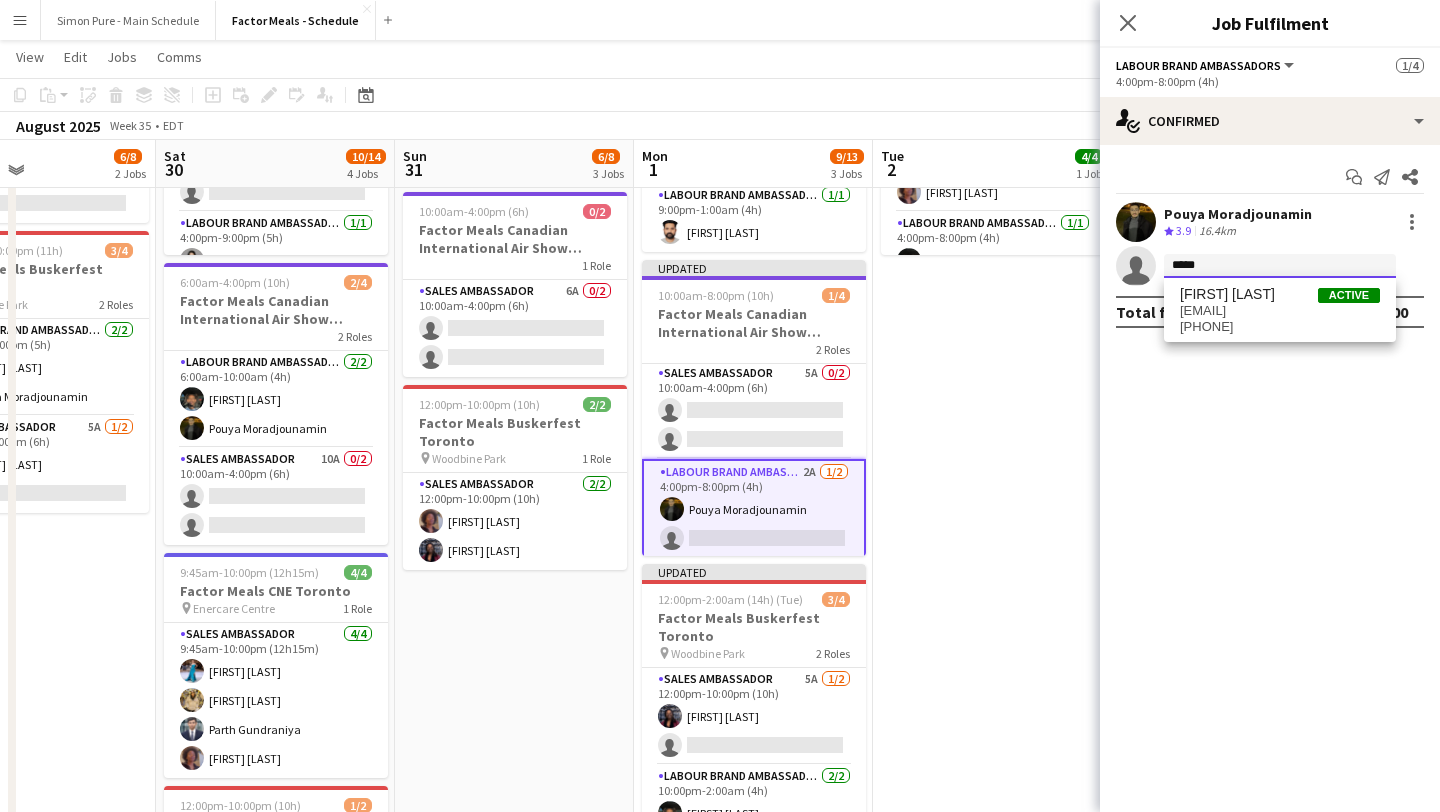 click on "*****" 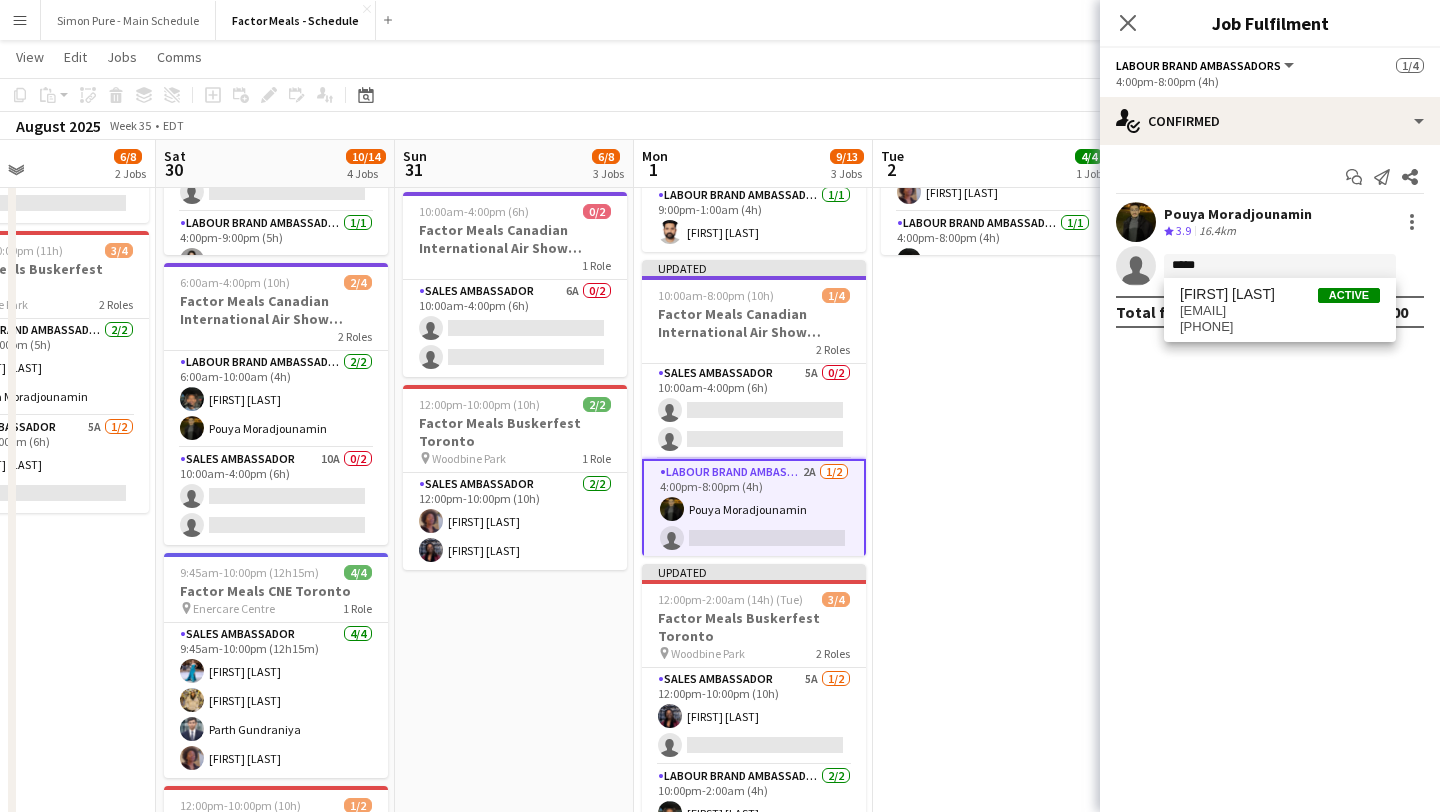 click on "[FIRST] [LAST]  Active   [EMAIL]   [PHONE]" at bounding box center [1280, 310] 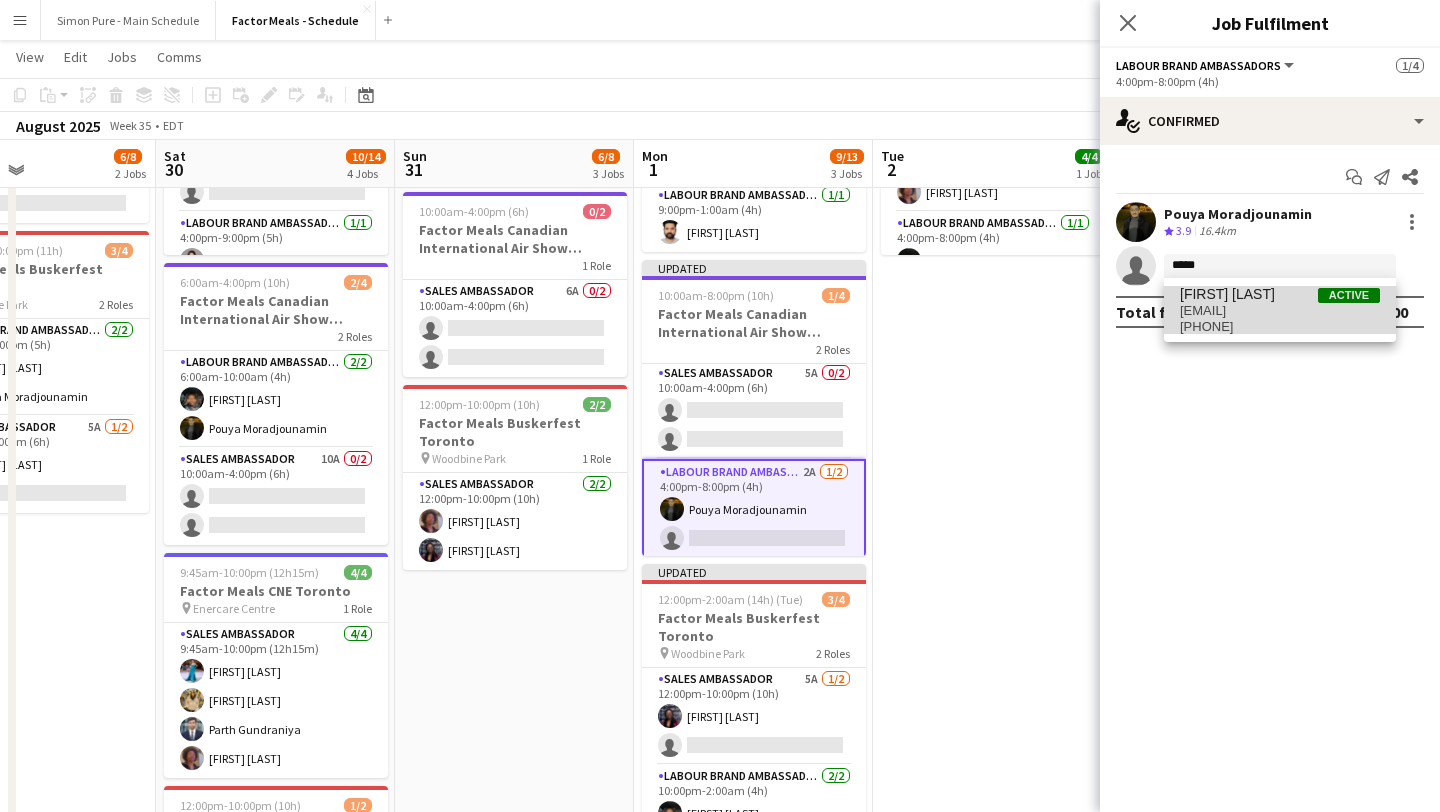click on "[EMAIL]" at bounding box center [1280, 311] 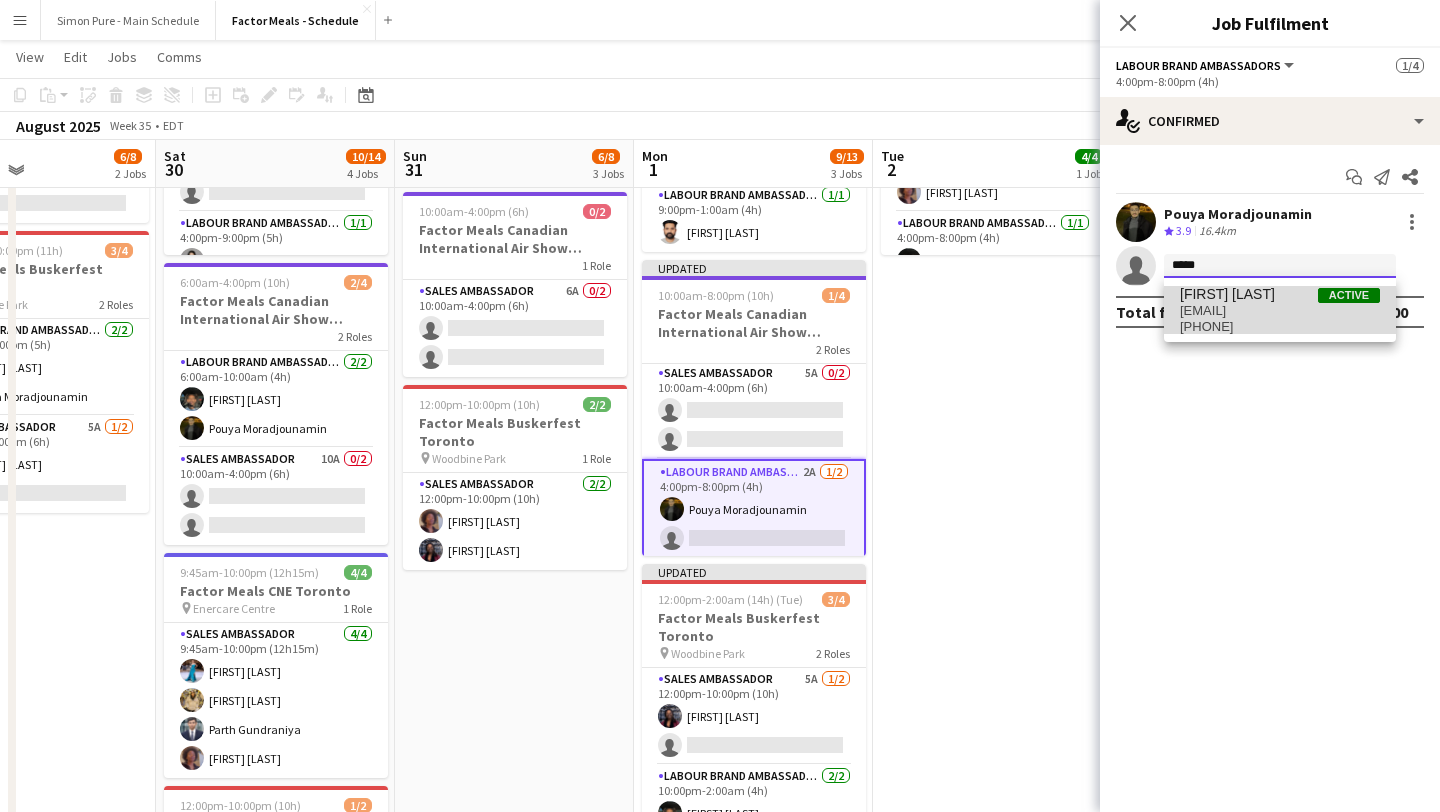 type 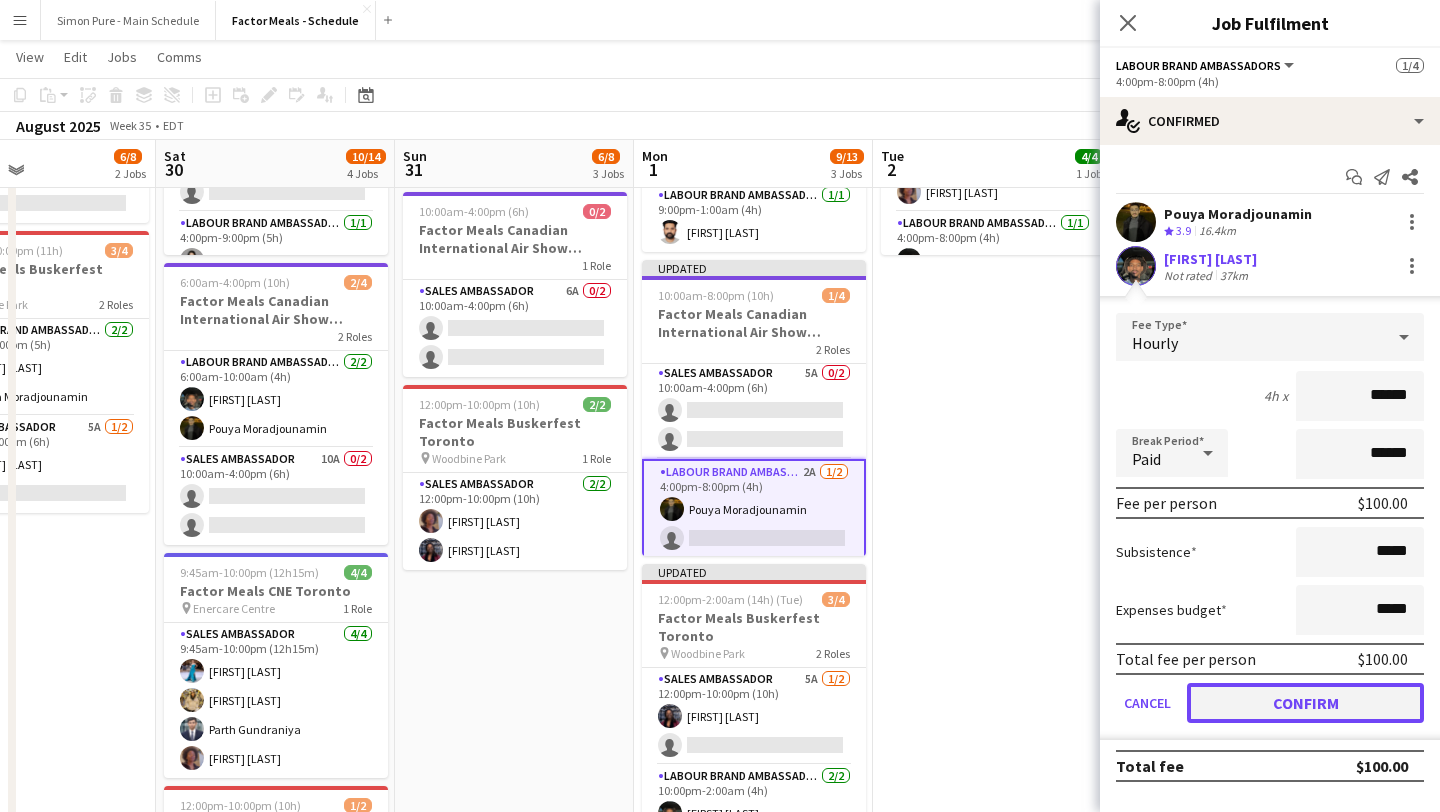 click on "Confirm" at bounding box center [1305, 703] 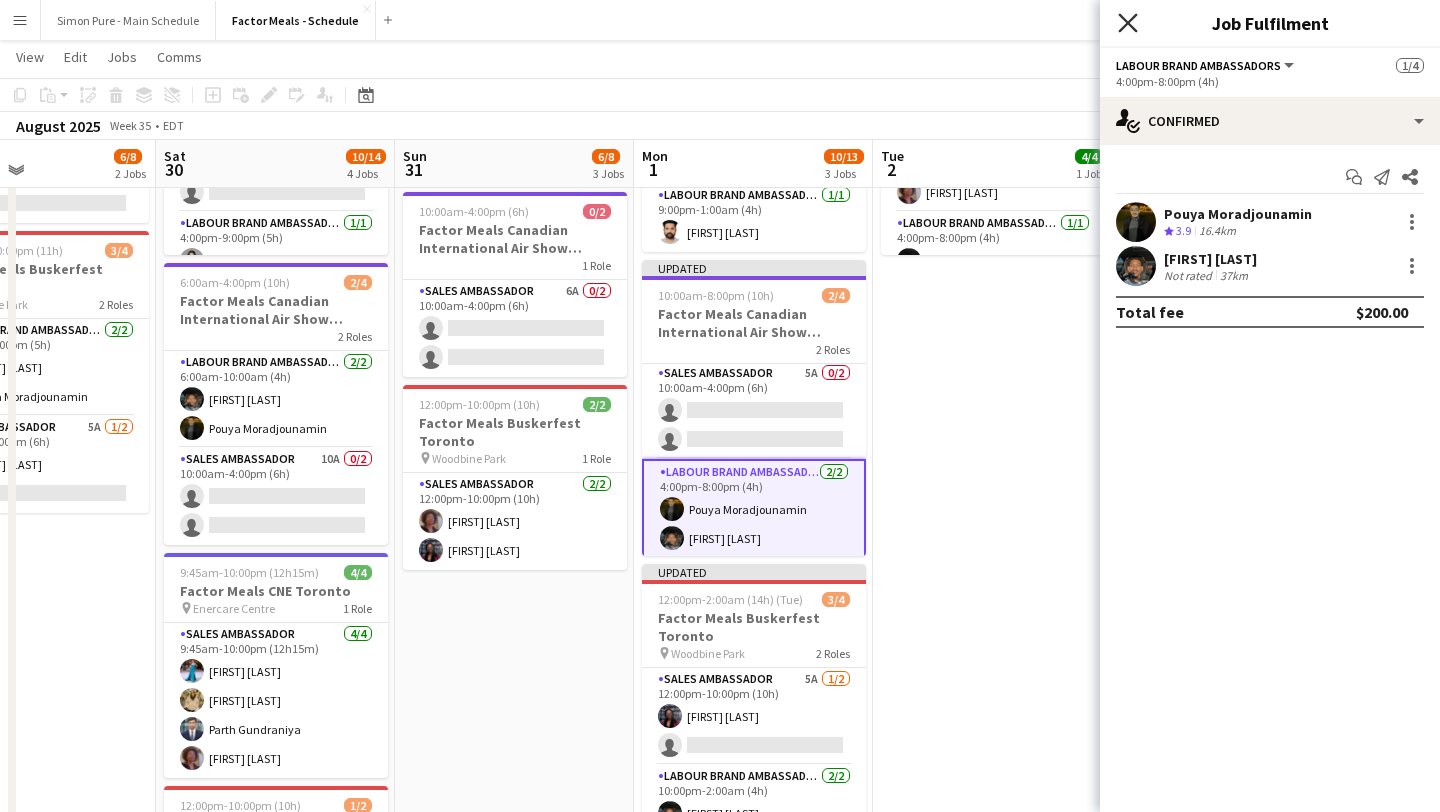 click 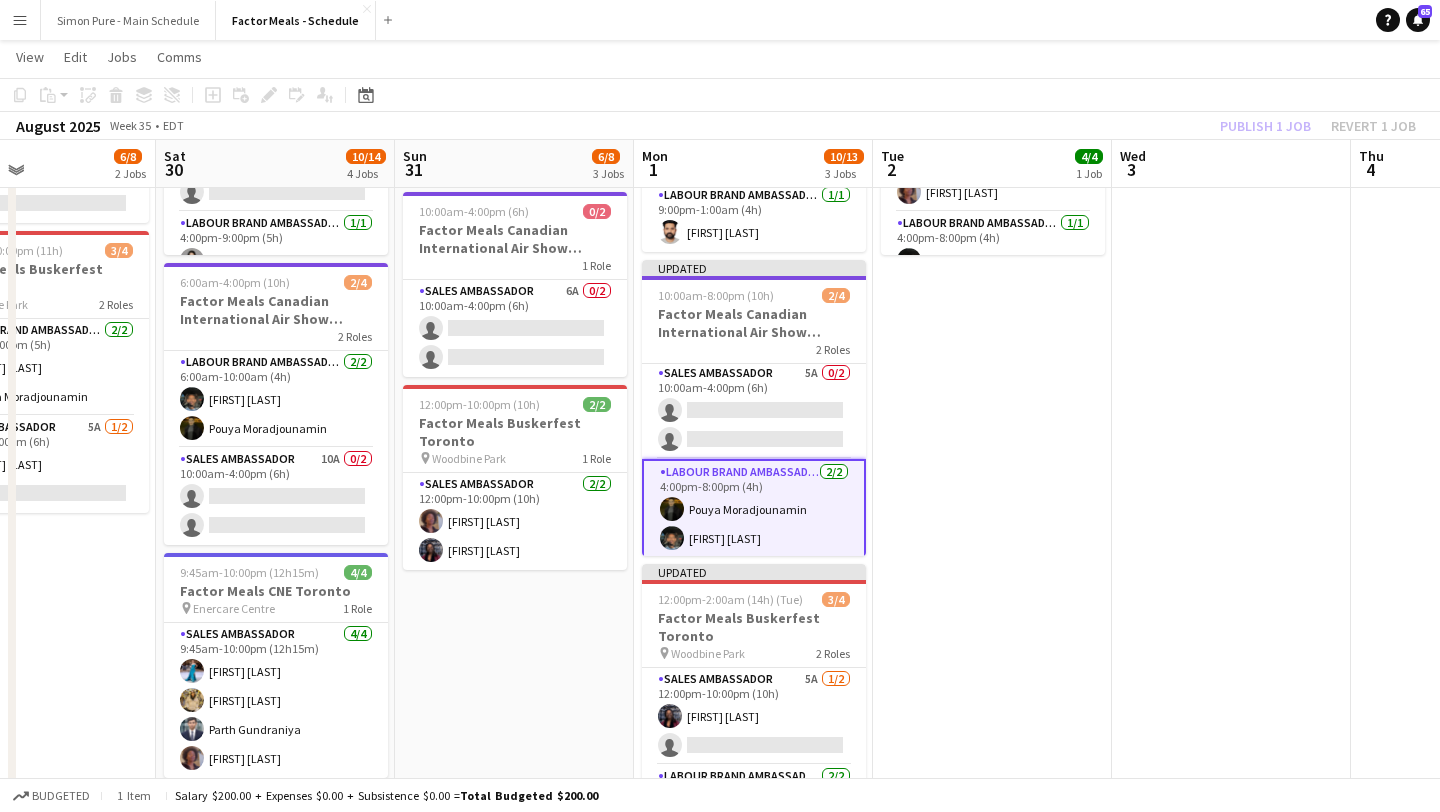 scroll, scrollTop: 0, scrollLeft: 562, axis: horizontal 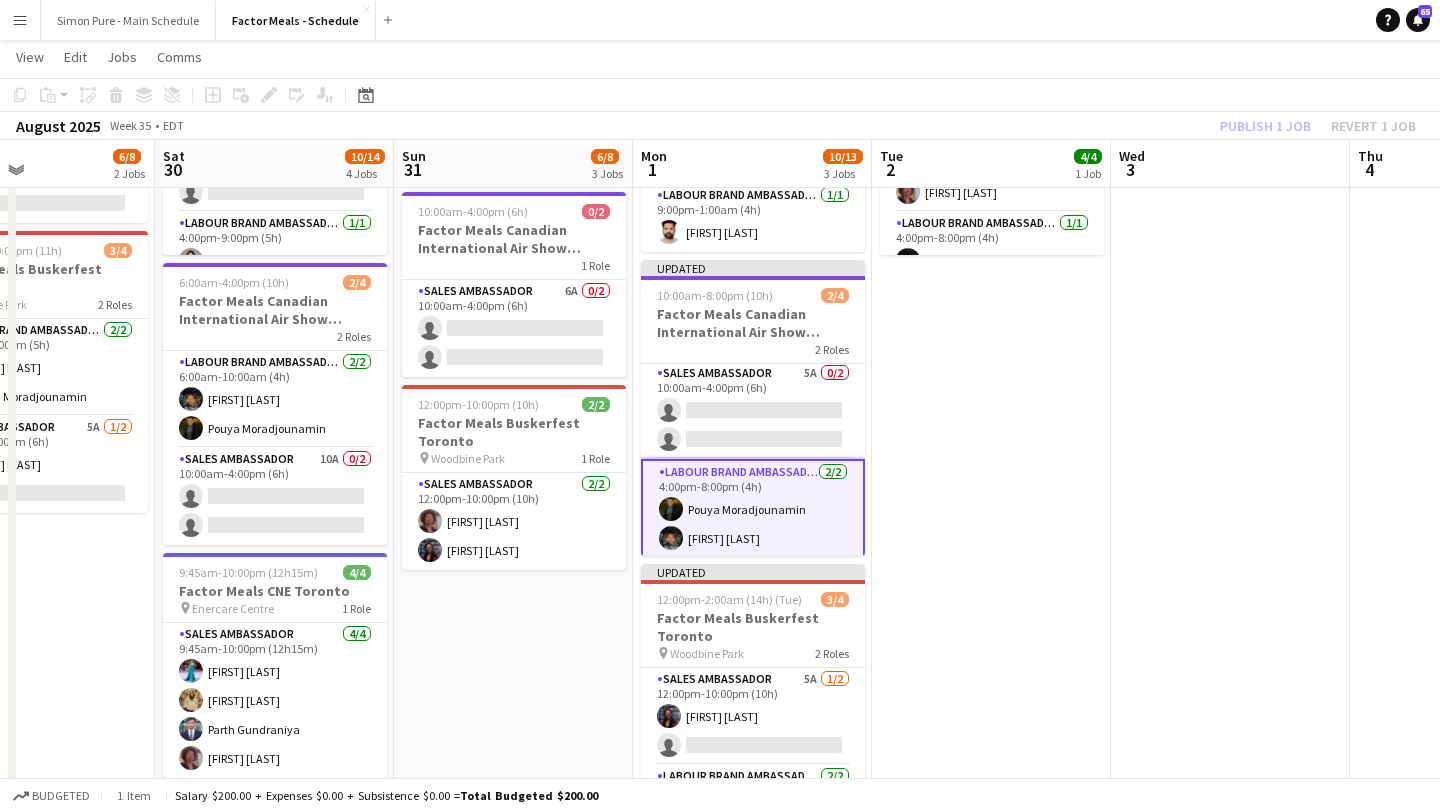 click on "8:00am-8:00pm (12h)    4/4   Factor Meals  OCAD Orientation Event
pin
OCAD U   3 Roles   Labour Brand Ambassadors    1/1   8:00am-12:00pm (4h)
[FIRST] [LAST]  Sales Ambassador   2/2   12:00pm-4:00pm (4h)
[FIRST] [LAST] [FIRST] [LAST]  Labour Brand Ambassadors    1/1   4:00pm-8:00pm (4h)
[FIRST] [LAST]" at bounding box center (991, 498) 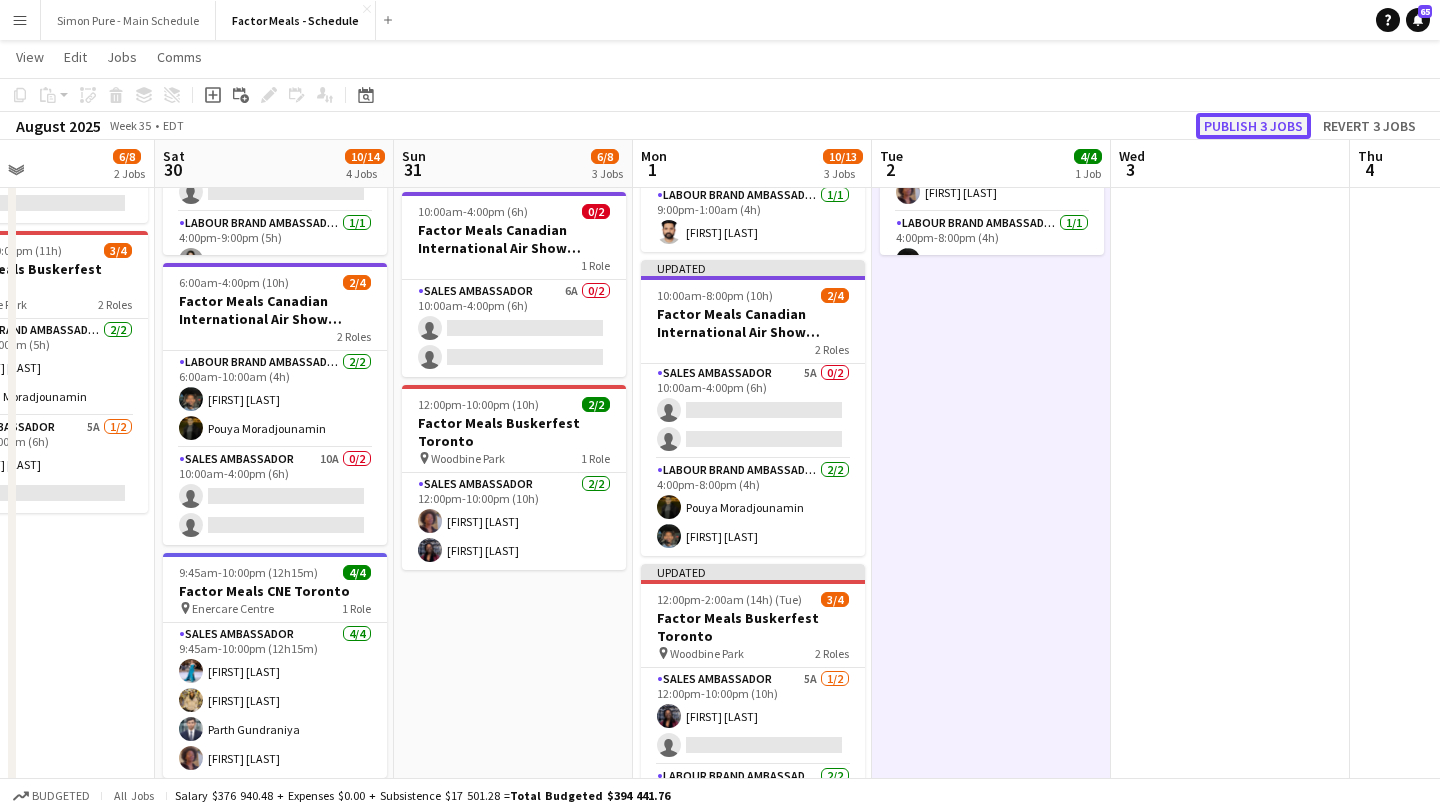click on "Publish 3 jobs" 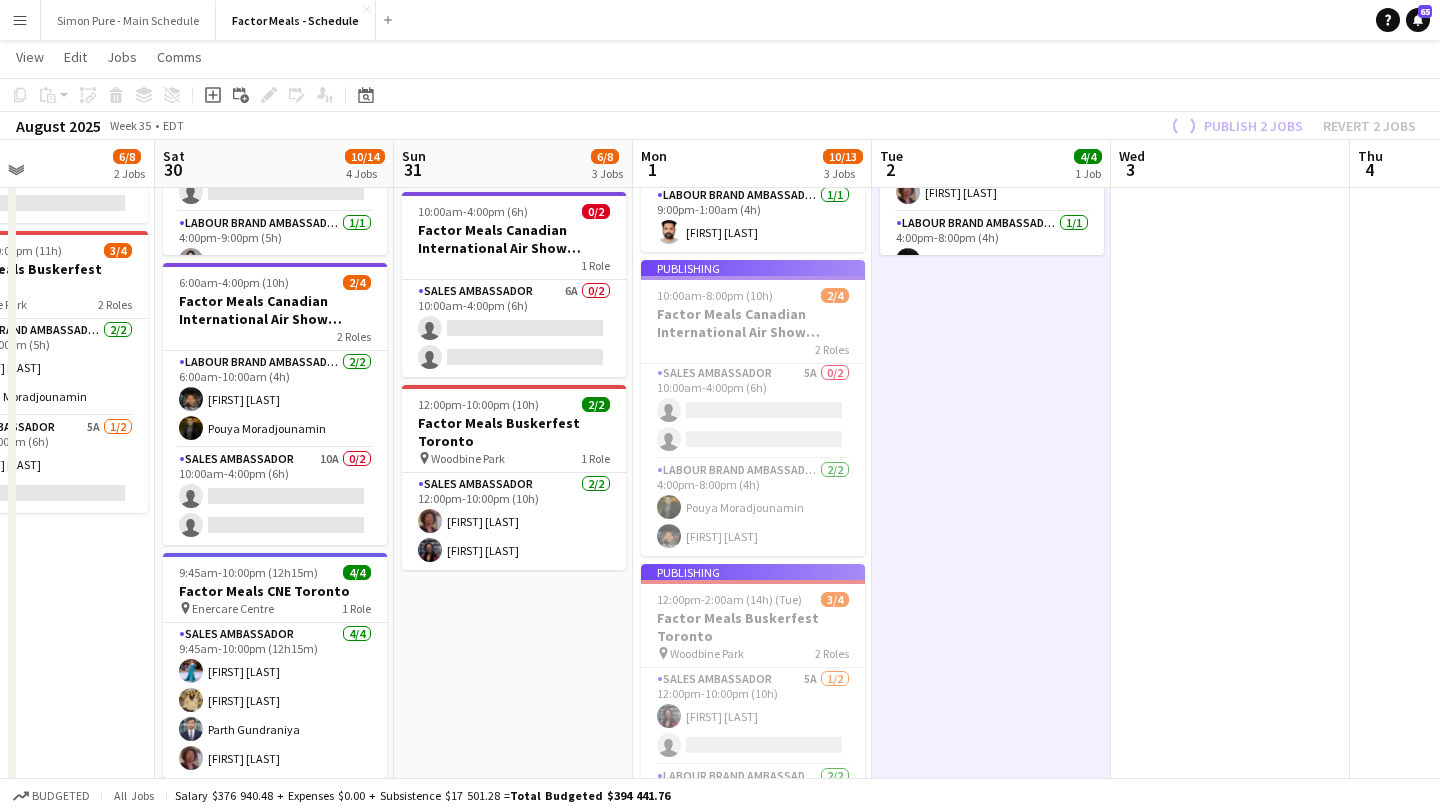 scroll, scrollTop: 0, scrollLeft: 0, axis: both 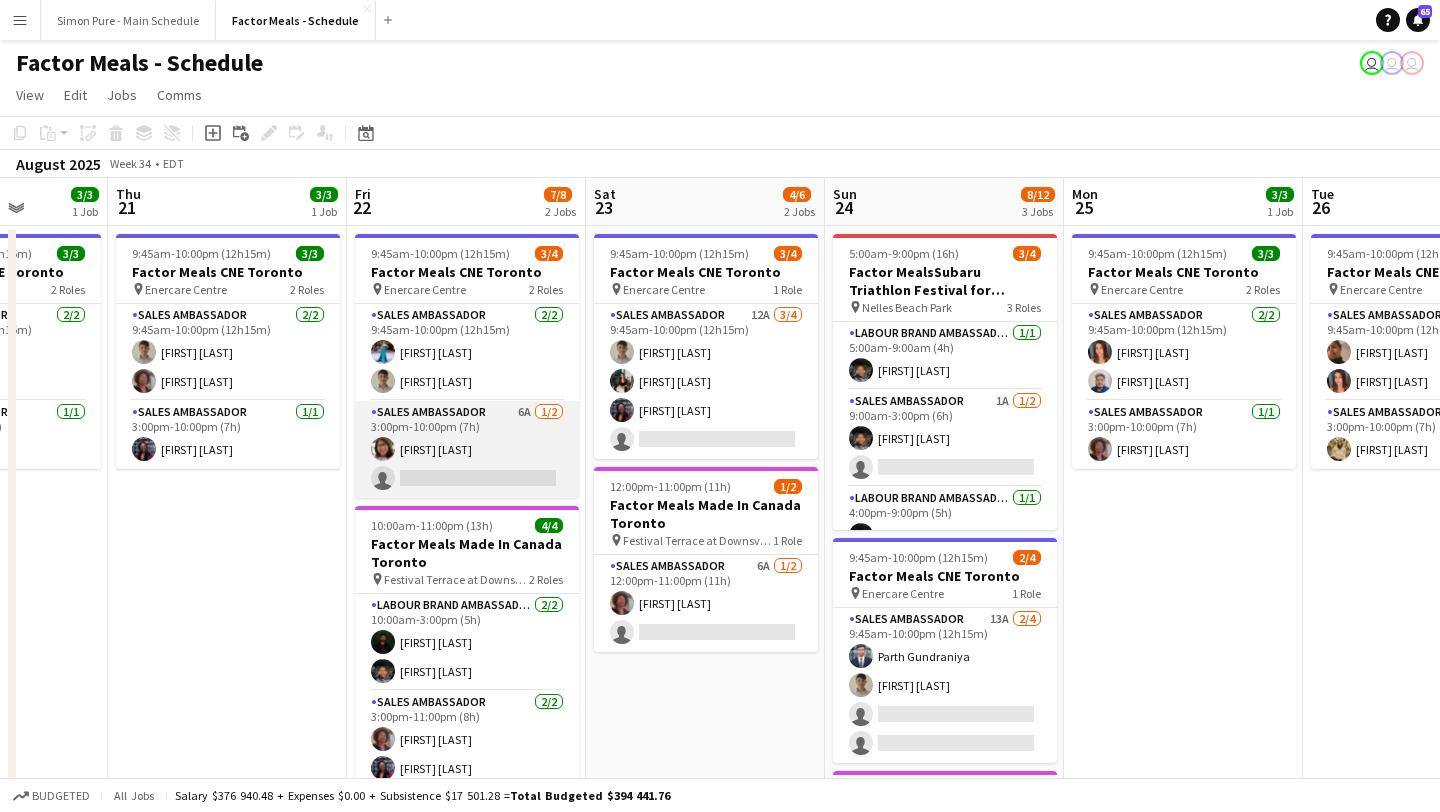 click on "Sales Ambassador   6A   1/2   3:00pm-10:00pm (7h)
[FIRST] [LAST]
single-neutral-actions" at bounding box center (467, 449) 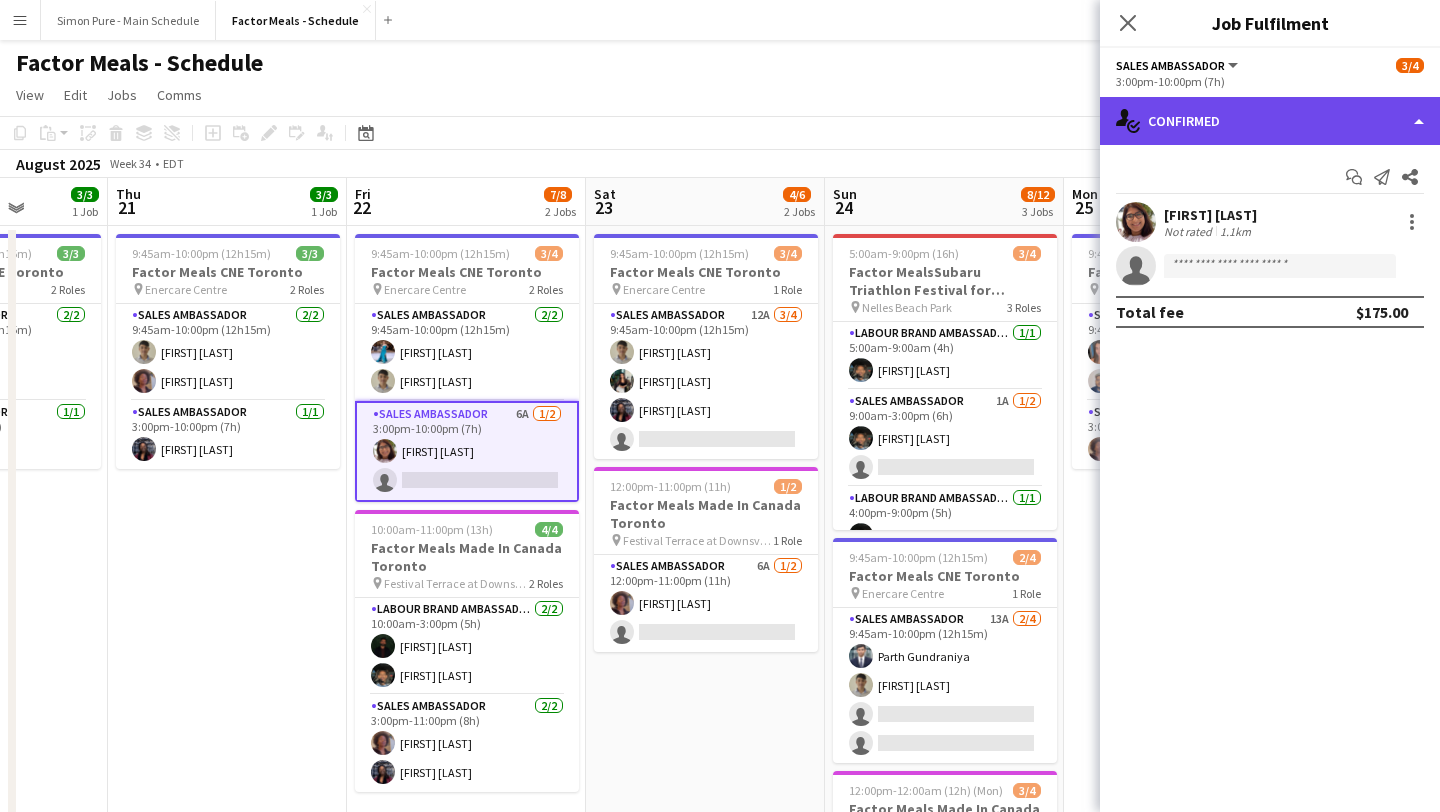 click on "single-neutral-actions-check-2
Confirmed" 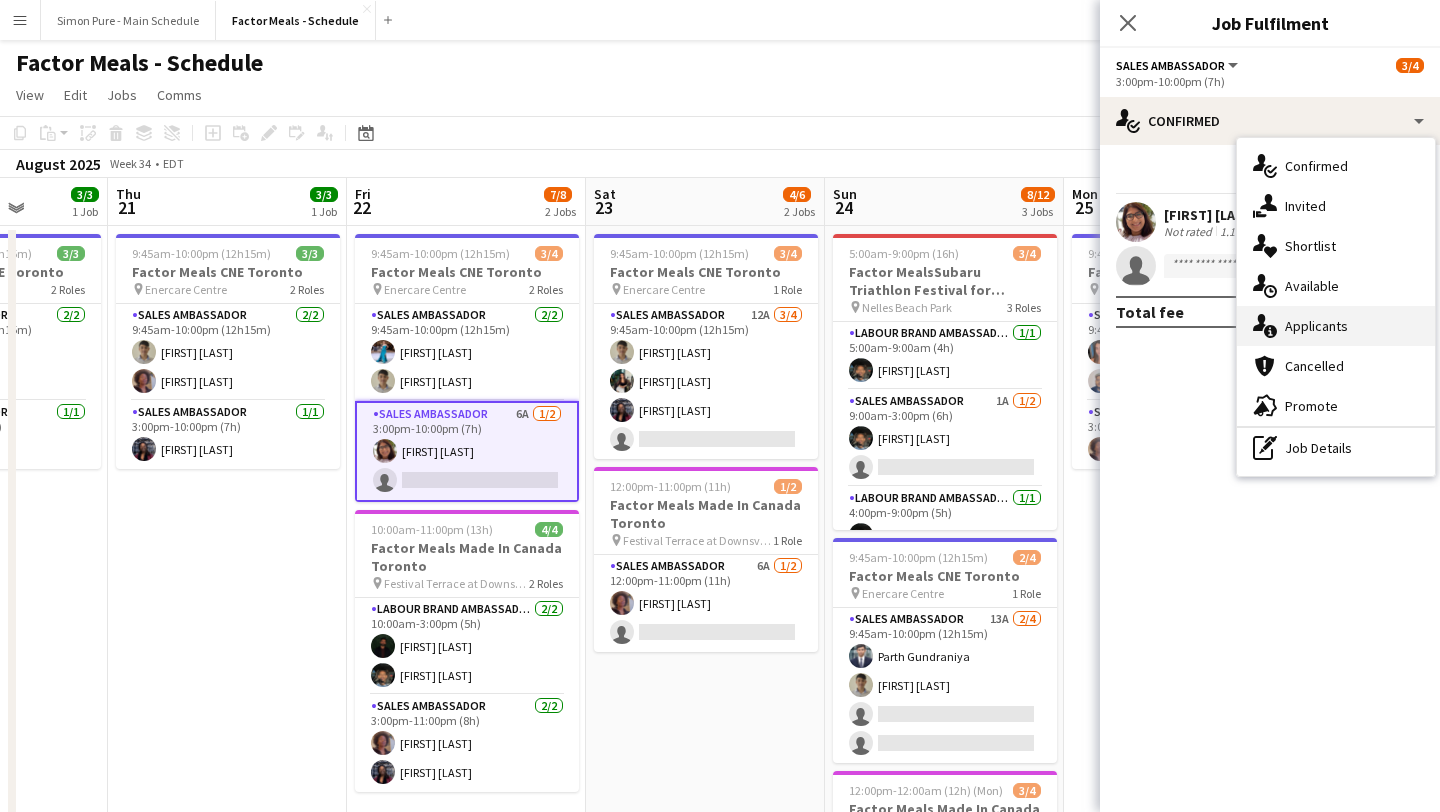 click on "single-neutral-actions-information
Applicants" at bounding box center [1336, 326] 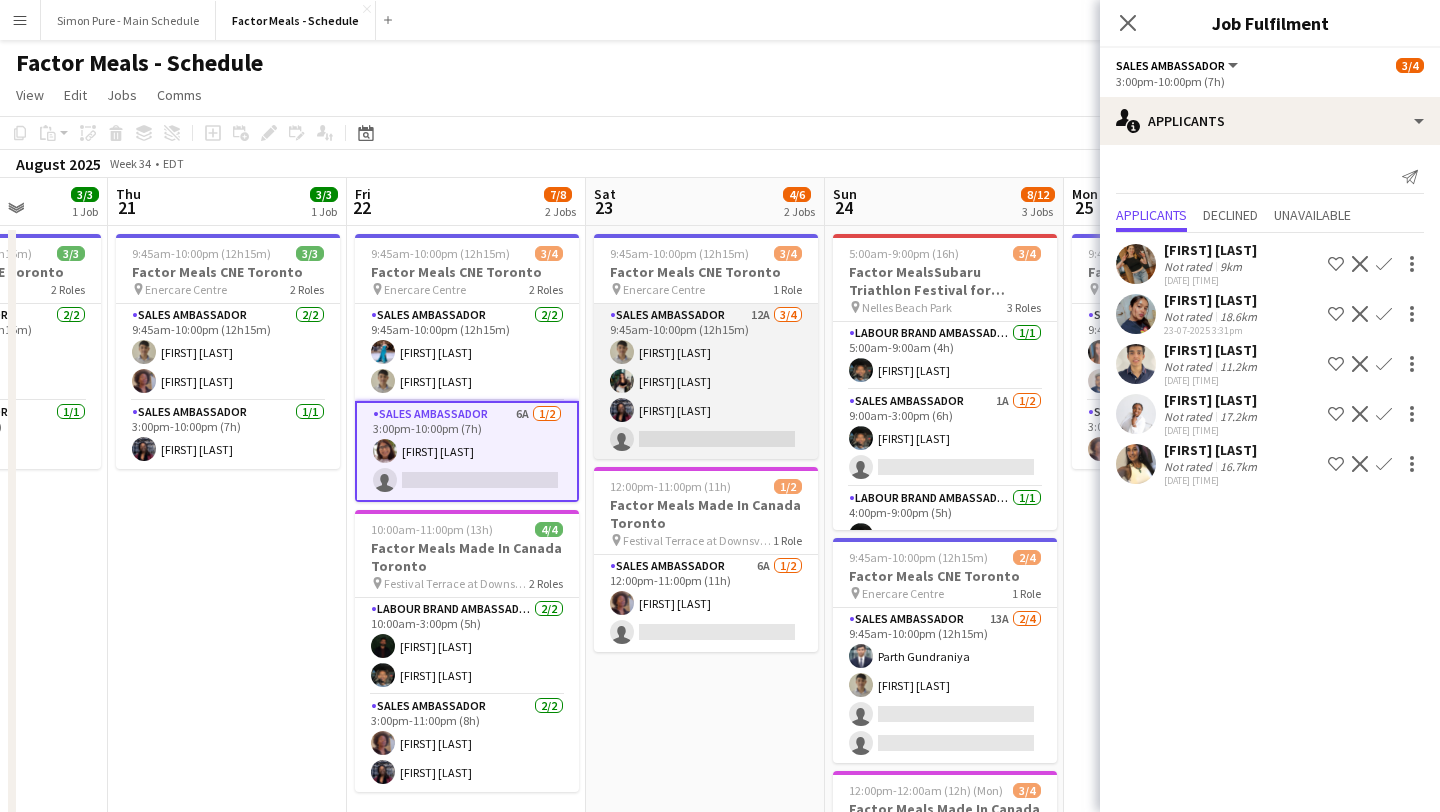 click on "Sales Ambassador   12A   3/4   9:45am-10:00pm (12h15m)
[FIRST] [LAST] [FIRST] [LAST] [FIRST] [LAST]
single-neutral-actions" at bounding box center (706, 381) 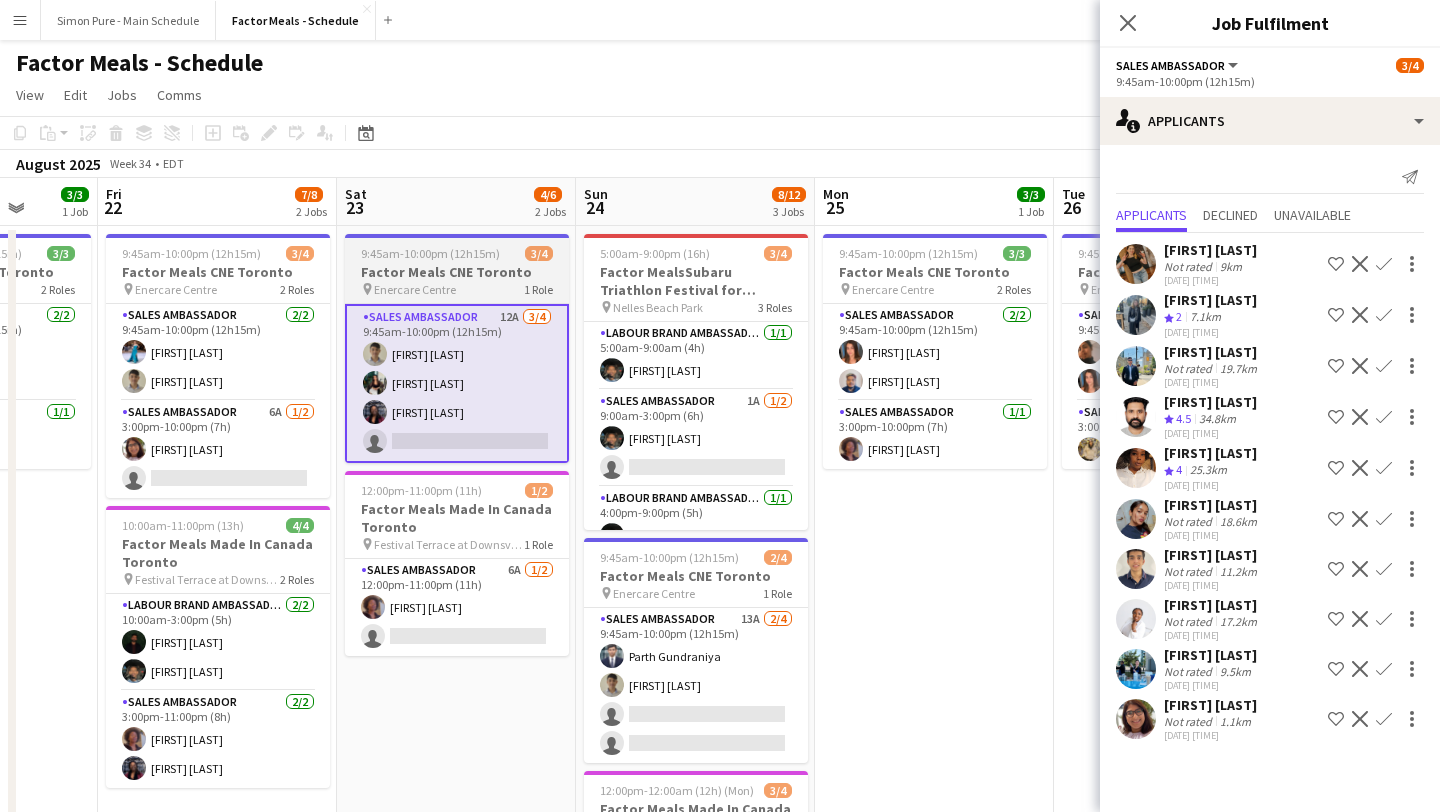 scroll, scrollTop: 0, scrollLeft: 860, axis: horizontal 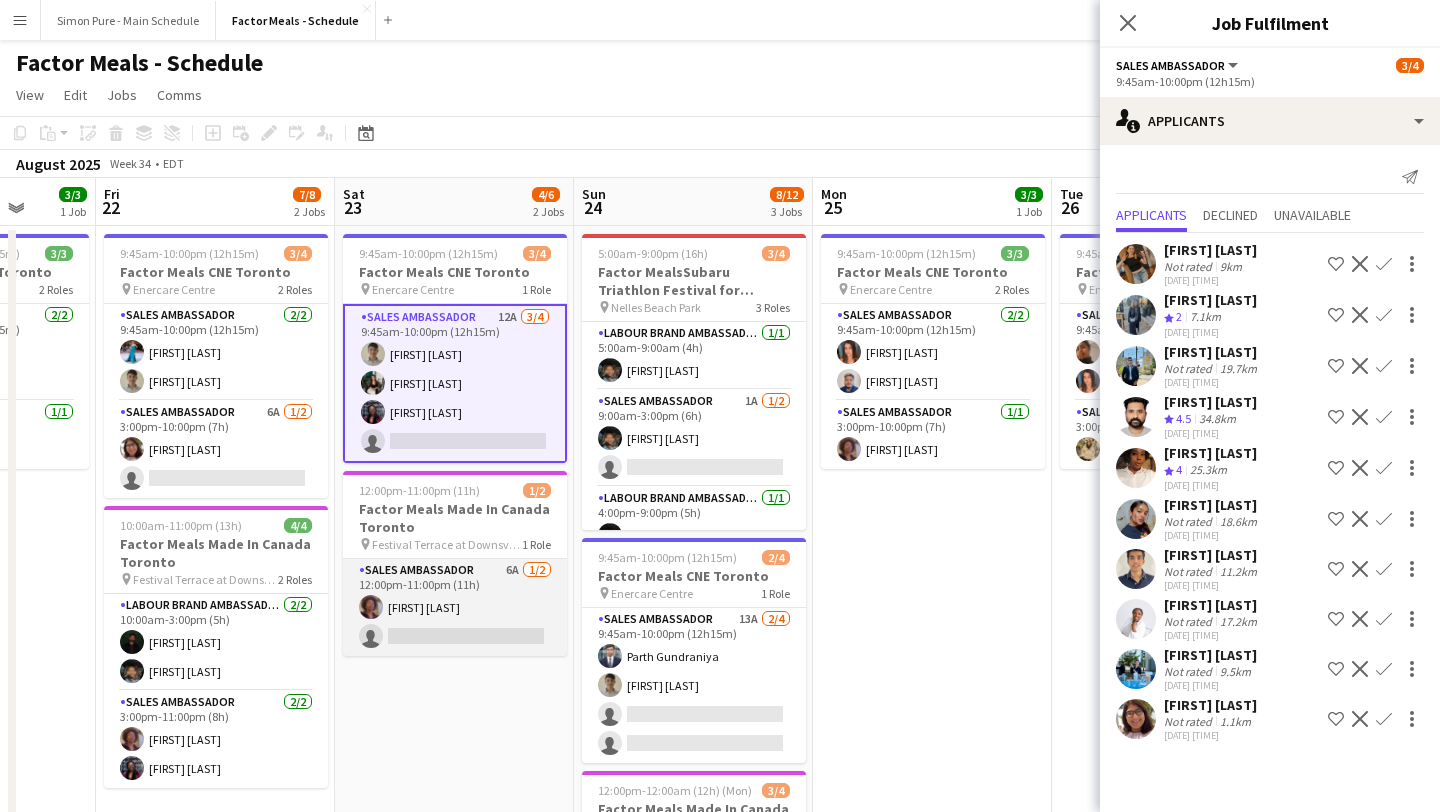 click on "Sales Ambassador   6A   1/2   12:00pm-11:00pm (11h)
[FIRST] [LAST]
single-neutral-actions" at bounding box center (455, 607) 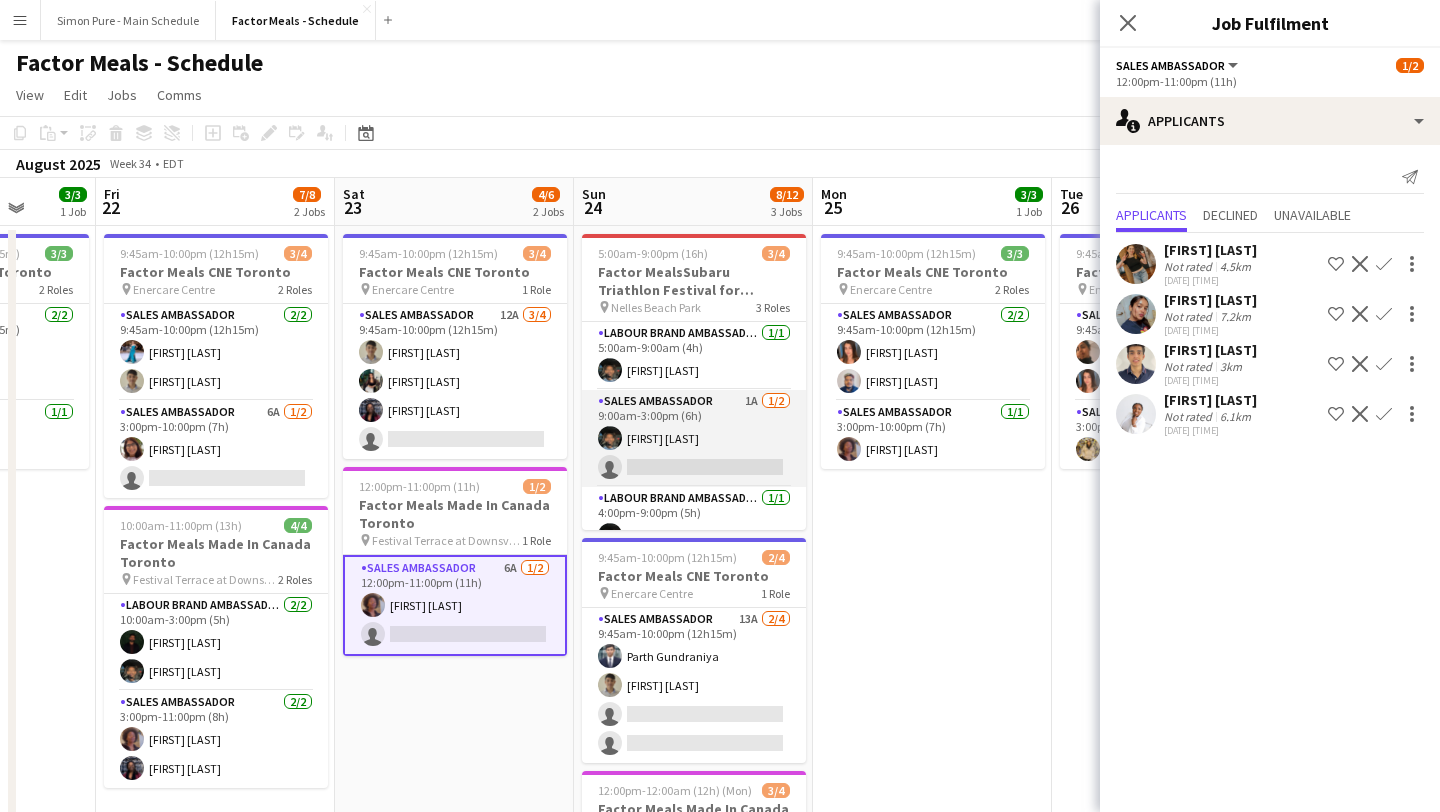 click on "Sales Ambassador   1A   1/2   9:00am-3:00pm (6h)
[FIRST] [LAST]
single-neutral-actions" at bounding box center [694, 438] 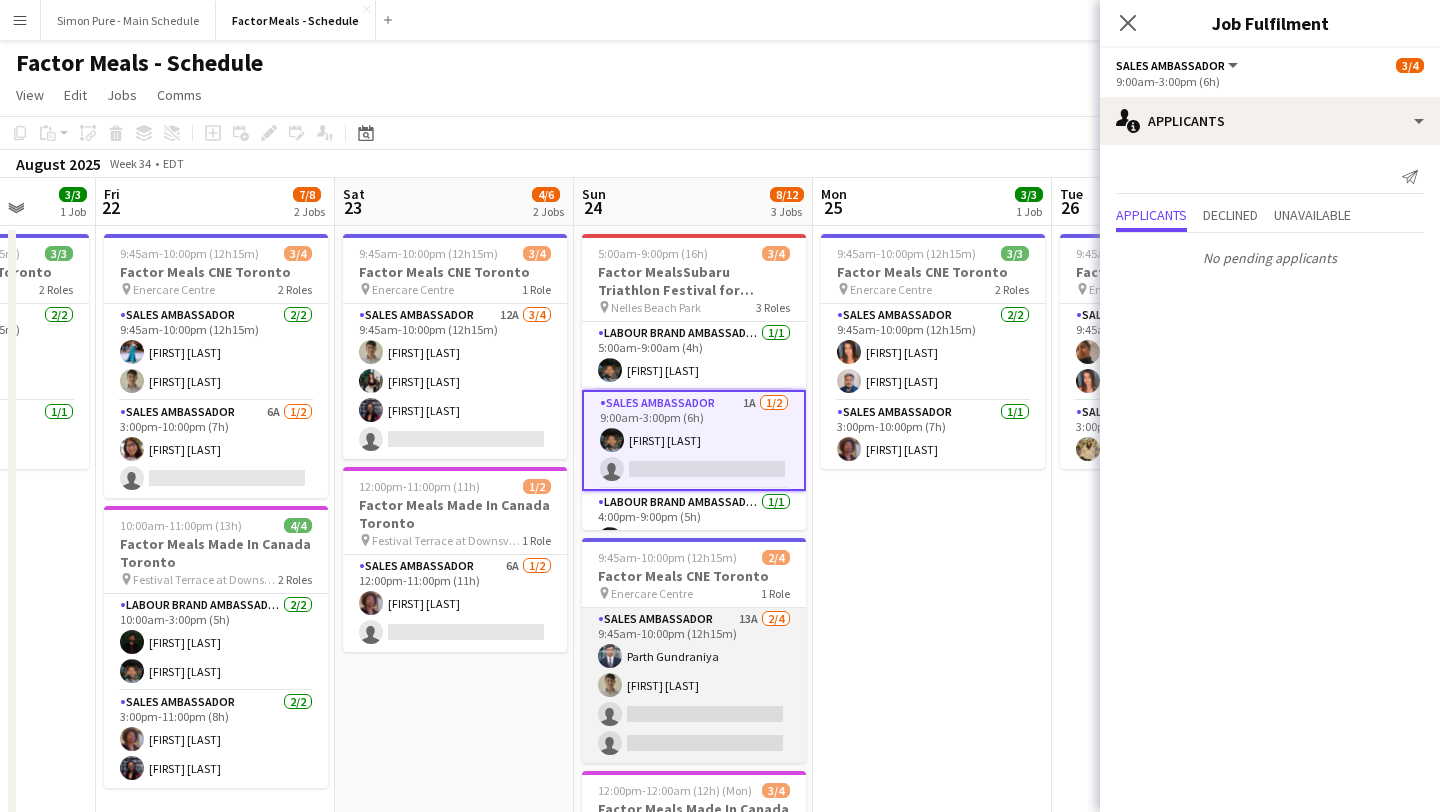click on "Sales Ambassador   13A   2/4   9:45am-10:00pm (12h15m)
[FIRST] [LAST] [FIRST] [LAST]
single-neutral-actions
single-neutral-actions" at bounding box center [694, 685] 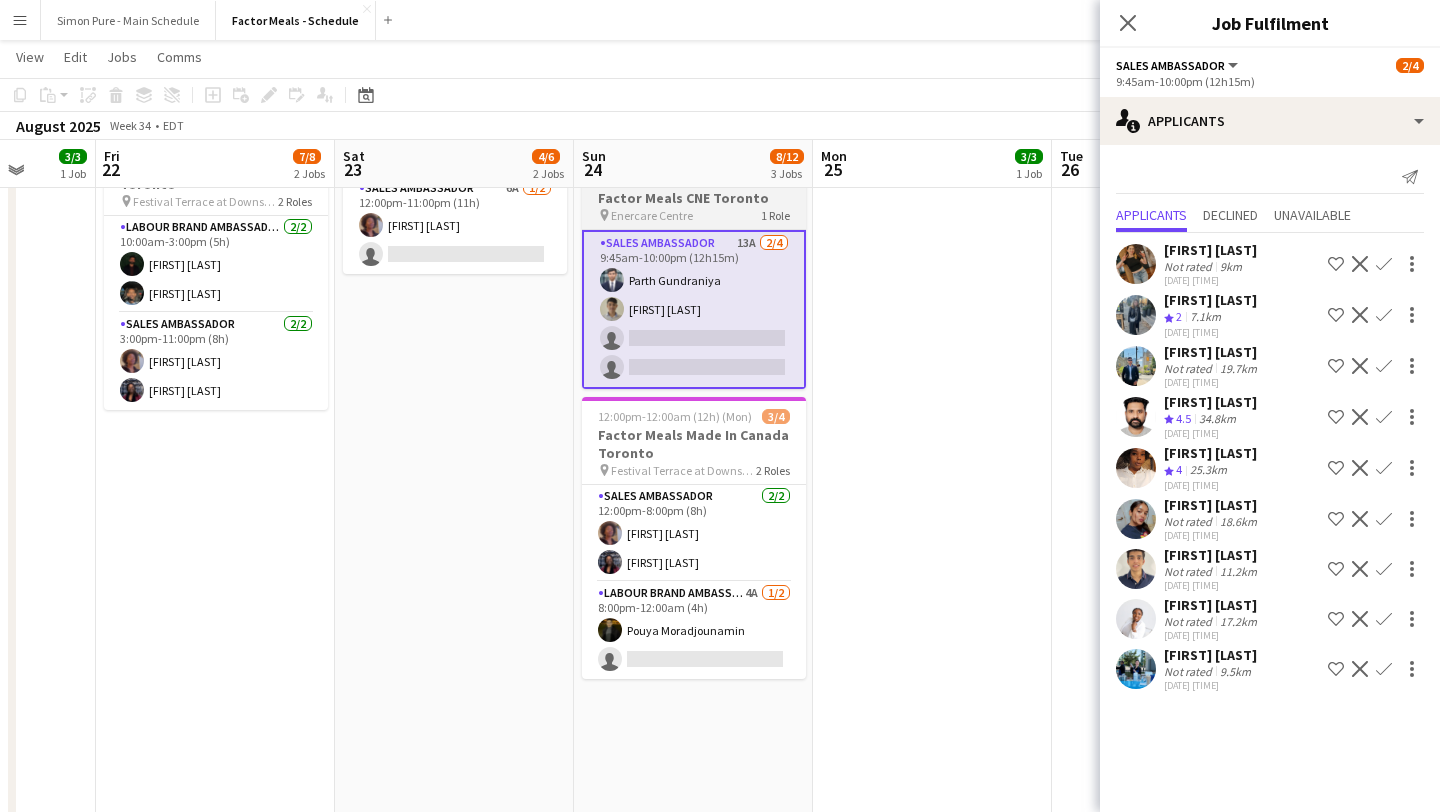 scroll, scrollTop: 378, scrollLeft: 0, axis: vertical 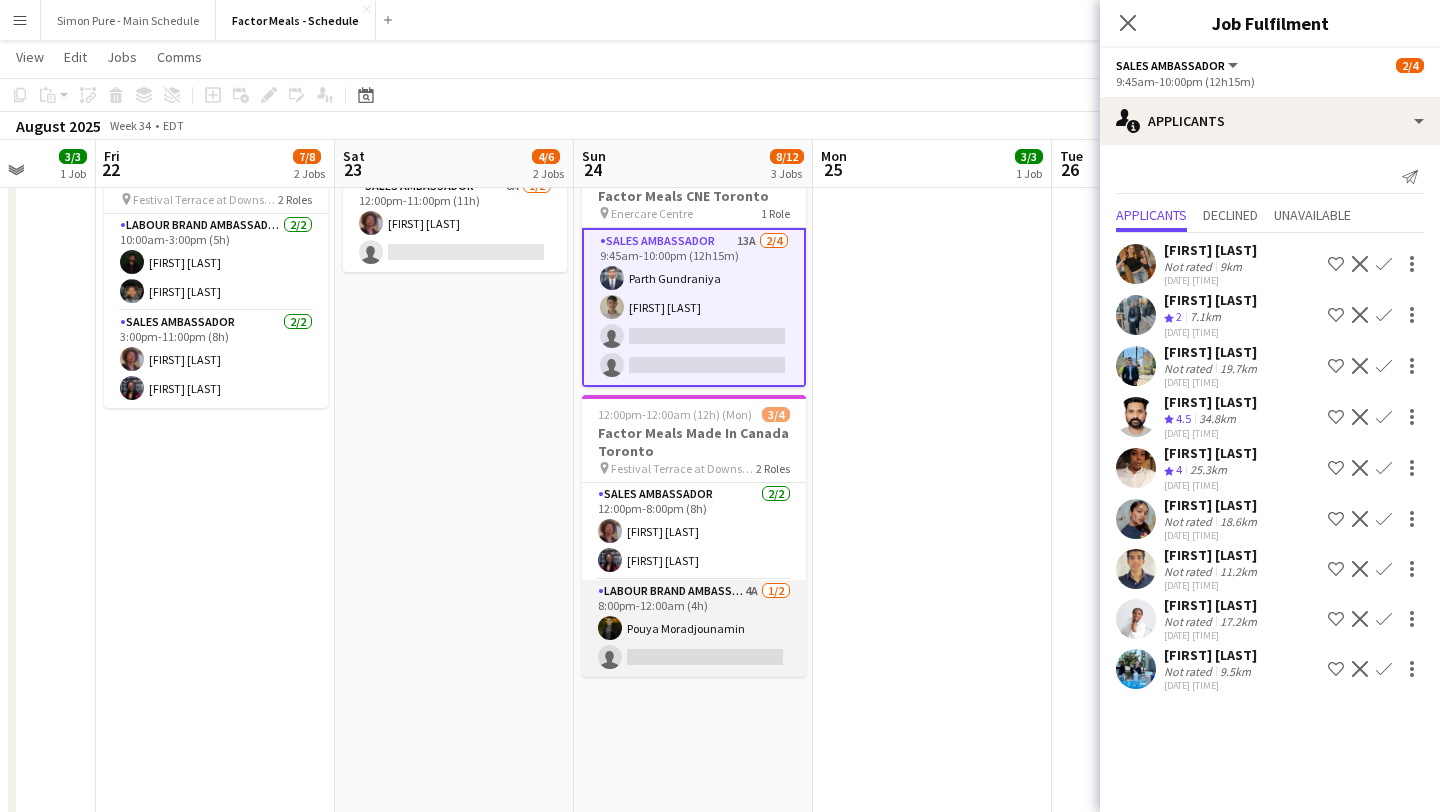 click on "Labour Brand Ambassadors    4A   1/2   8:00pm-12:00am (4h)
[FIRST] [LAST]
single-neutral-actions" at bounding box center [694, 628] 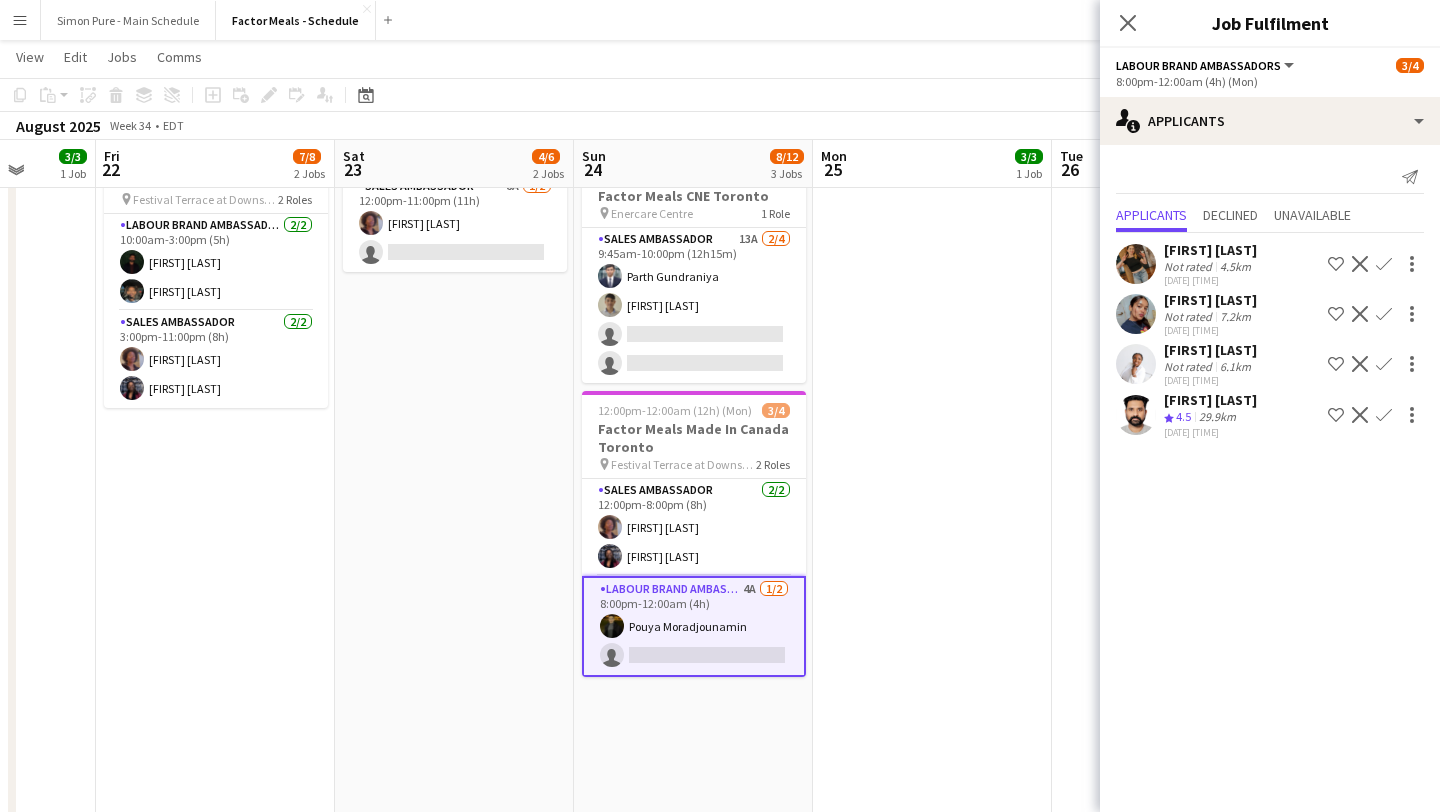 click on "Confirm" 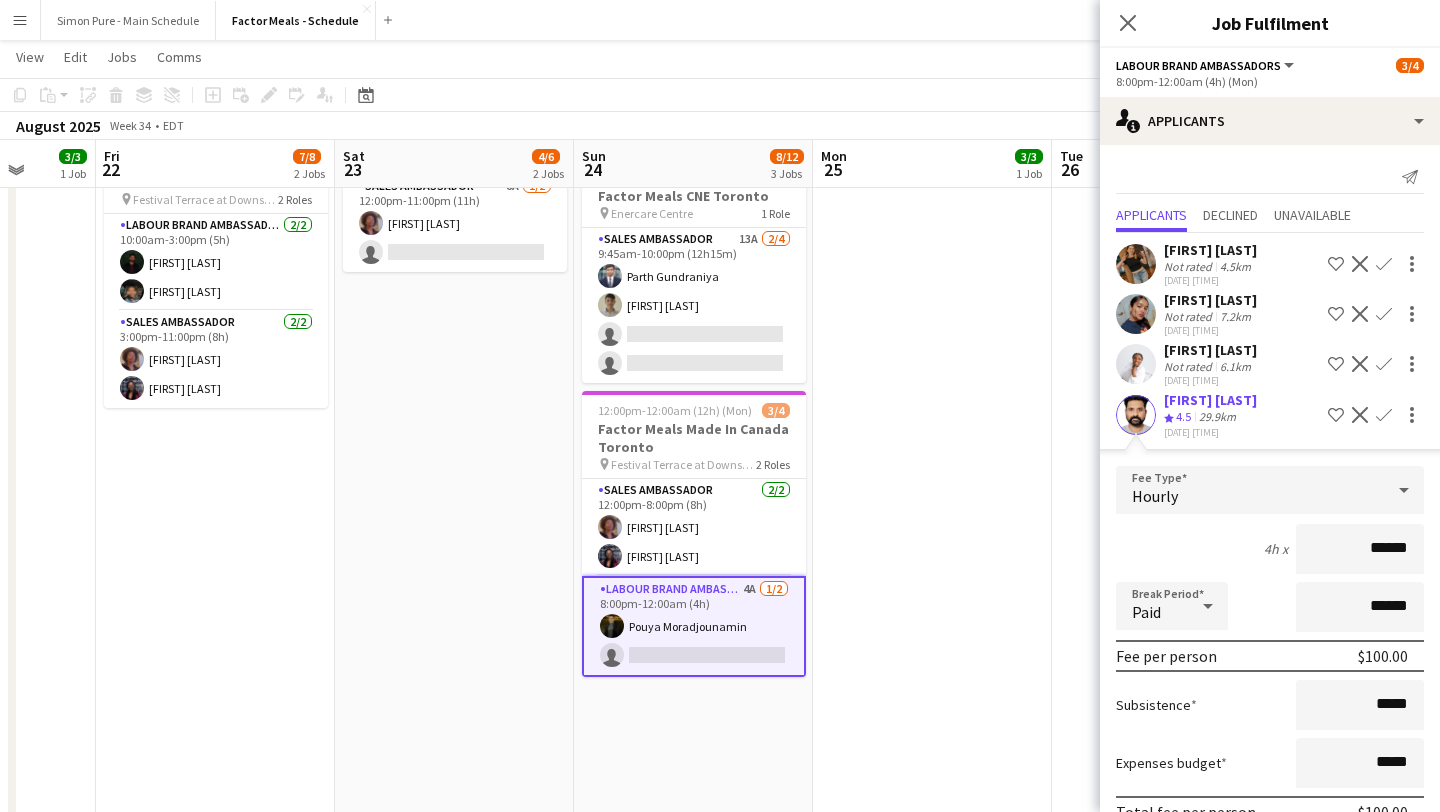 scroll, scrollTop: 100, scrollLeft: 0, axis: vertical 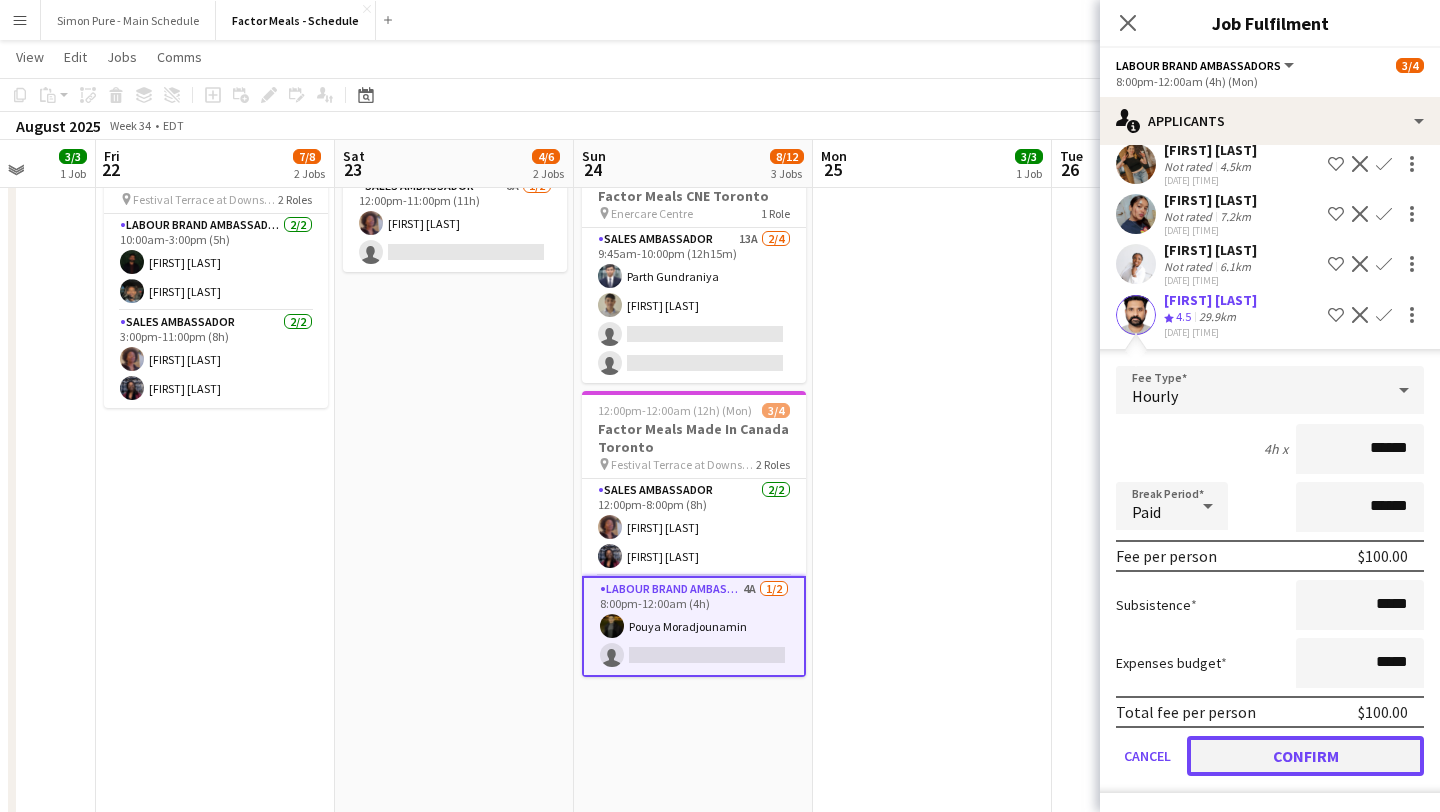 click on "Confirm" 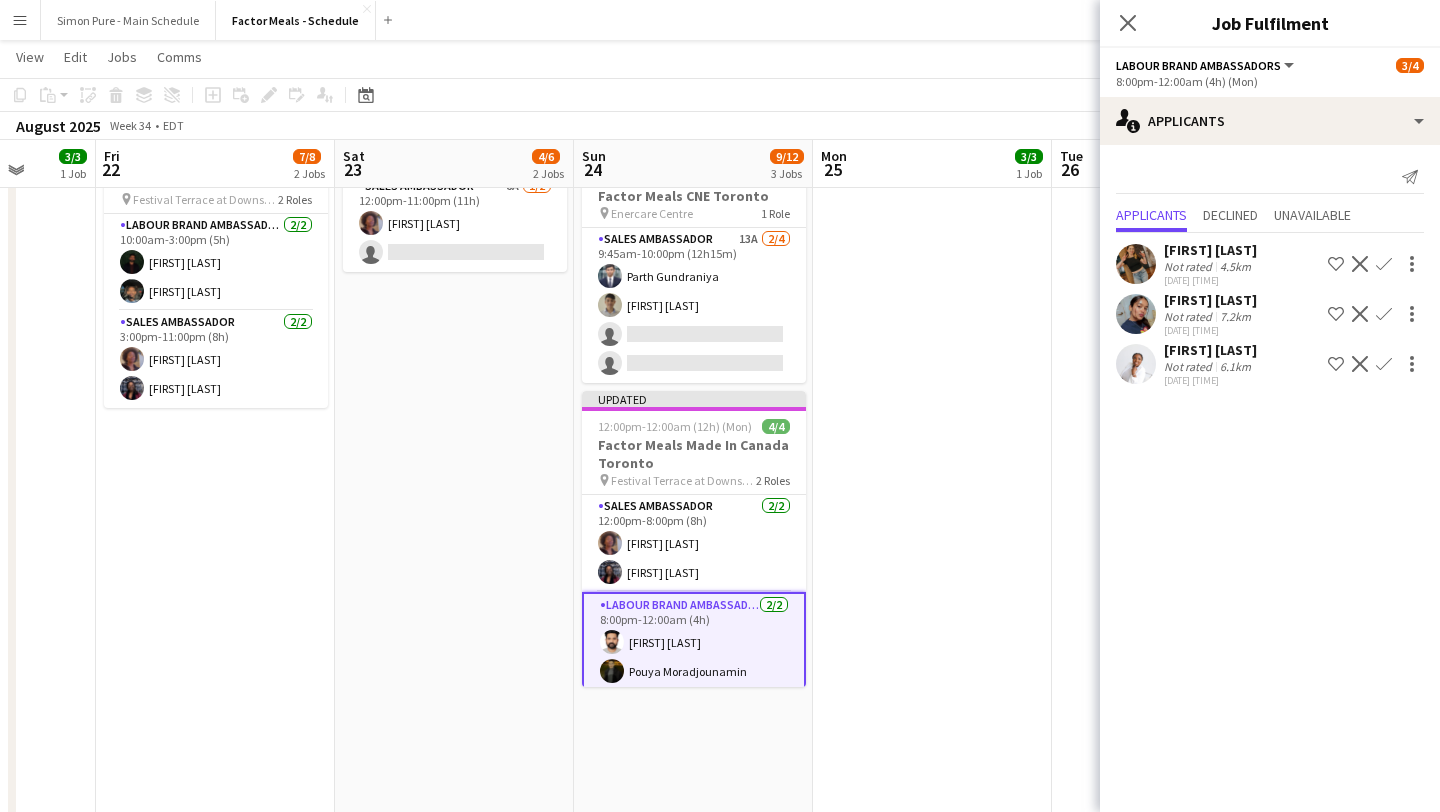 scroll, scrollTop: 0, scrollLeft: 0, axis: both 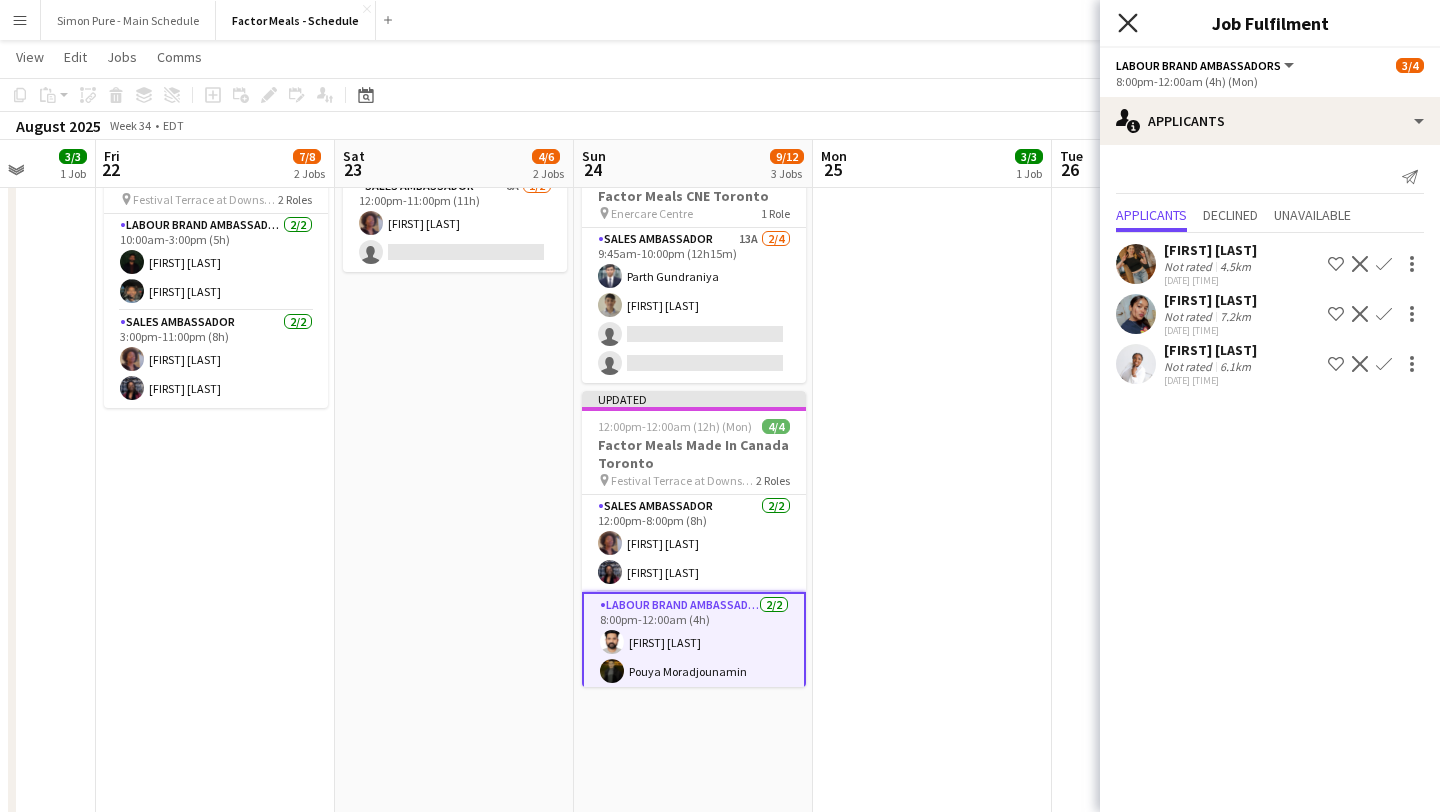 click 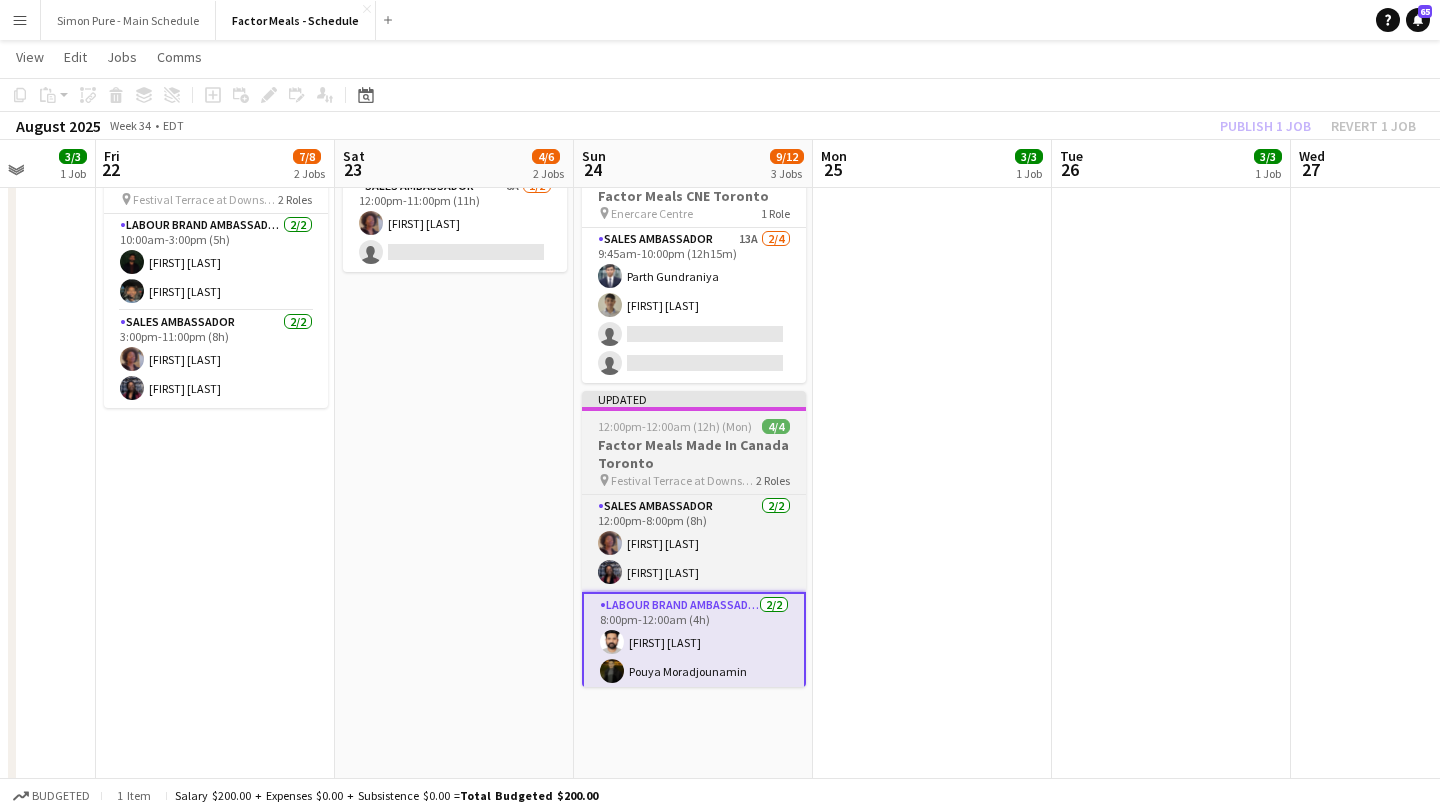 click on "Factor Meals Made In Canada Toronto" at bounding box center (694, 454) 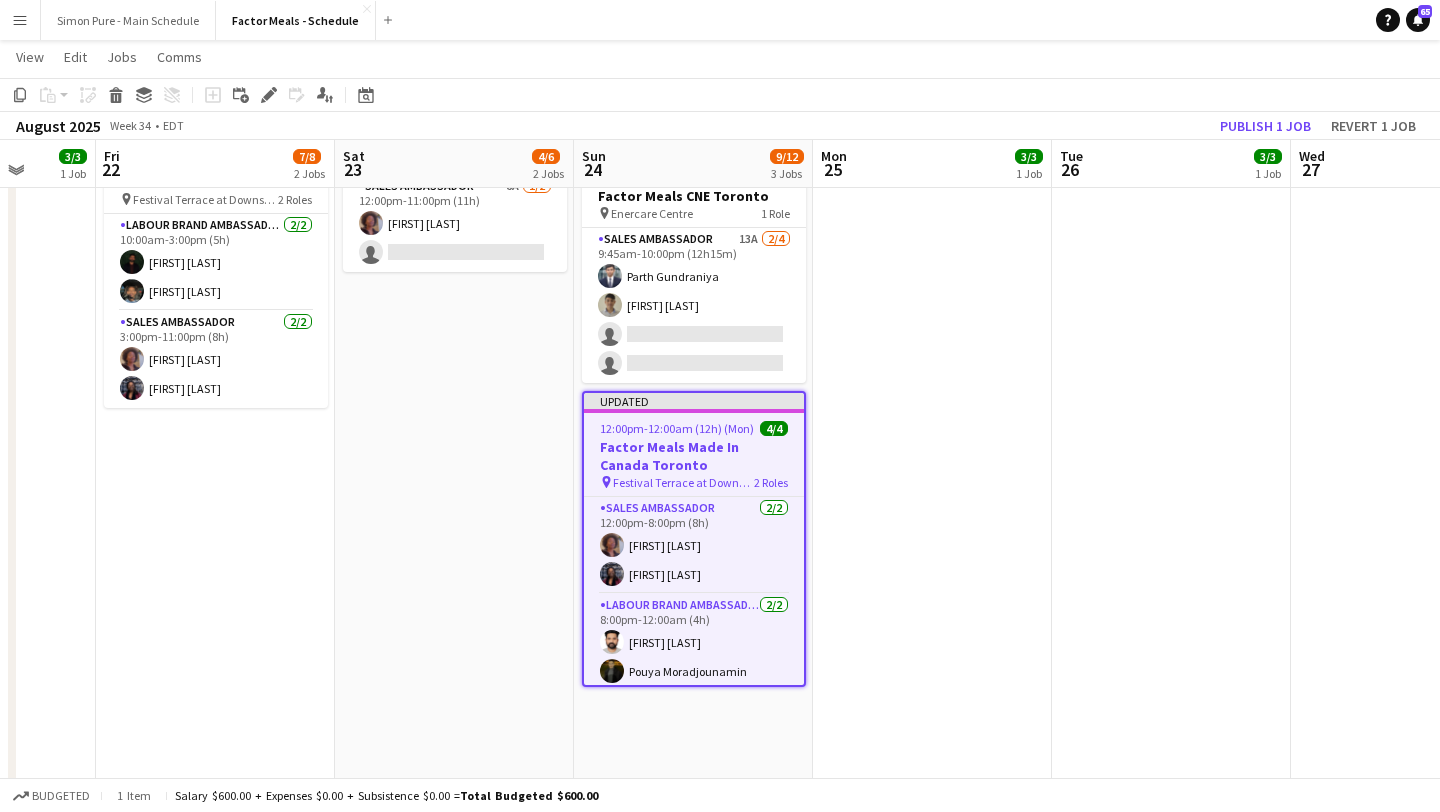 click on "[MONTH] [YEAR]   Week 34
•   EDT   Publish 1 job   Revert 1 job" 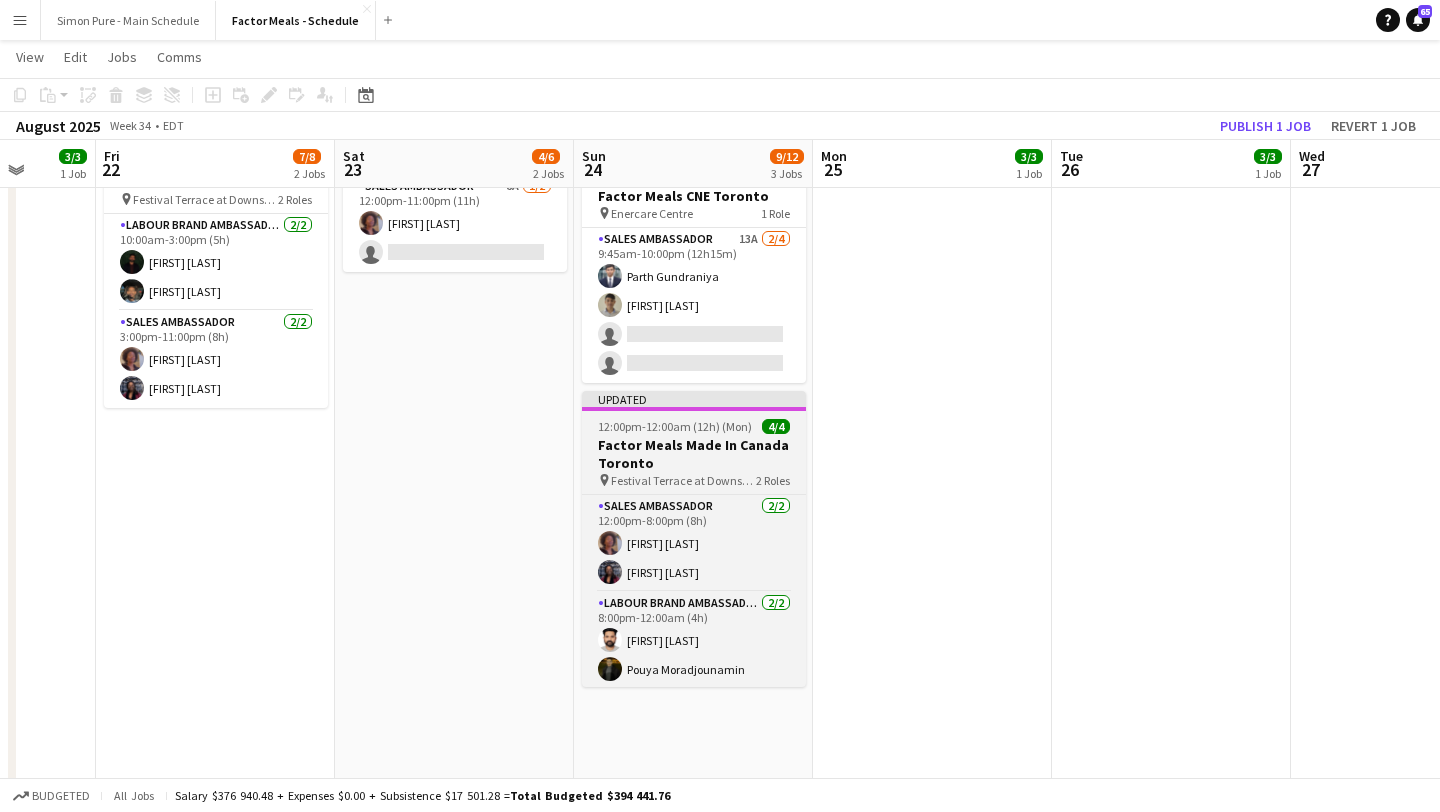 click on "Factor Meals Made In Canada Toronto" at bounding box center (694, 454) 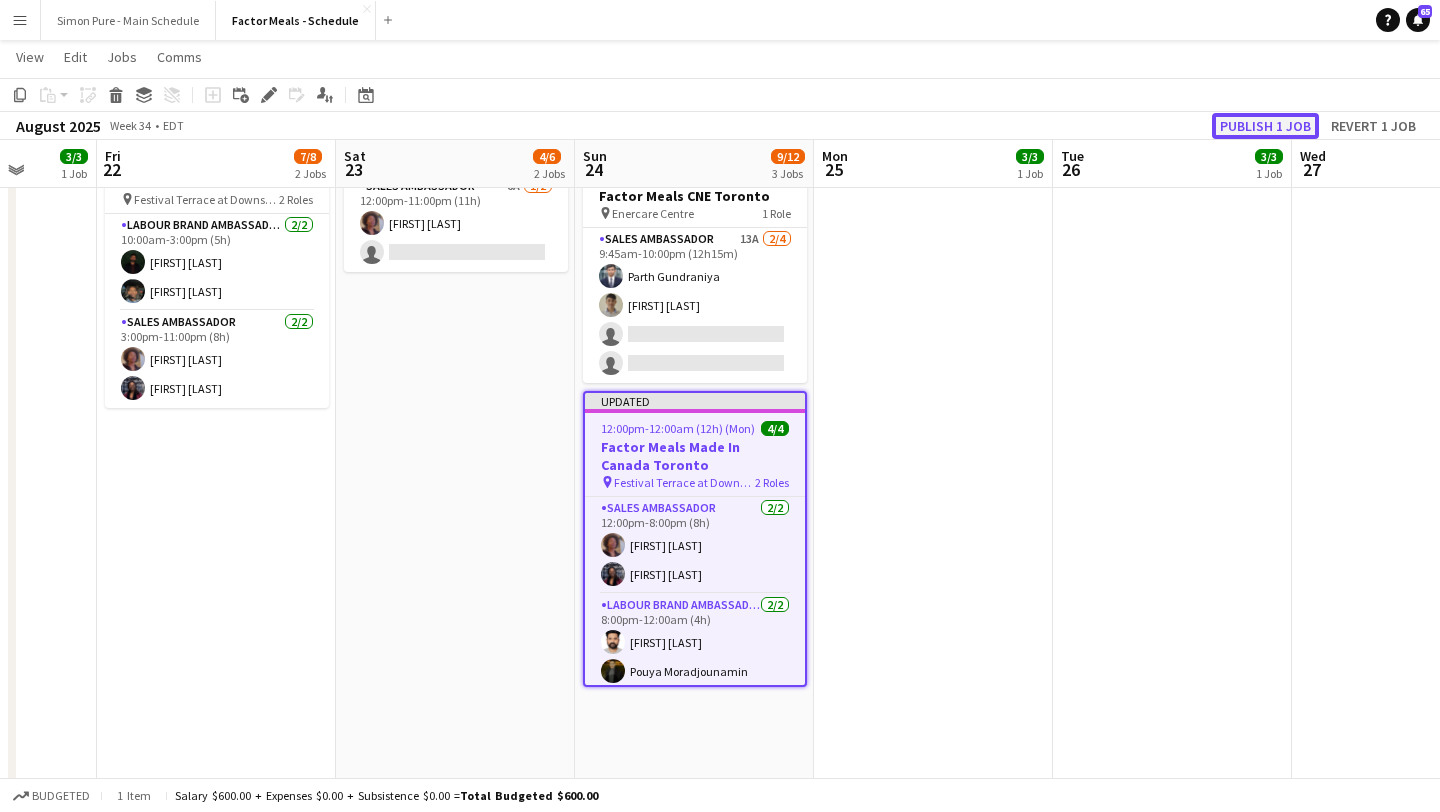 click on "Publish 1 job" 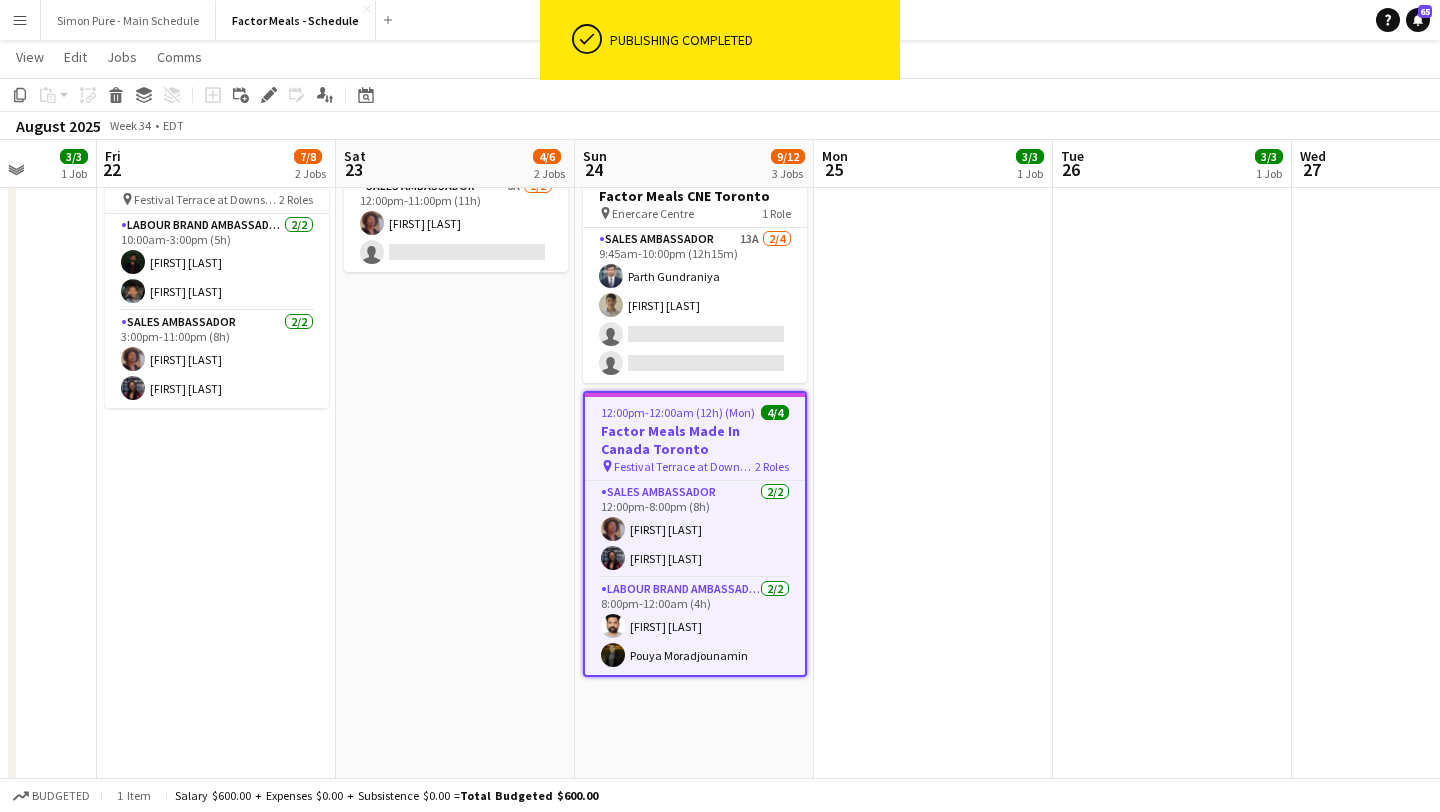 scroll, scrollTop: 0, scrollLeft: 0, axis: both 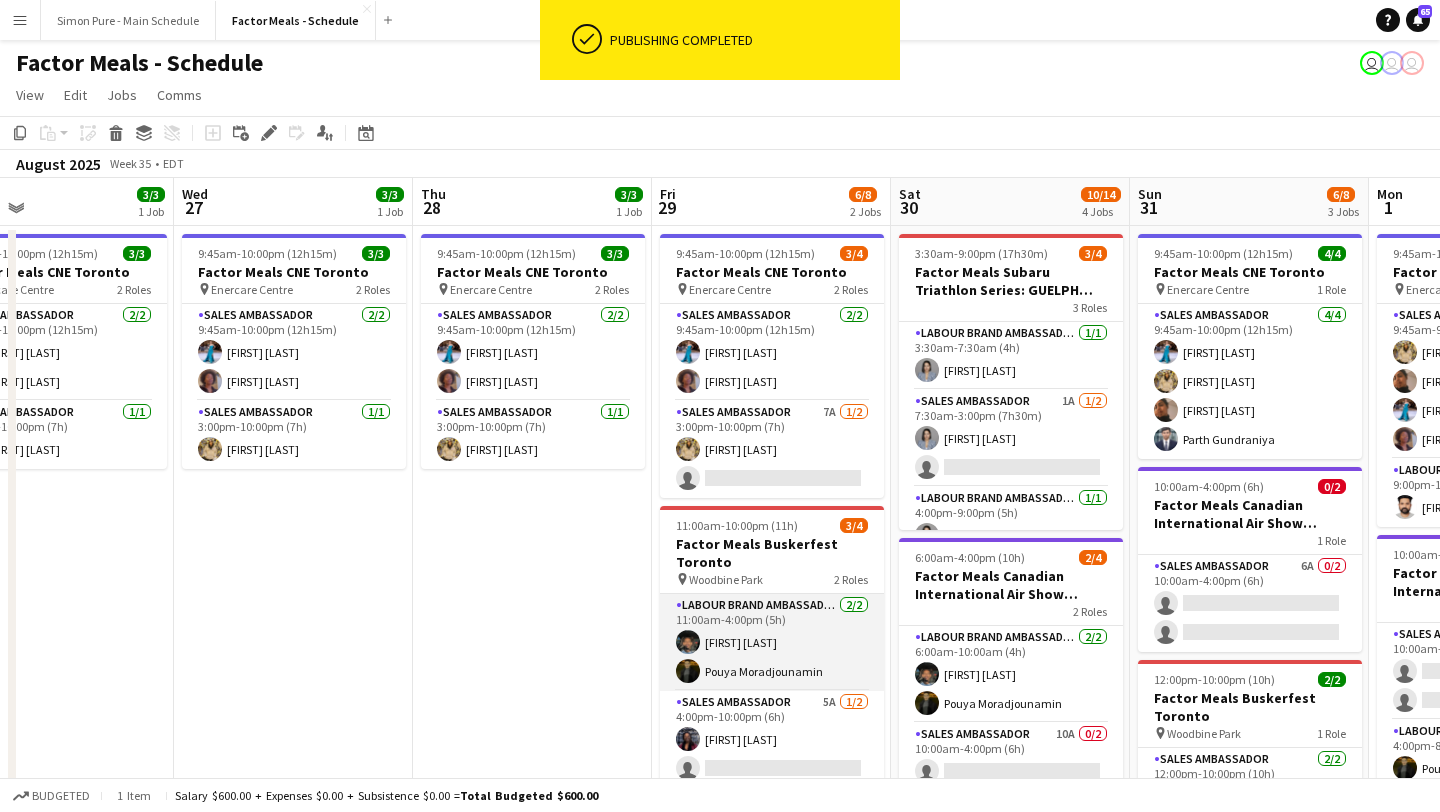 click on "Labour Brand Ambassadors    2/2   11:00am-4:00pm (5h)
[FIRST] [LAST] [FIRST] [LAST]" at bounding box center [772, 642] 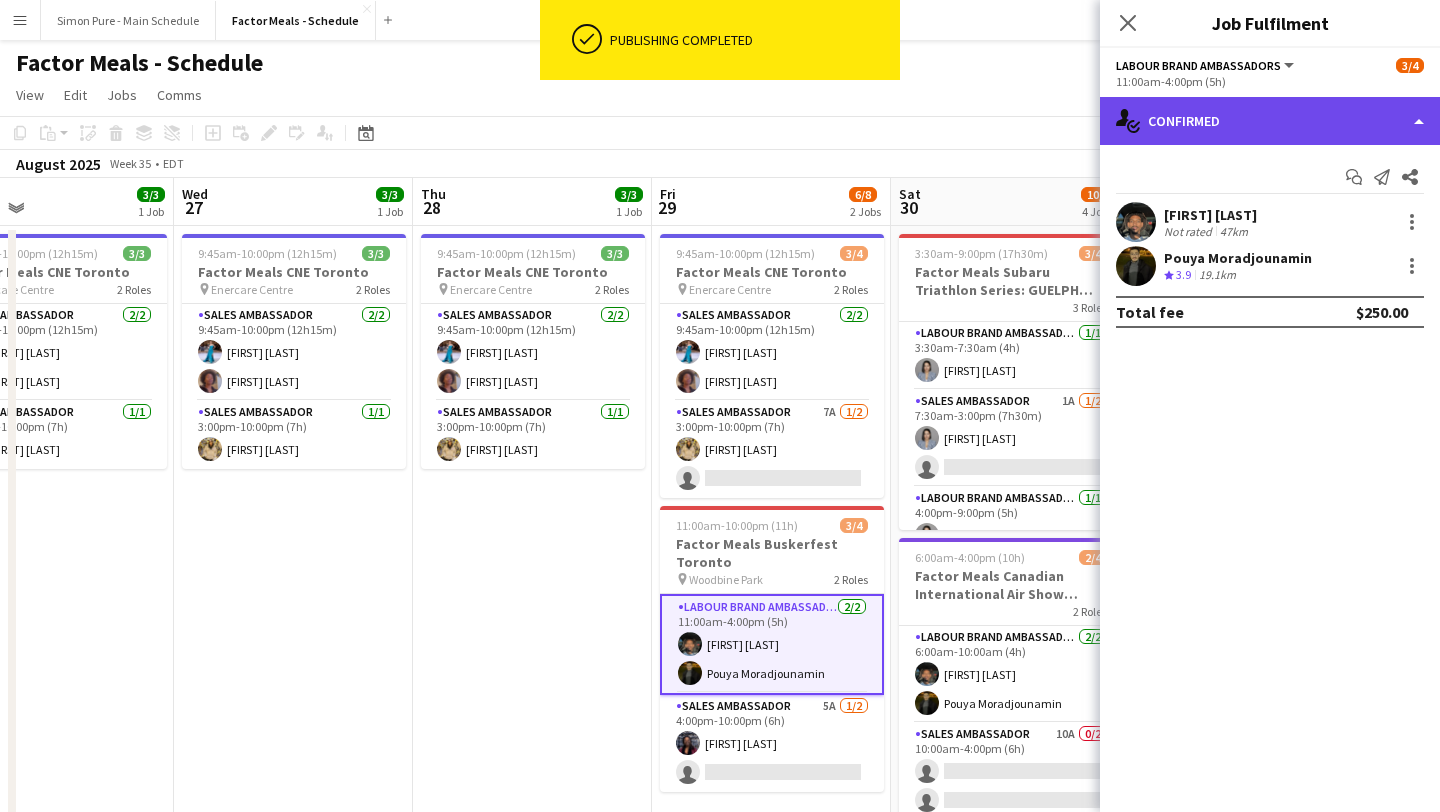 click on "single-neutral-actions-check-2
Confirmed" 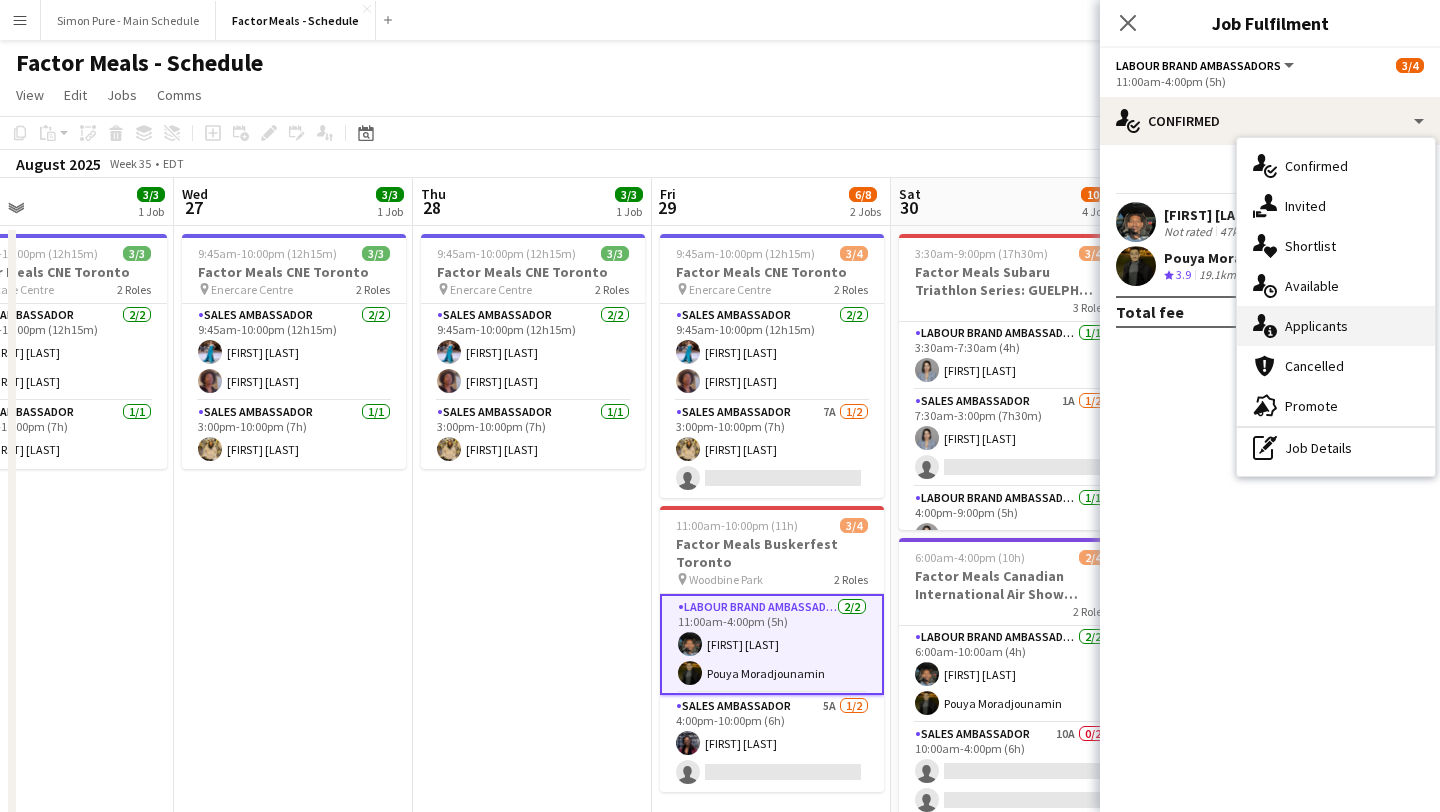 click on "single-neutral-actions-information
Applicants" at bounding box center [1336, 326] 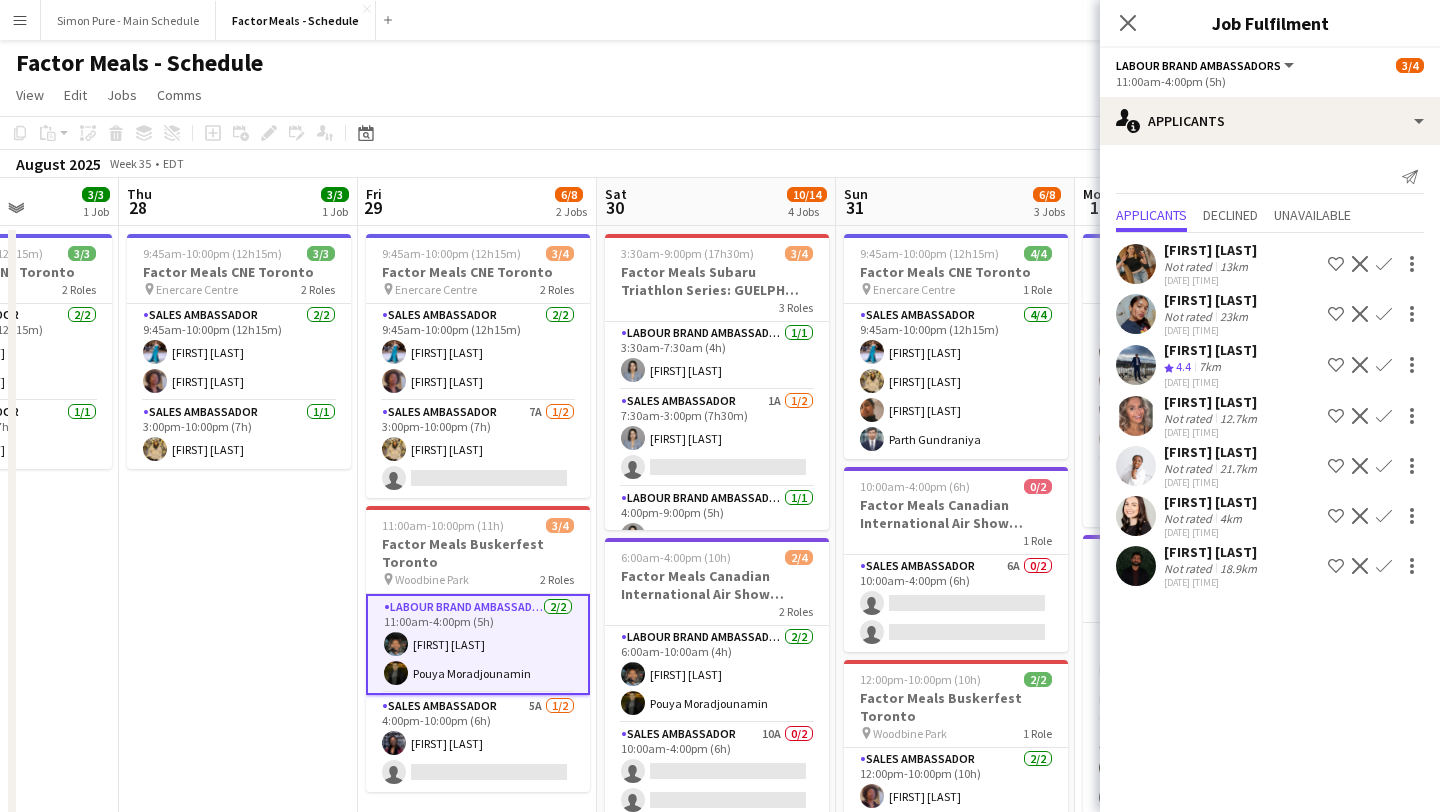 scroll, scrollTop: 0, scrollLeft: 839, axis: horizontal 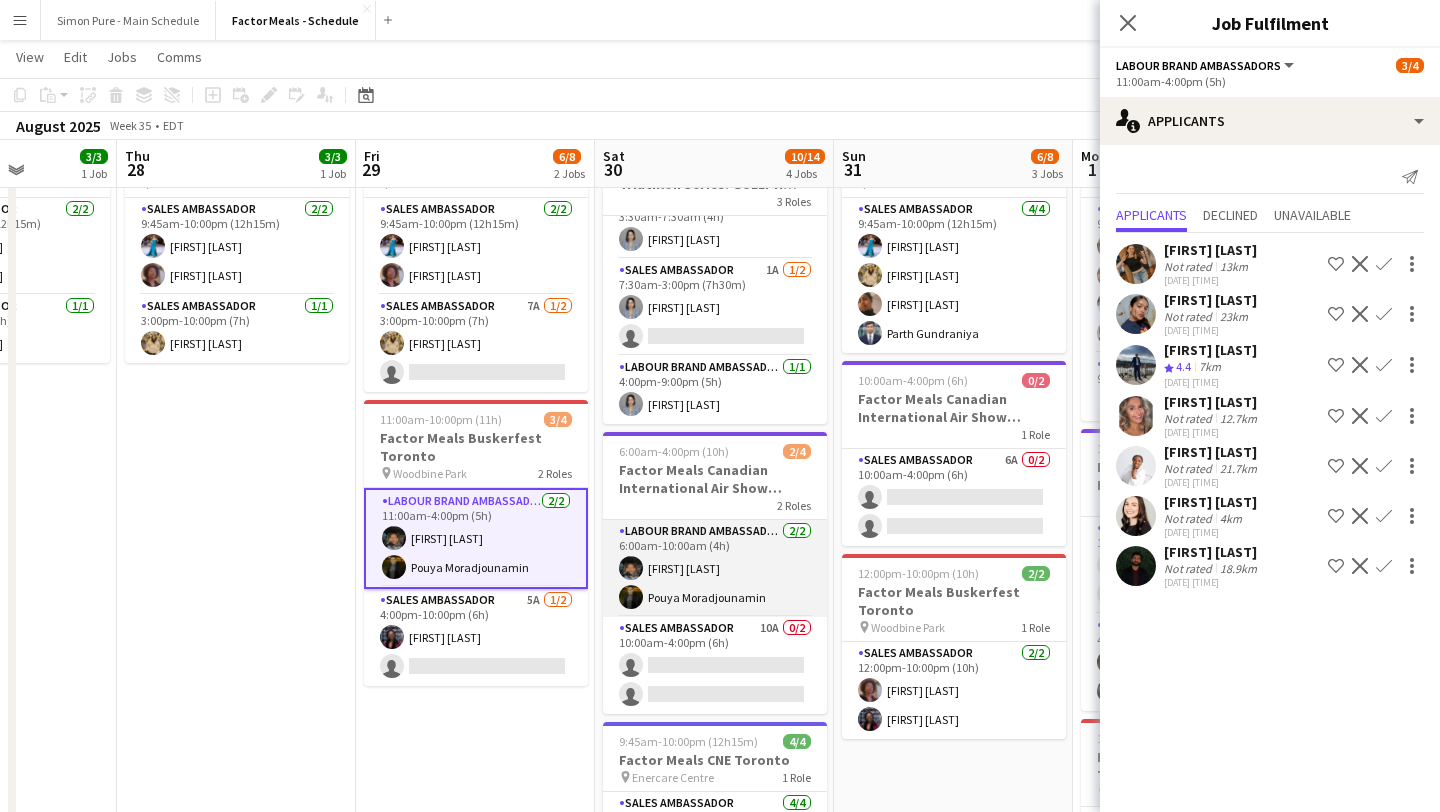 click on "Labour Brand Ambassadors    2/2   6:00am-10:00am (4h)
[FIRST] [LAST] [FIRST] [LAST]" at bounding box center [715, 568] 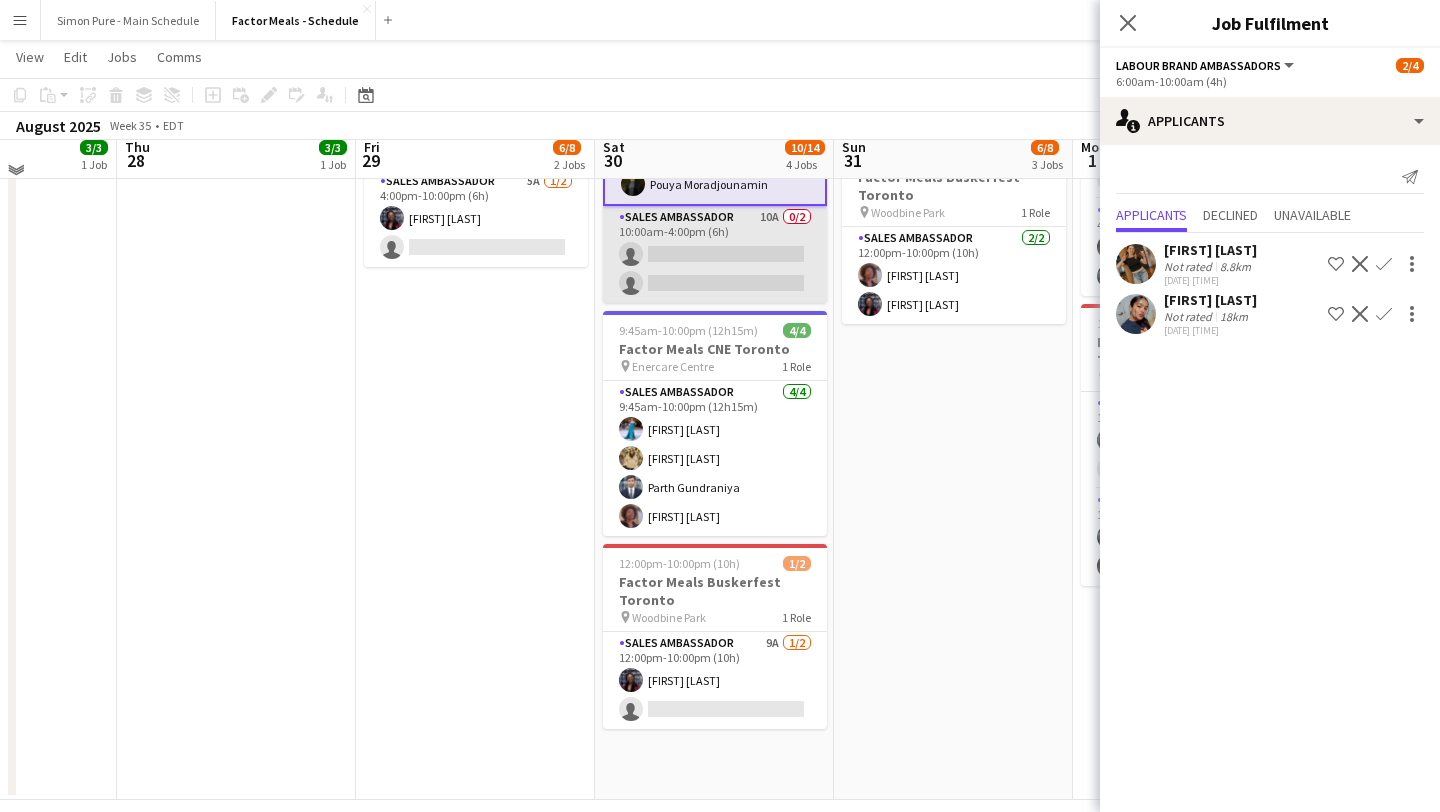 scroll, scrollTop: 527, scrollLeft: 0, axis: vertical 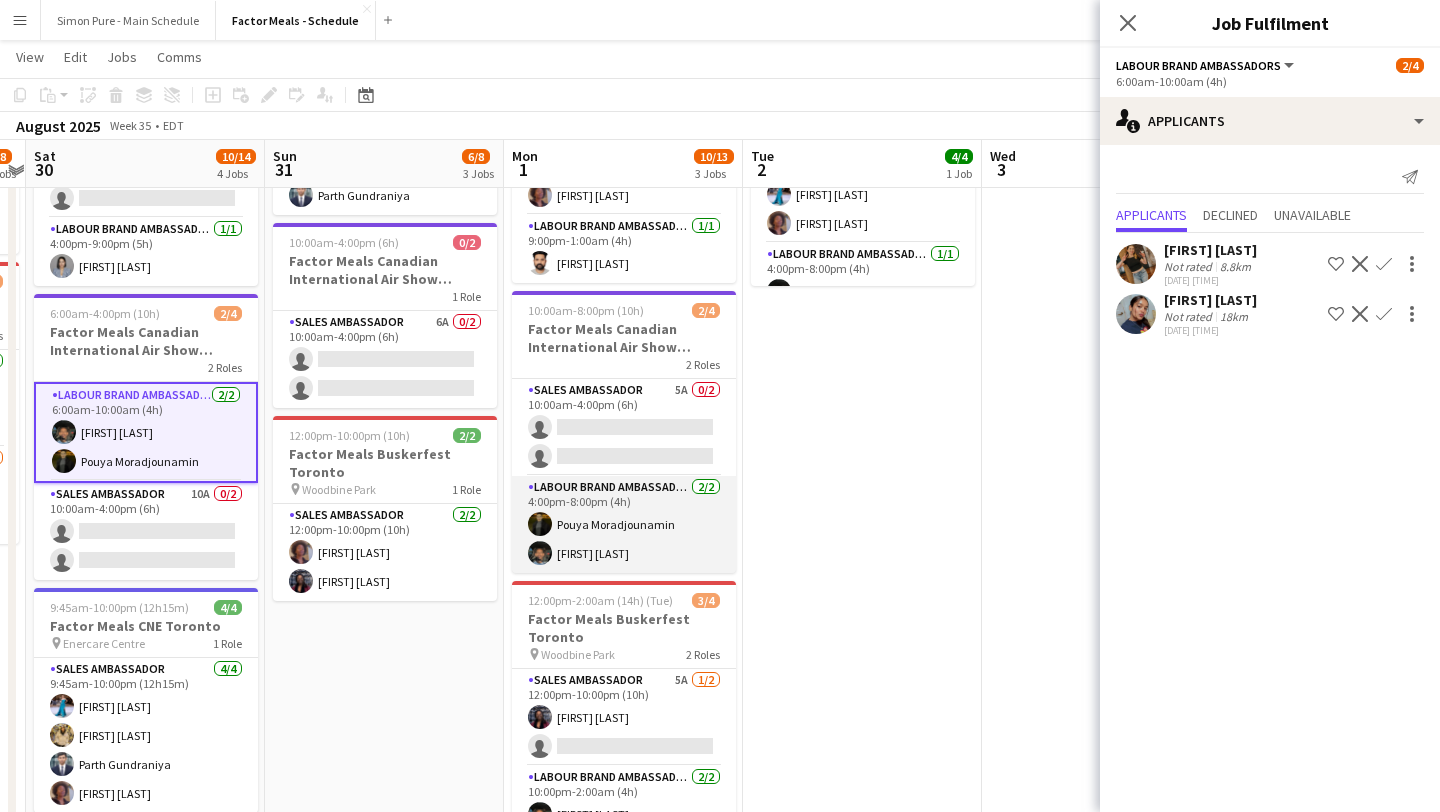 click on "Labour Brand Ambassadors    2/2   4:00pm-8:00pm (4h)
[FIRST] [LAST] [FIRST] [LAST]" at bounding box center [624, 524] 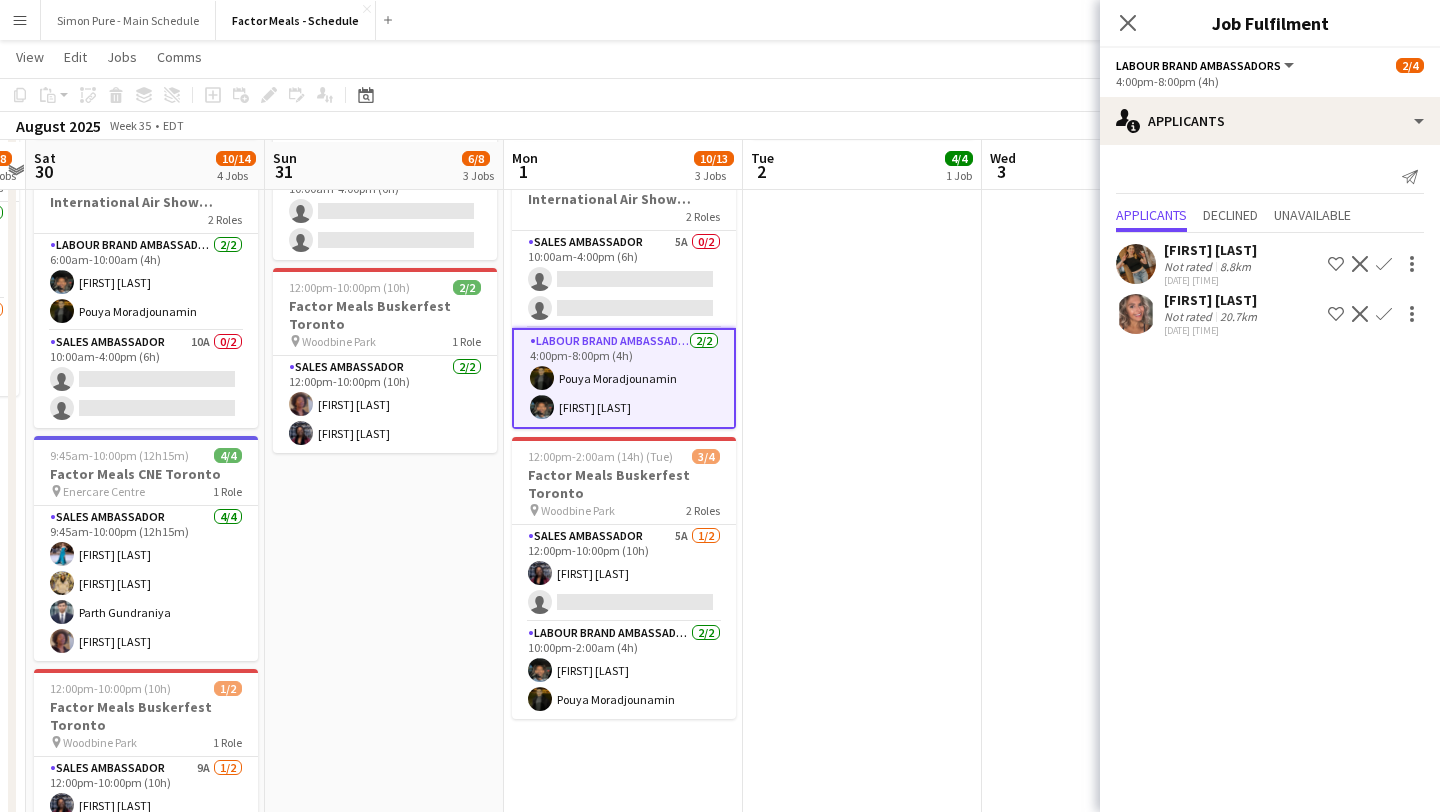 scroll, scrollTop: 416, scrollLeft: 0, axis: vertical 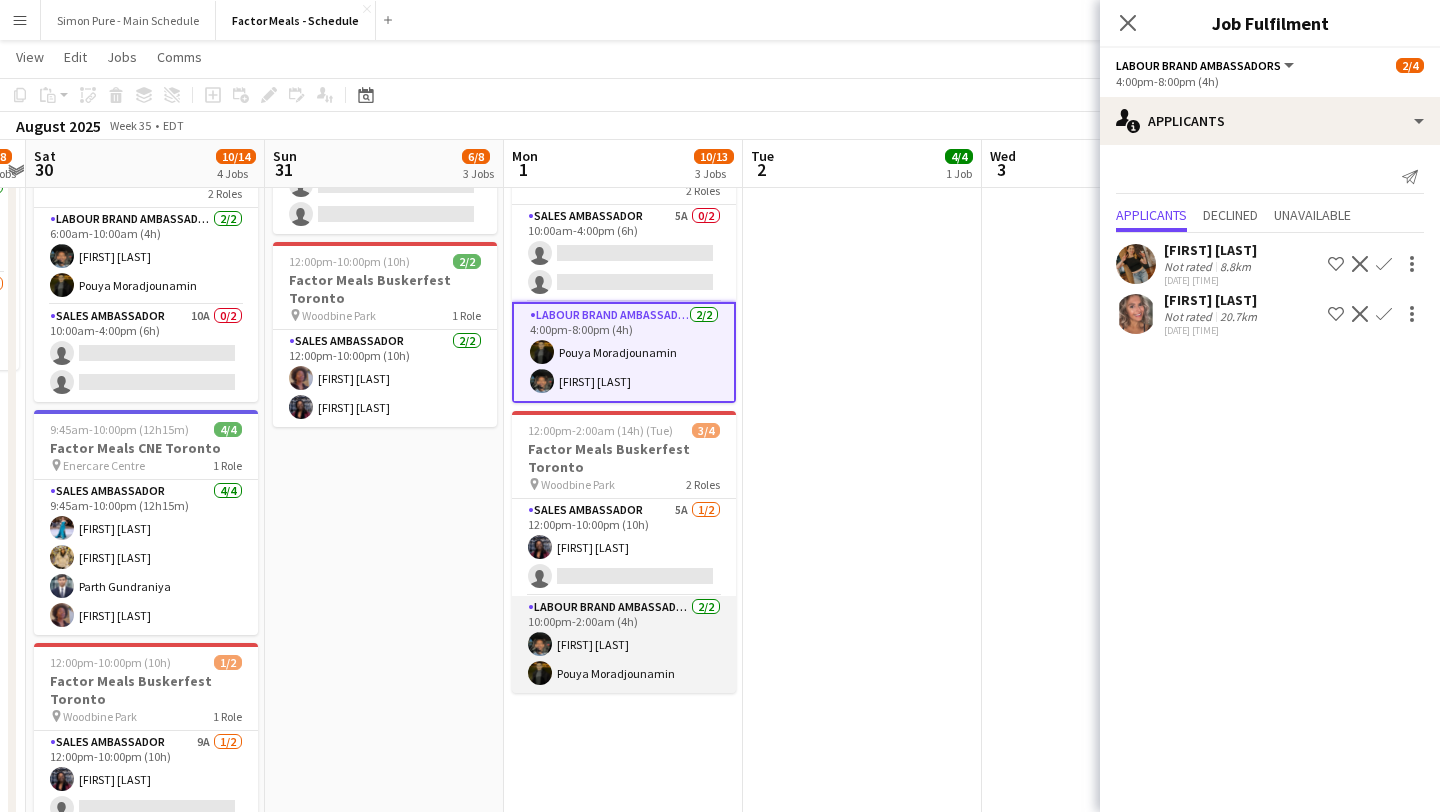 click on "Labour Brand Ambassadors    2/2   10:00pm-2:00am (4h)
[FIRST] [LAST] [FIRST] [LAST]" at bounding box center [624, 644] 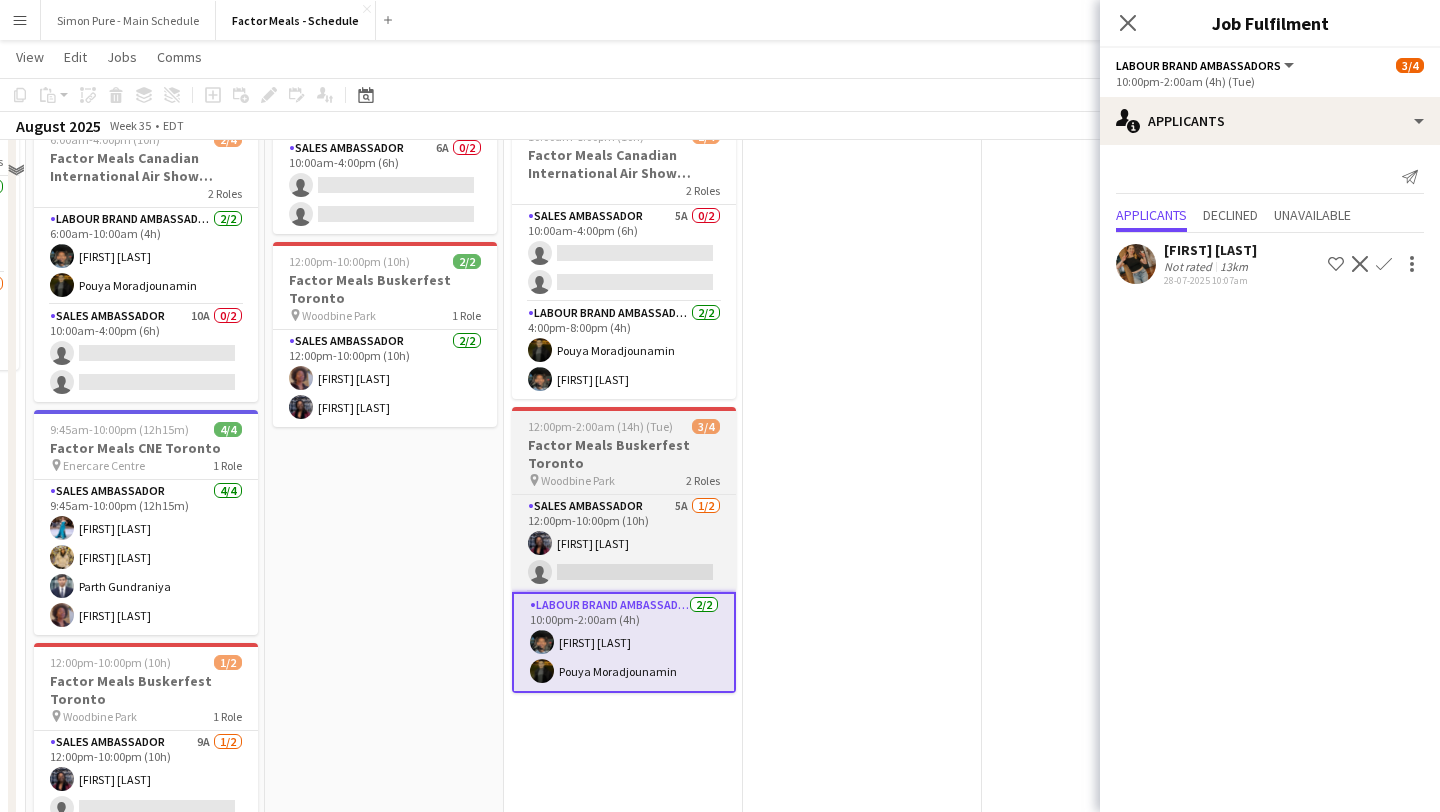 scroll, scrollTop: 60, scrollLeft: 0, axis: vertical 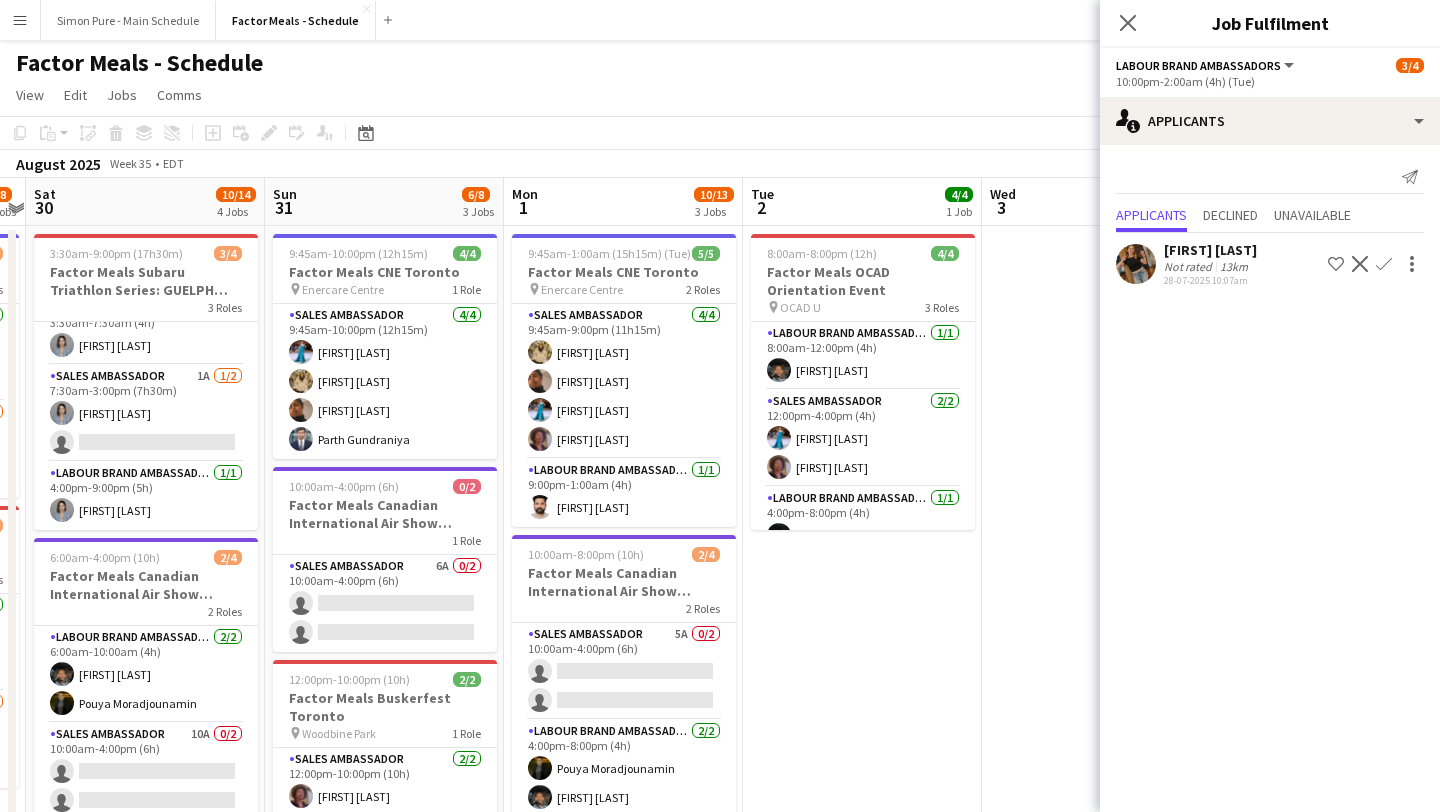 click on "8:00am-8:00pm (12h)    4/4   Factor Meals  OCAD Orientation Event
pin
OCAD U   3 Roles   Labour Brand Ambassadors    1/1   8:00am-12:00pm (4h)
[FIRST] [LAST]  Sales Ambassador   2/2   12:00pm-4:00pm (4h)
[FIRST] [LAST] [FIRST] [LAST]  Labour Brand Ambassadors    1/1   4:00pm-8:00pm (4h)
[FIRST] [LAST]" at bounding box center [862, 773] 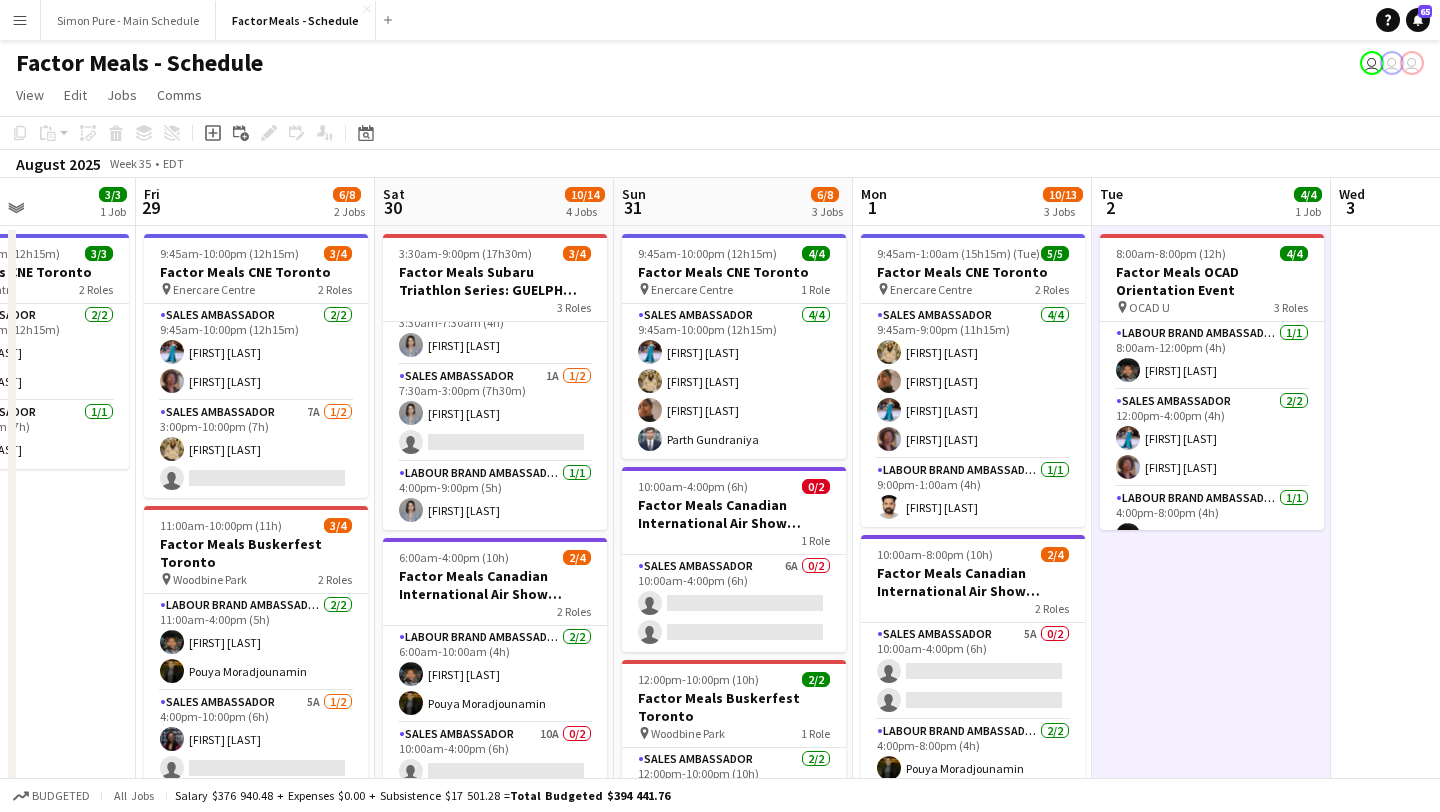 scroll, scrollTop: 0, scrollLeft: 422, axis: horizontal 